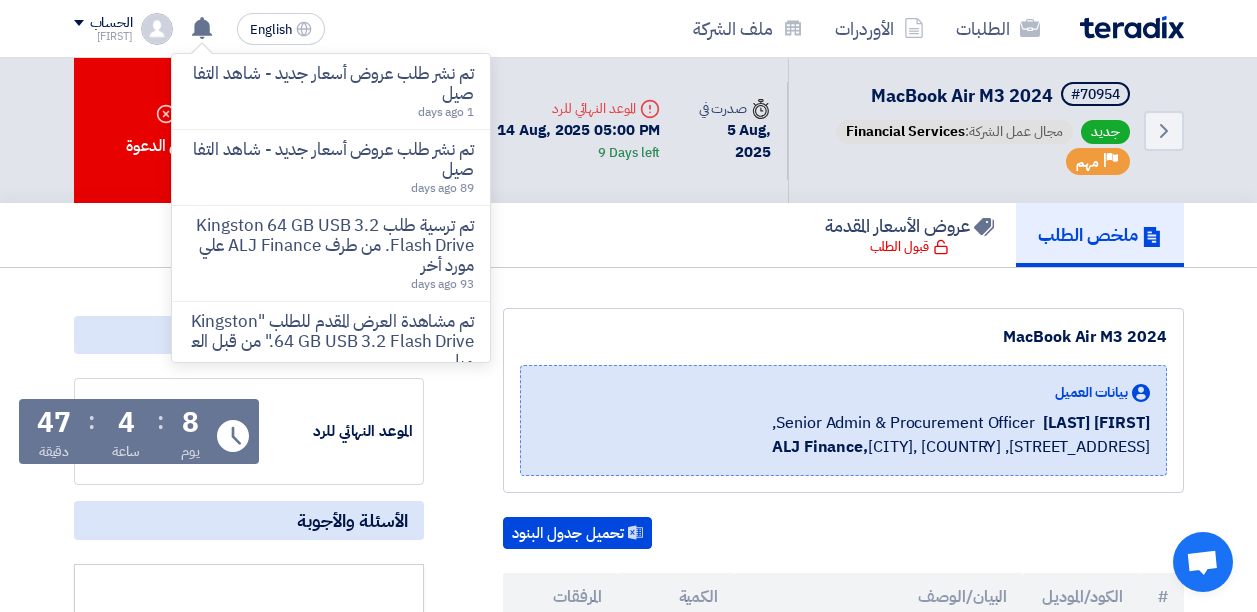 scroll, scrollTop: 0, scrollLeft: 0, axis: both 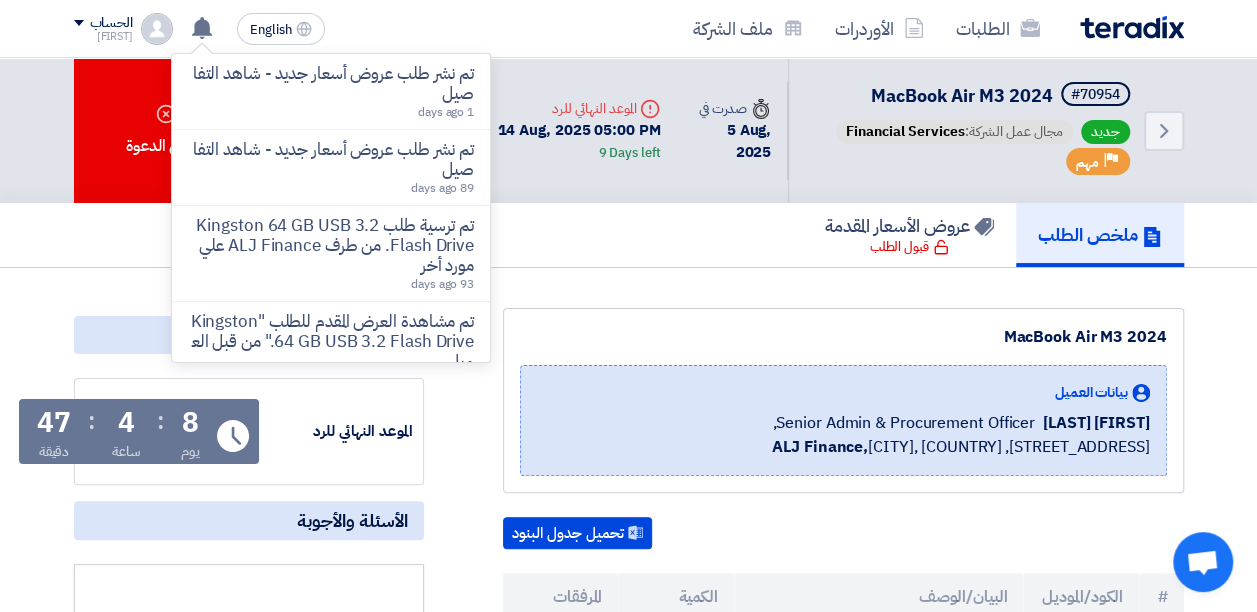 click on "MacBook Air M3 2024
بيانات العميل
[FIRST] [LAST]
Senior Admin & Procurement Officer,
ALJ Finance,  [CITY], [COUNTRY]
,[STREET_ADDRESS]
تحميل جدول البنود
#" 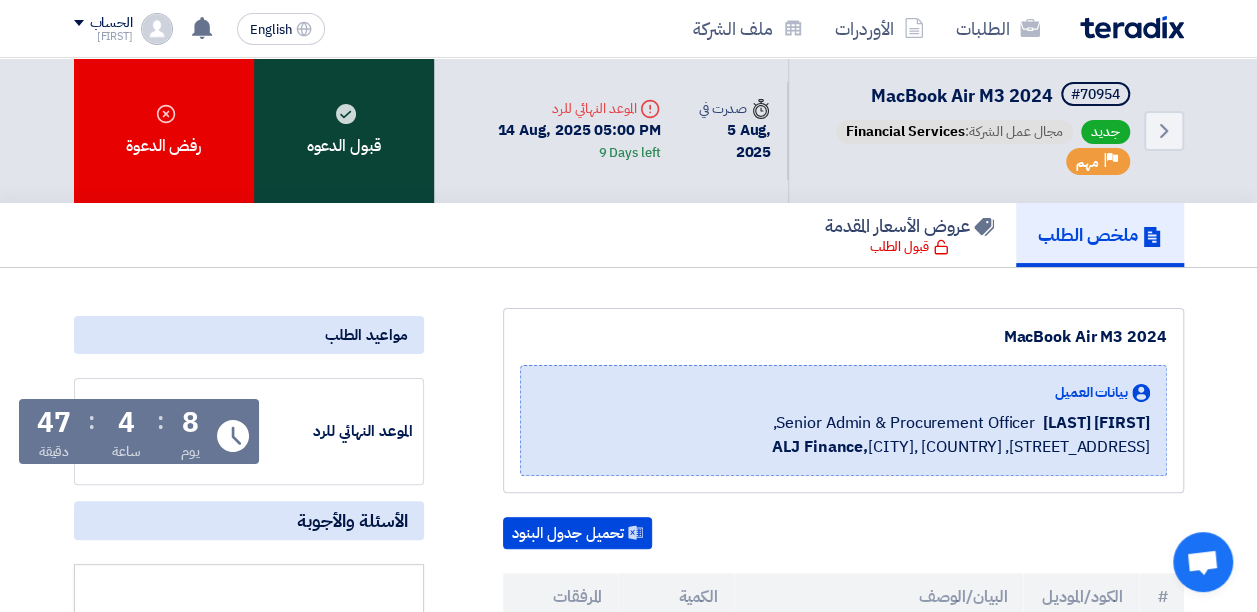 click on "قبول الدعوه" 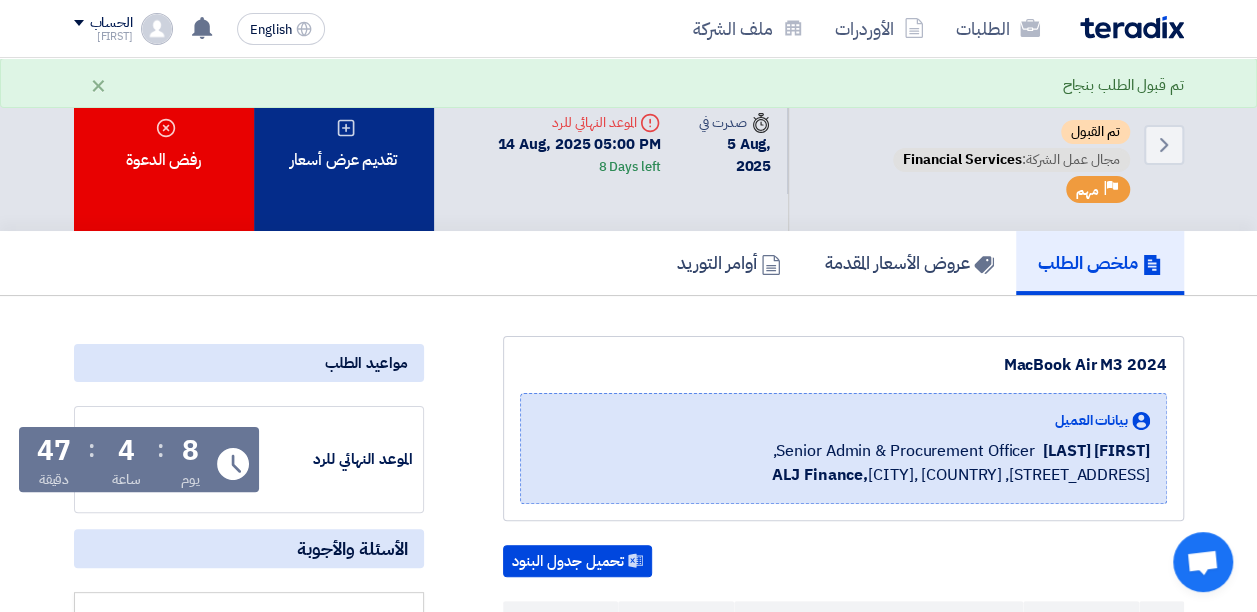 click on "تقديم عرض أسعار" 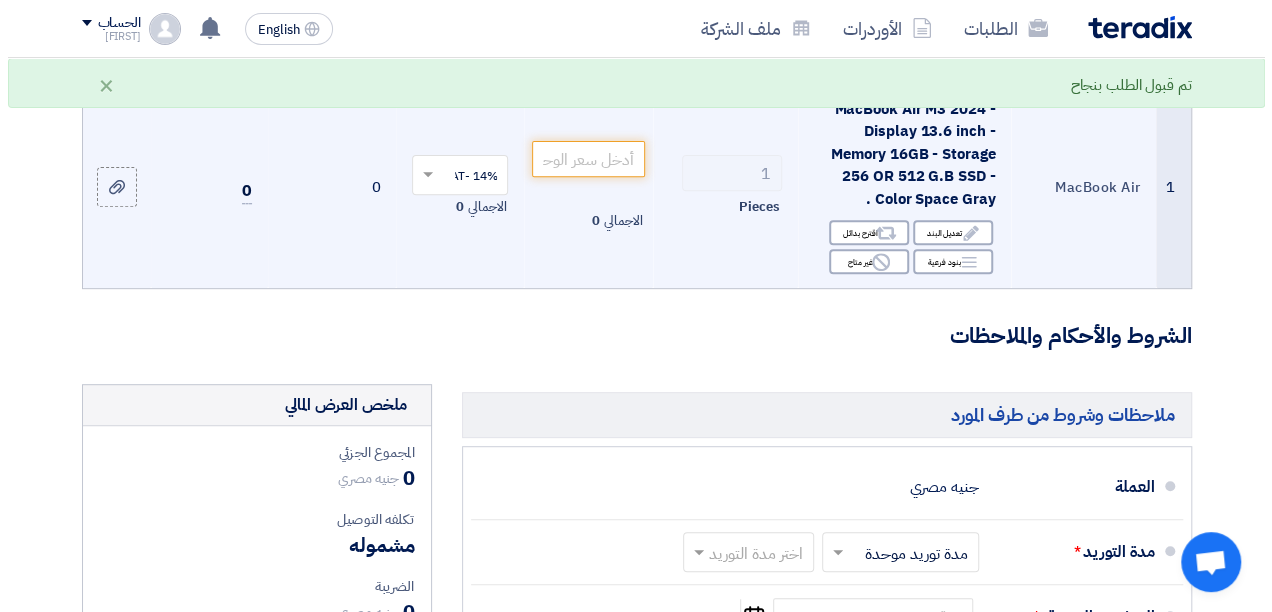 scroll, scrollTop: 333, scrollLeft: 0, axis: vertical 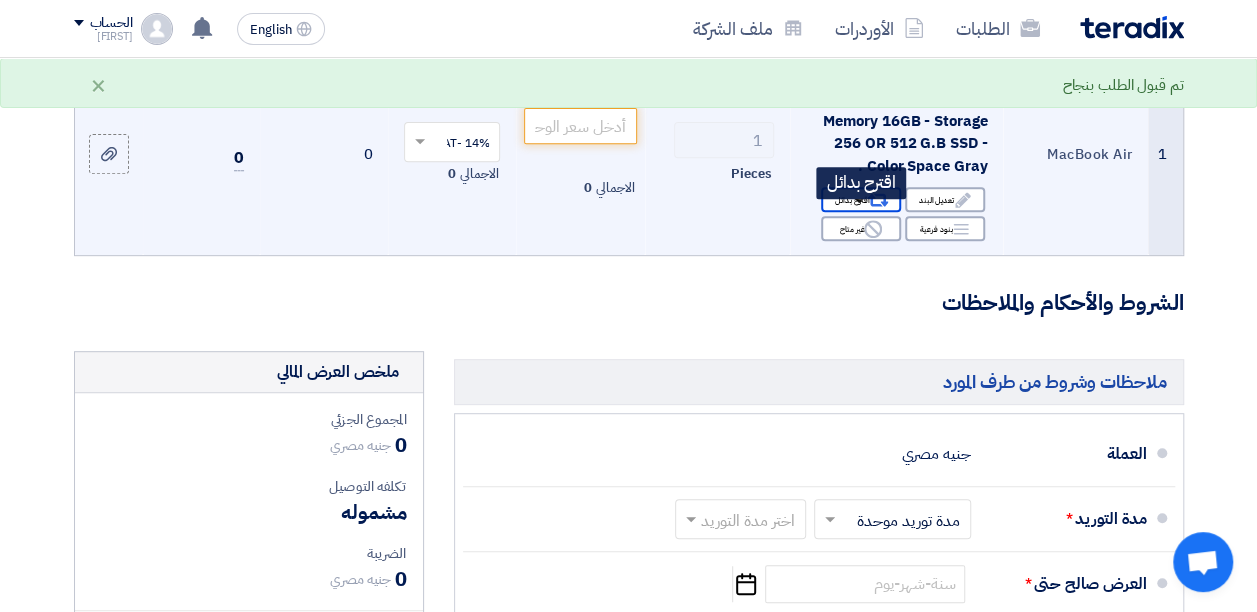click on "Alternative" 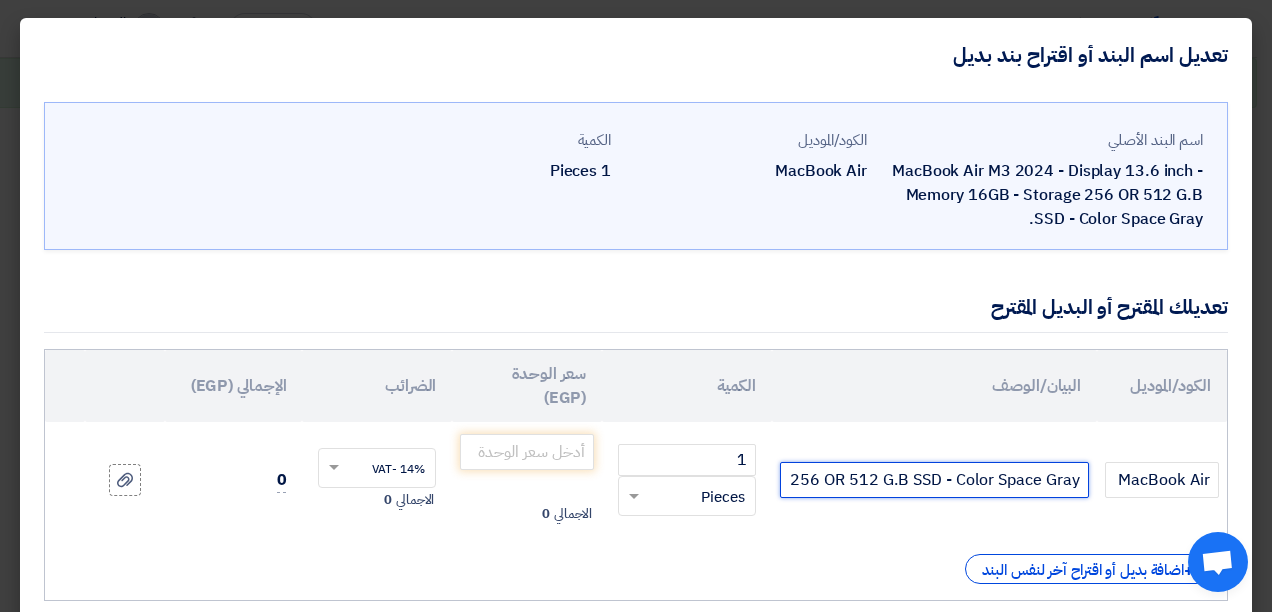 click on "MacBook Air M3 2024 - Display 13.6 inch - Memory 16GB - Storage 256 OR 512 G.B SSD - Color Space Gray." 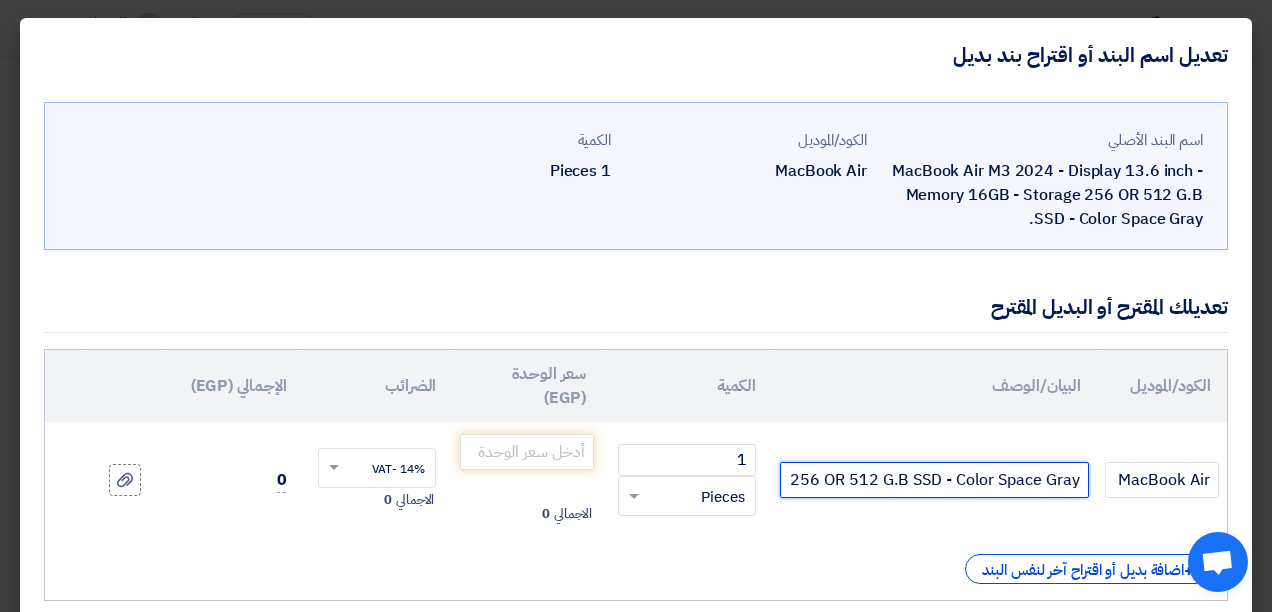 paste on "C6T4AE/A 13-INCH MACBOOK AIR: APPLE M4 CHIP WITH 10-CORE CPU AND 8CORE GPU 16GB,256GB SSD SKY BLUE" 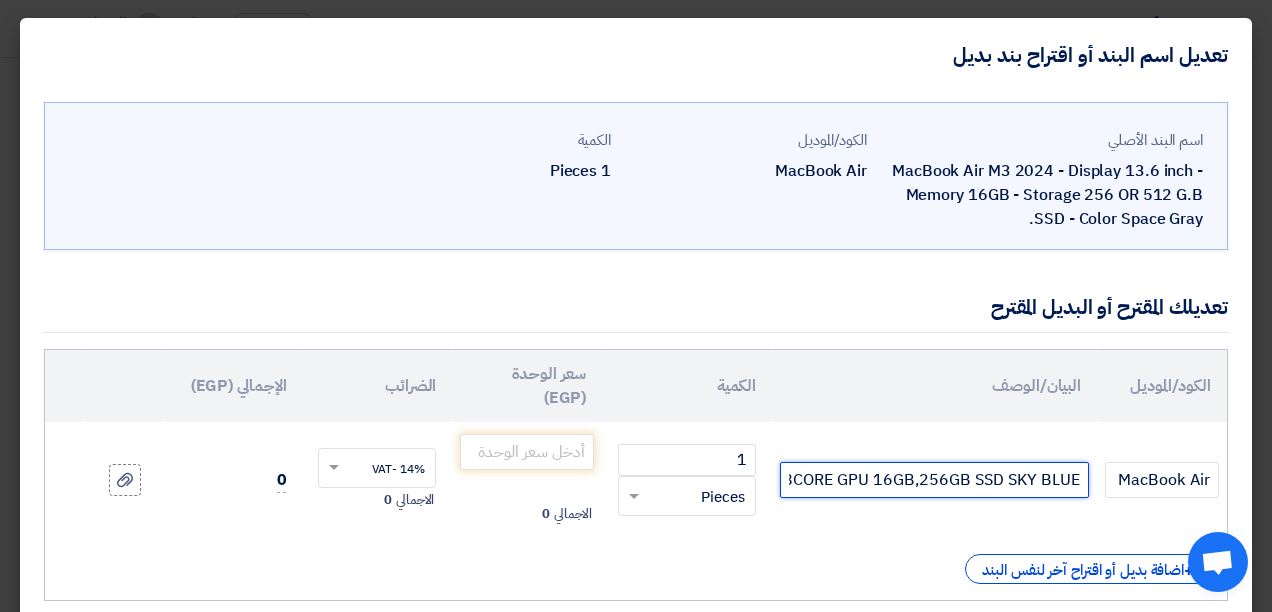 scroll, scrollTop: 0, scrollLeft: -587, axis: horizontal 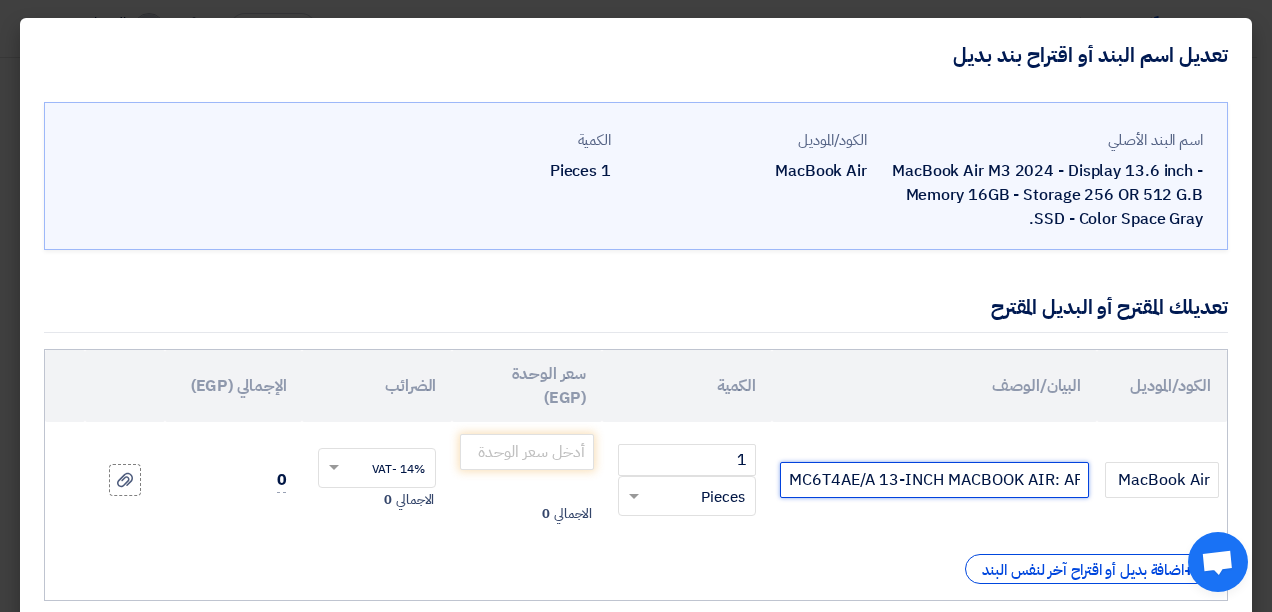 type on "MC6T4AE/A 13-INCH MACBOOK AIR: APPLE M4 CHIP WITH 10-CORE CPU AND 8CORE GPU 16GB,256GB SSD SKY BLUE" 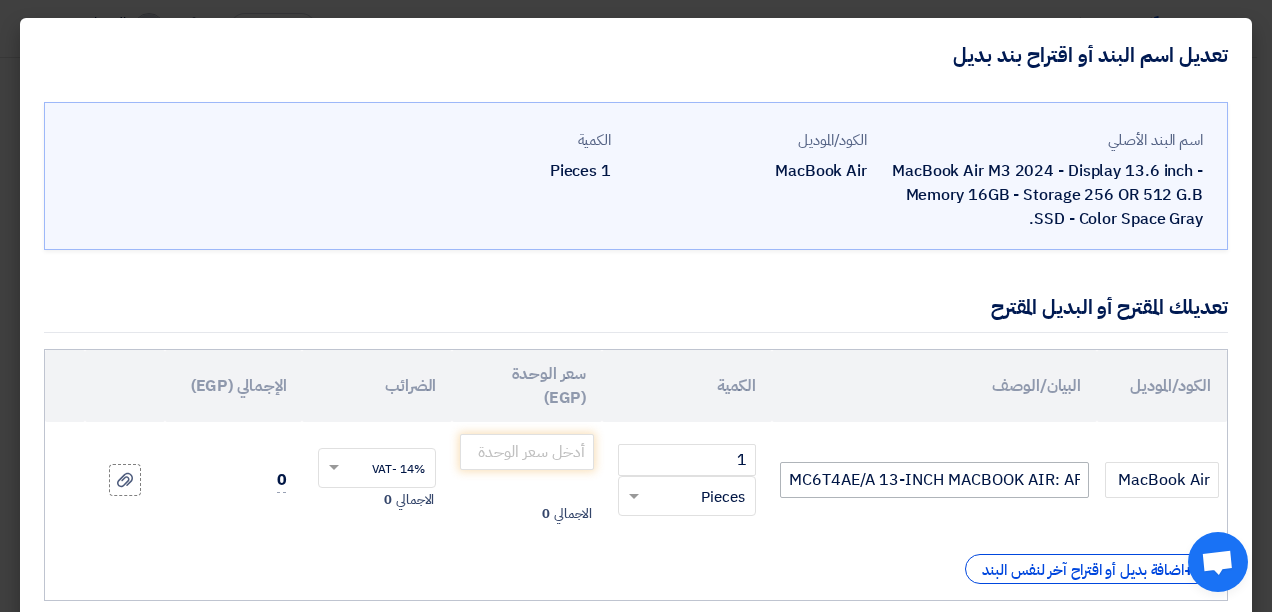 scroll, scrollTop: 0, scrollLeft: 0, axis: both 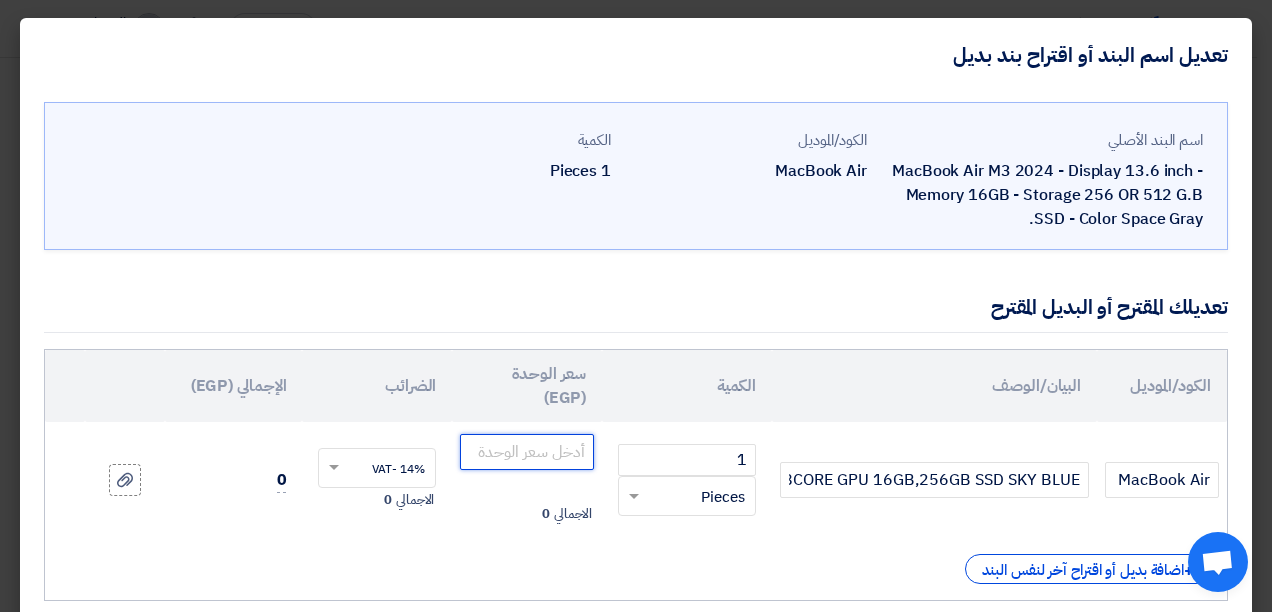 click 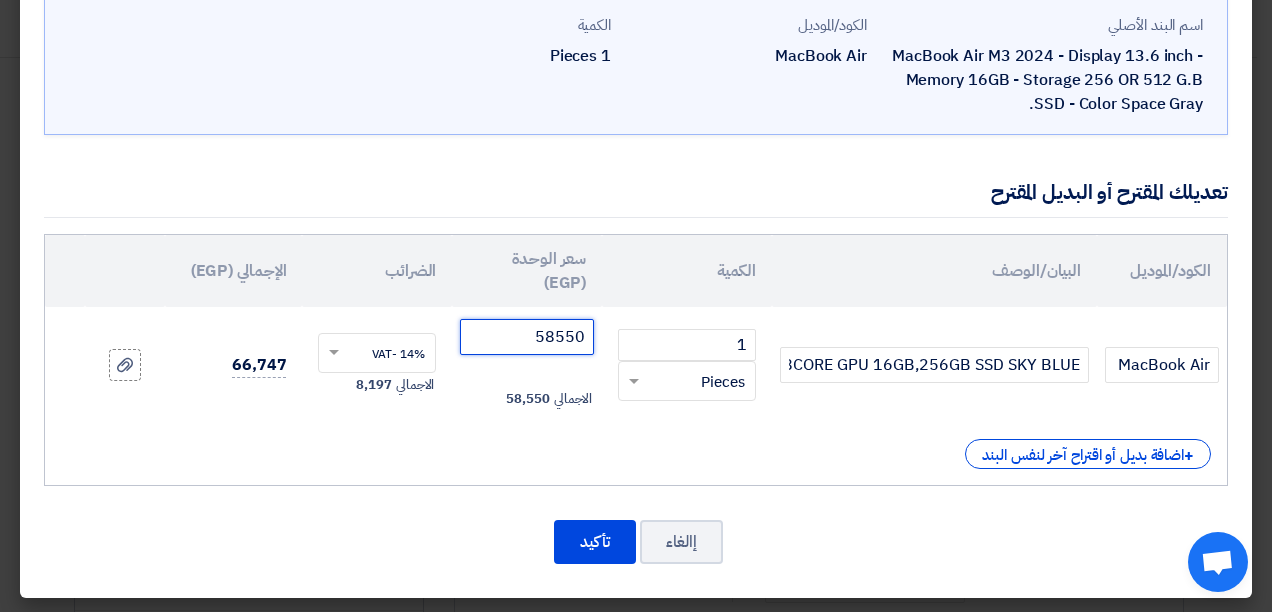 scroll, scrollTop: 116, scrollLeft: 0, axis: vertical 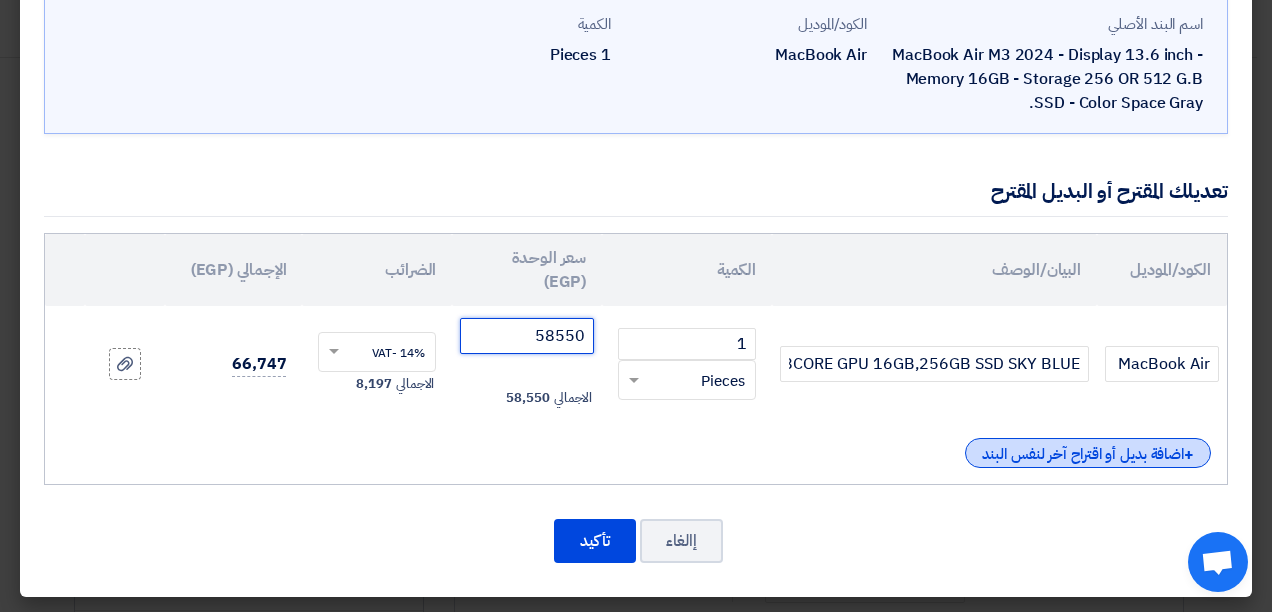 type on "58550" 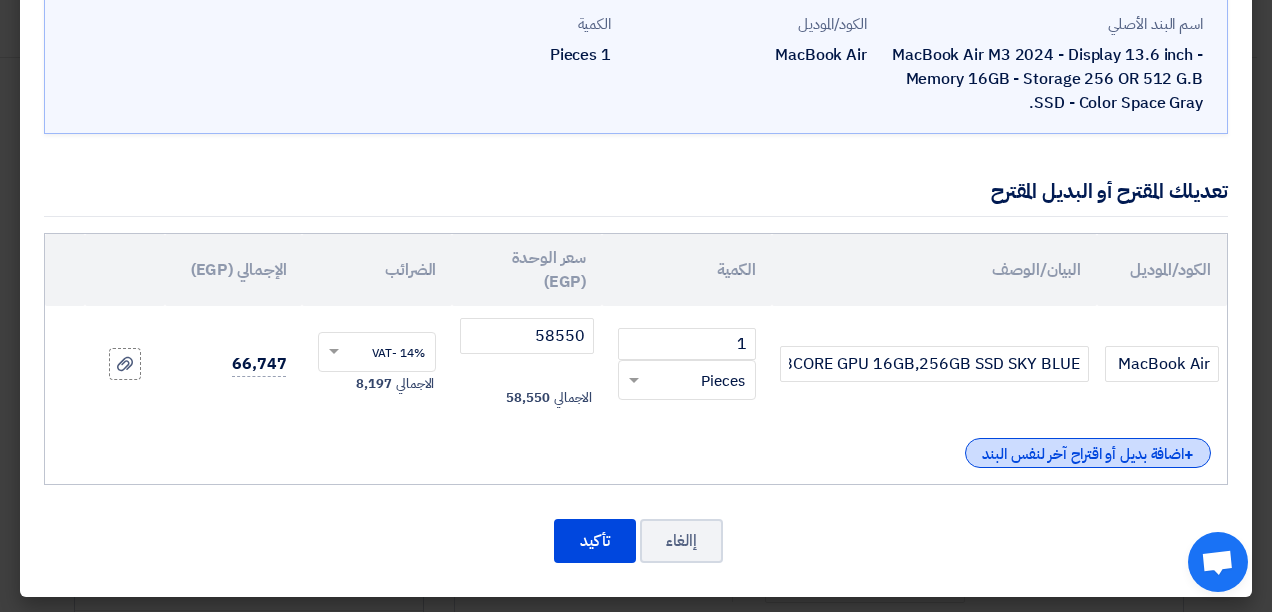 click on "+
اضافة بديل أو اقتراح آخر لنفس البند" 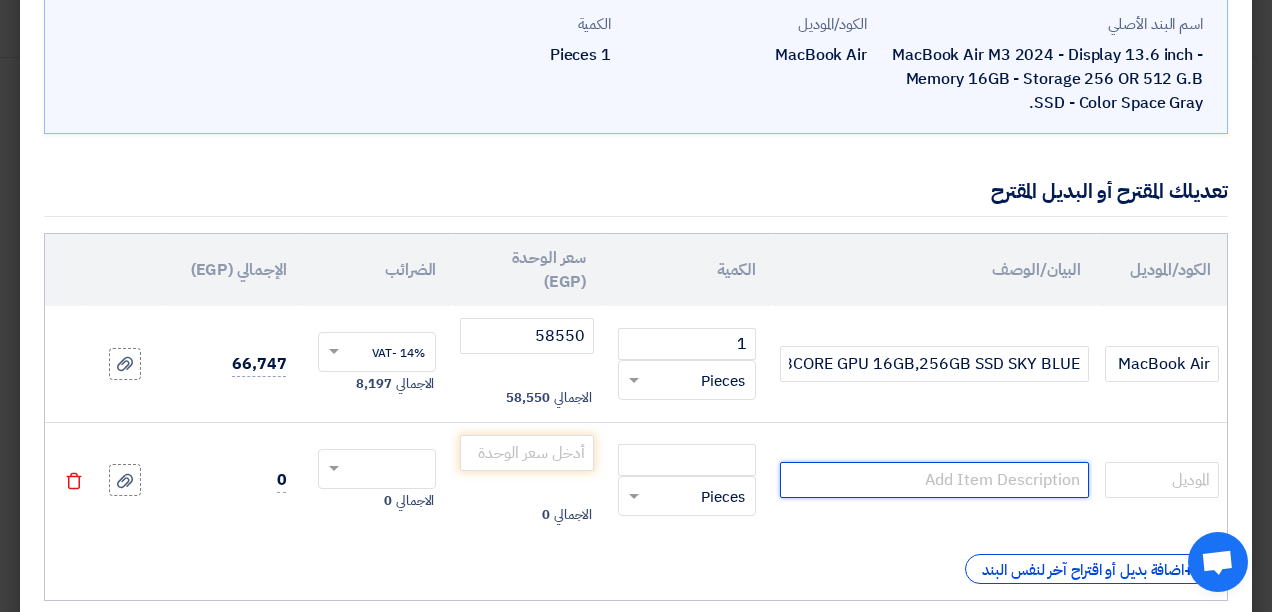 click 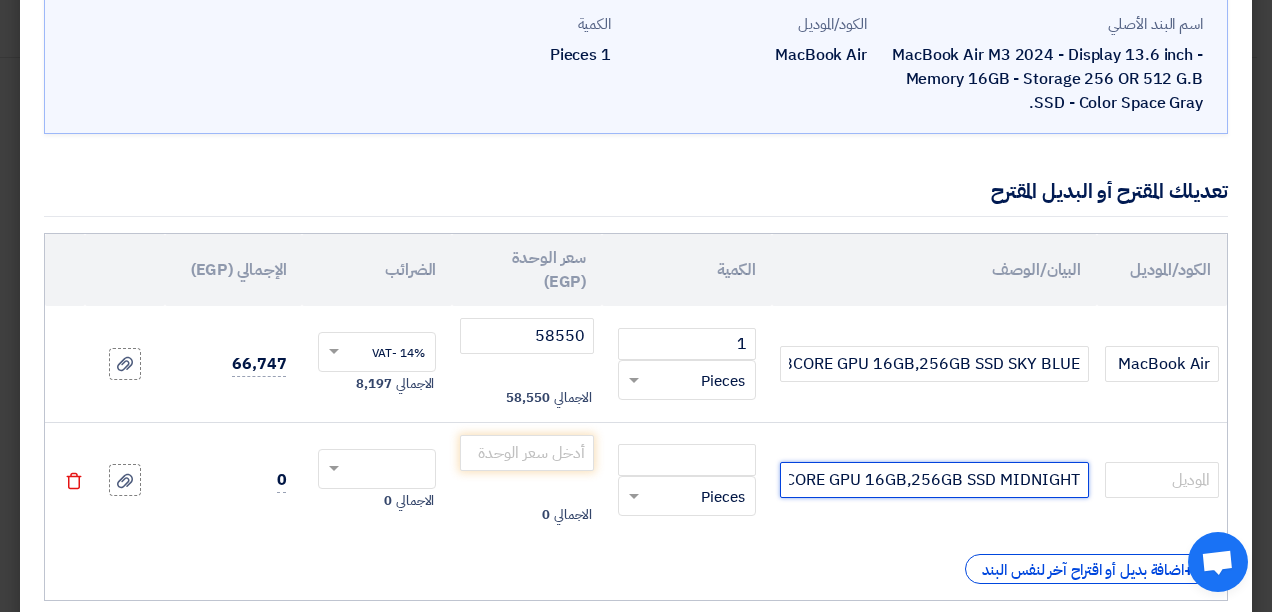 scroll, scrollTop: 0, scrollLeft: -464, axis: horizontal 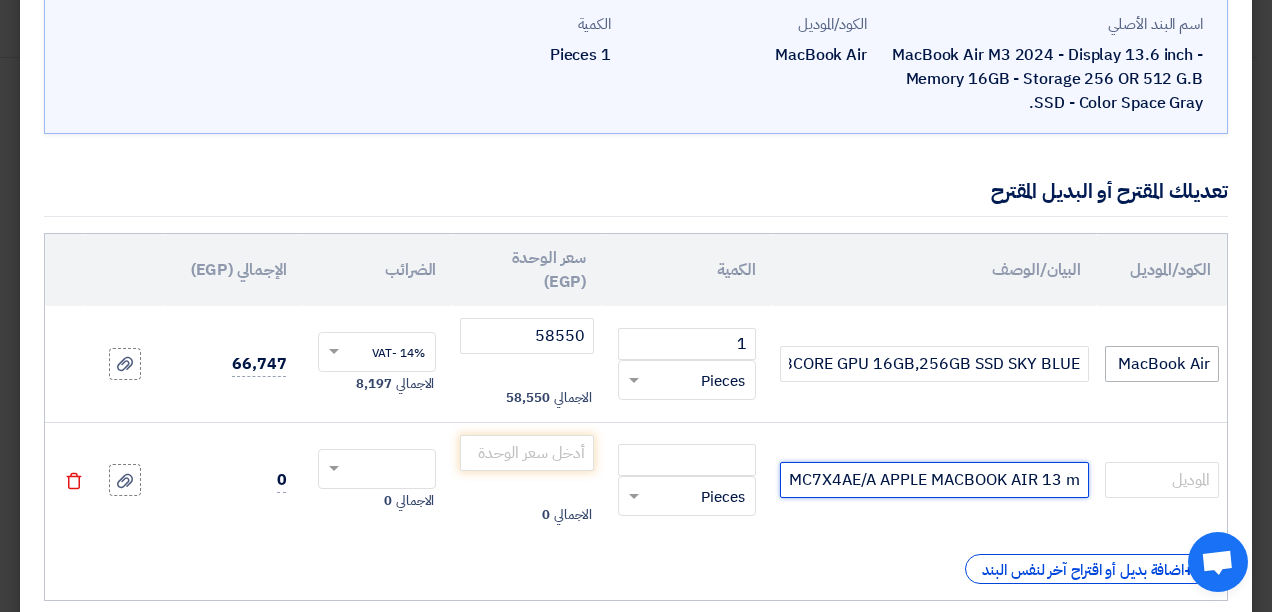 type on "MC7X4AE/A APPLE MACBOOK AIR 13 m2:  8-CORE CPU AND 8CORE GPU 16GB,256GB SSD MIDNIGHT" 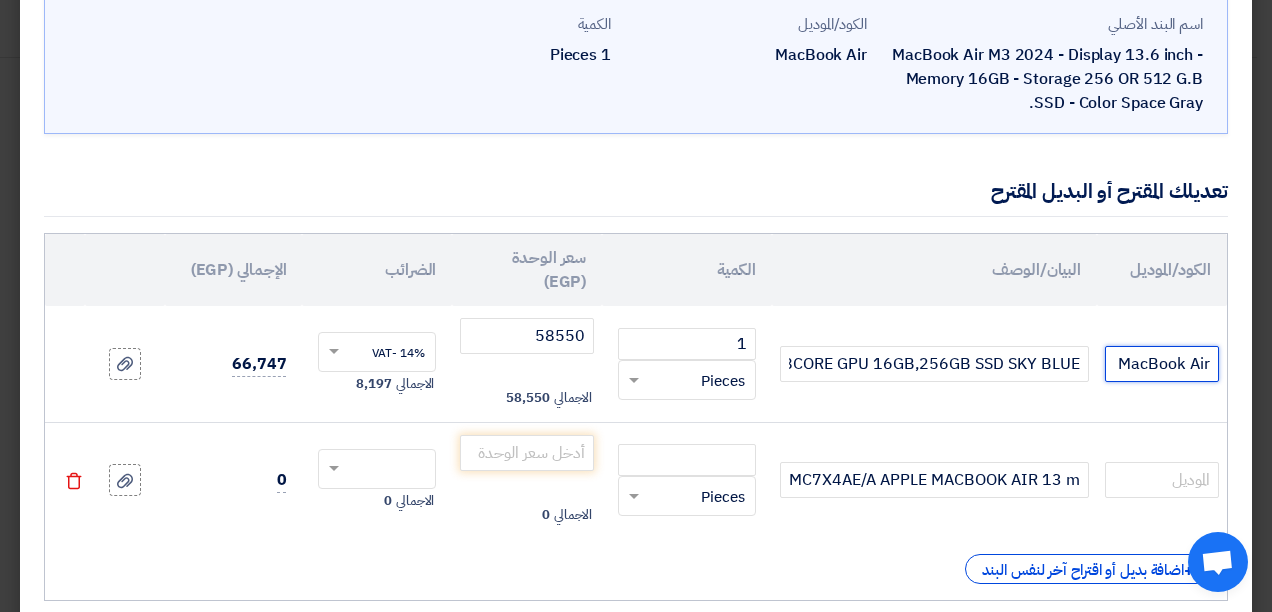 click on "MacBook Air" 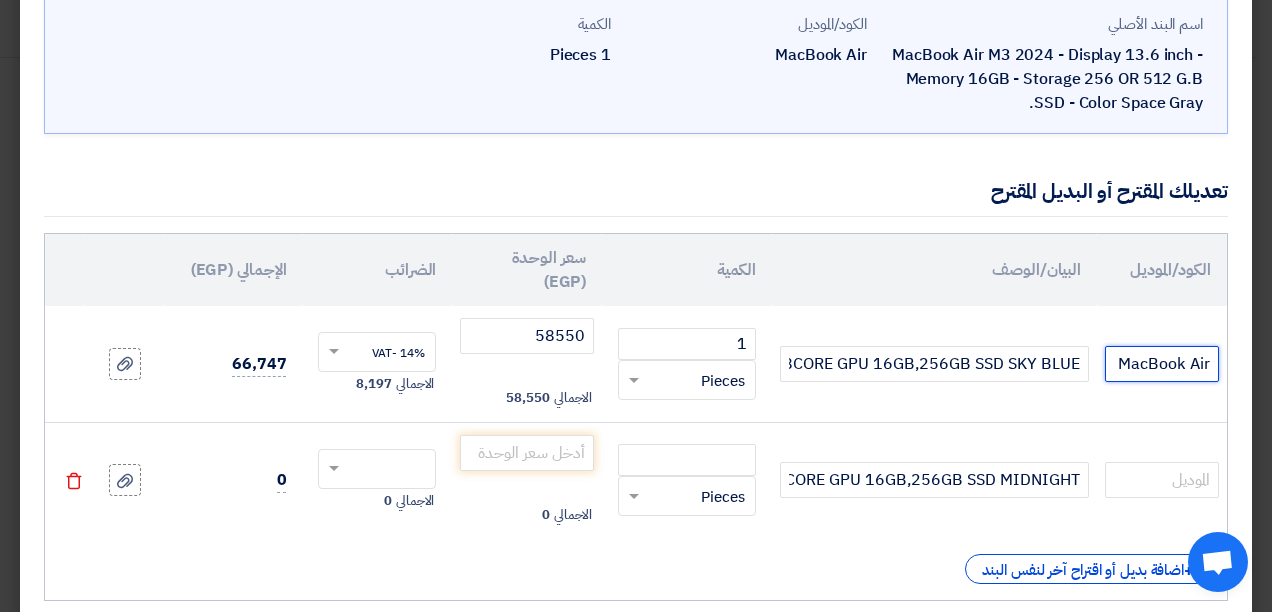 click on "MacBook Air" 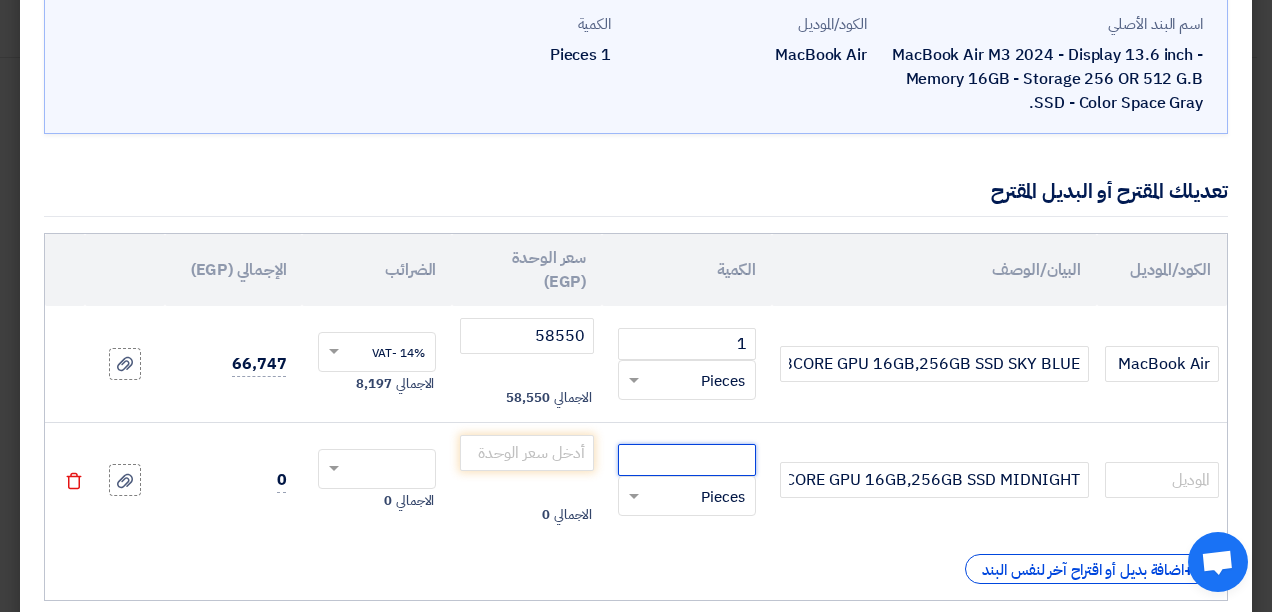 click 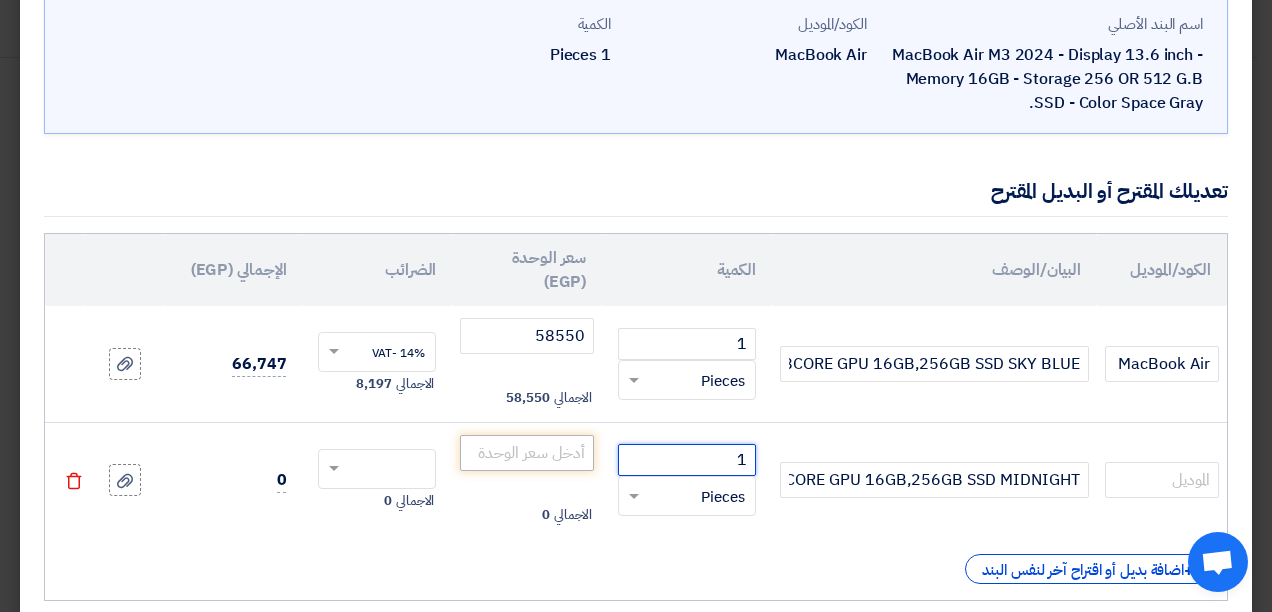 type on "1" 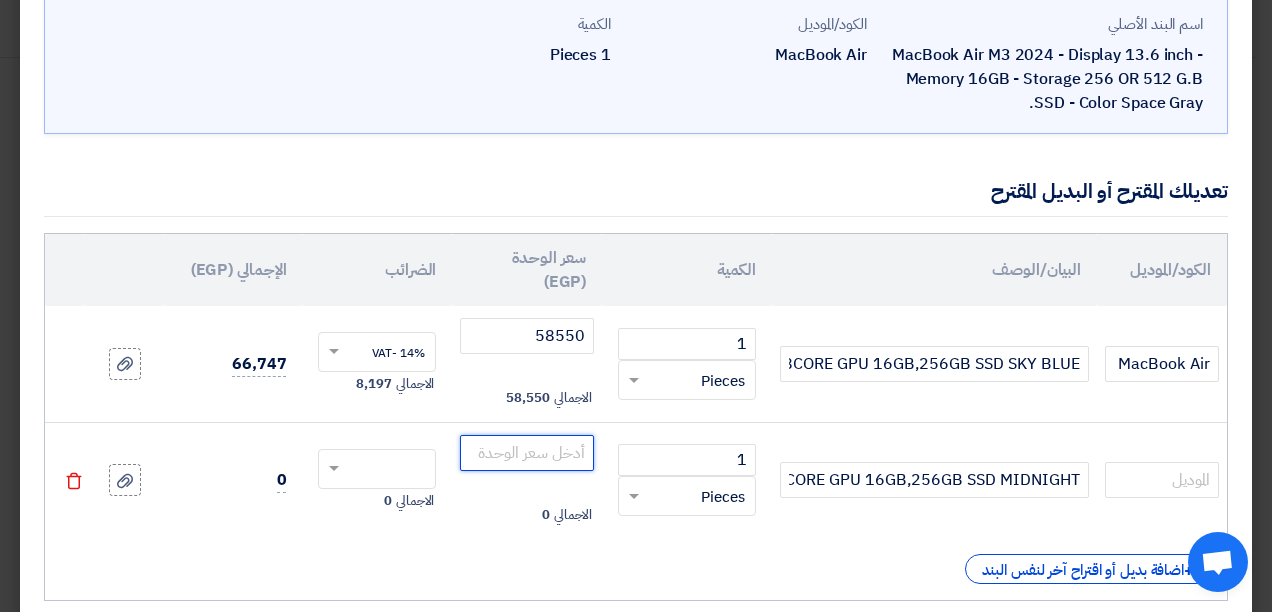 click 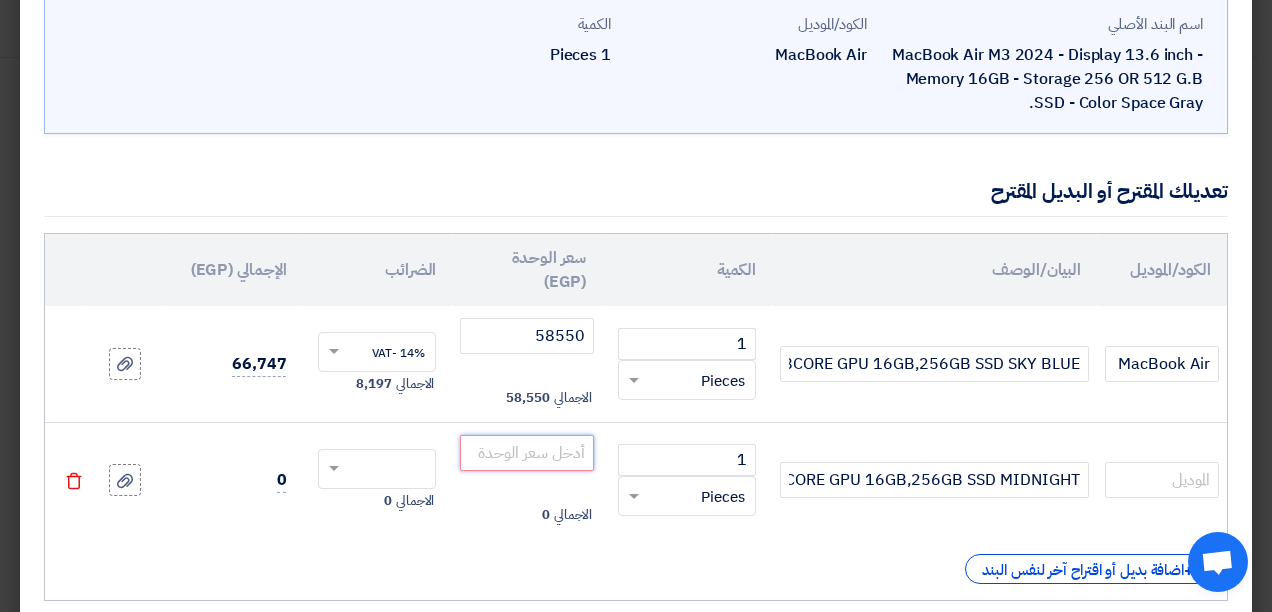 click 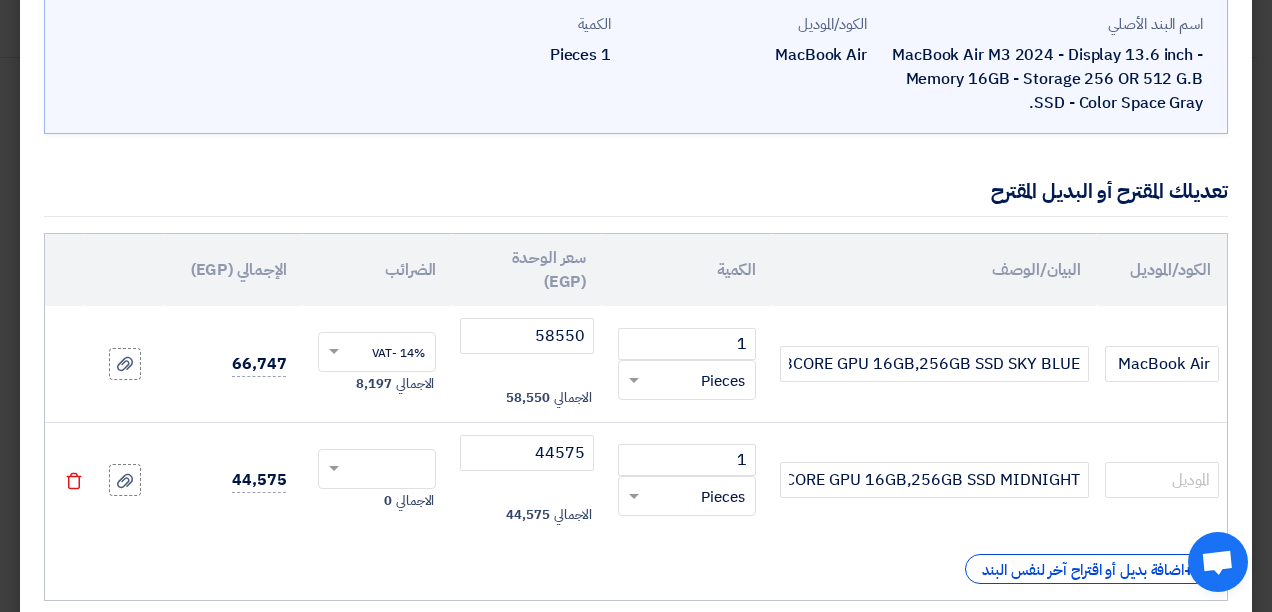 click 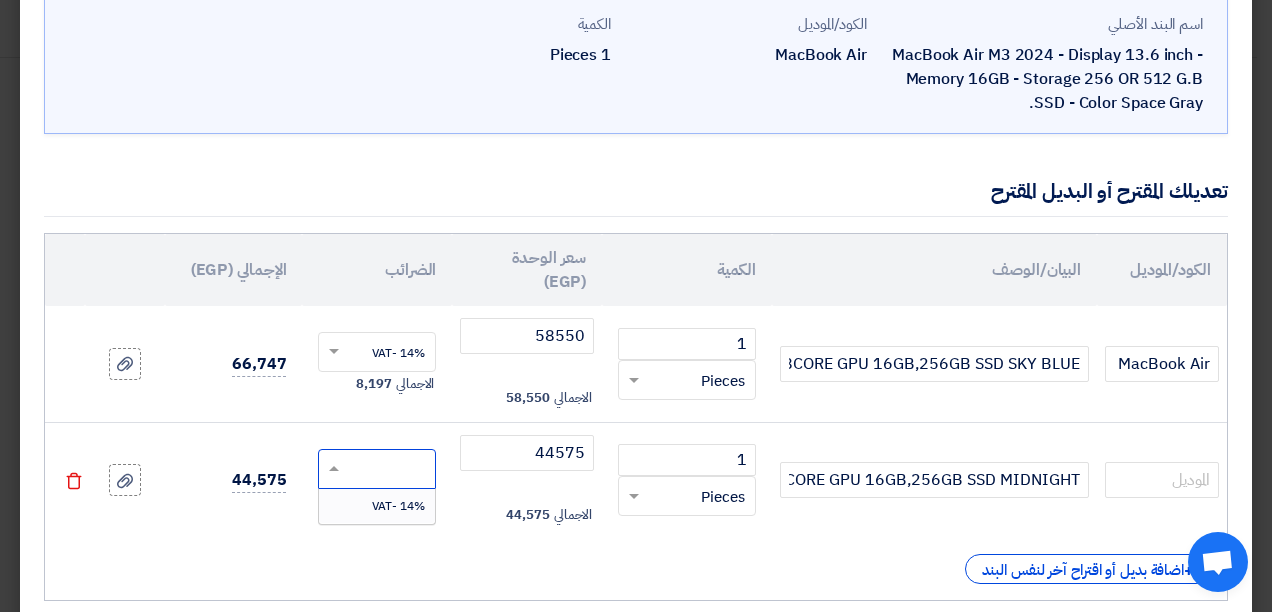 click on "14% -VAT" at bounding box center (398, 506) 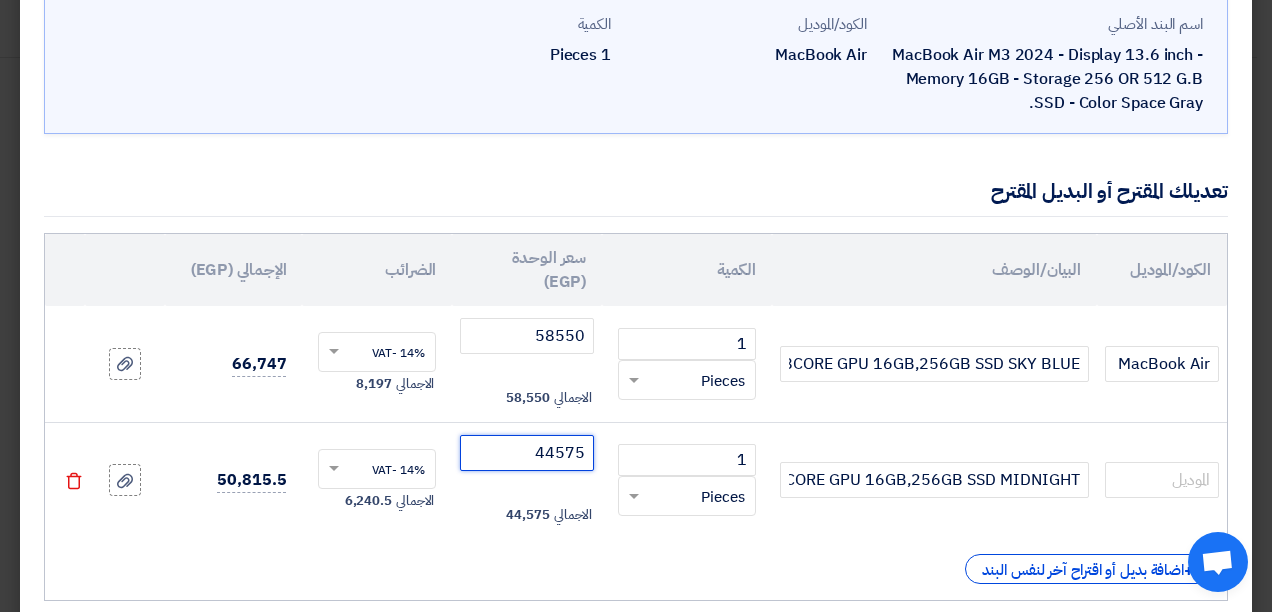 click on "44575" 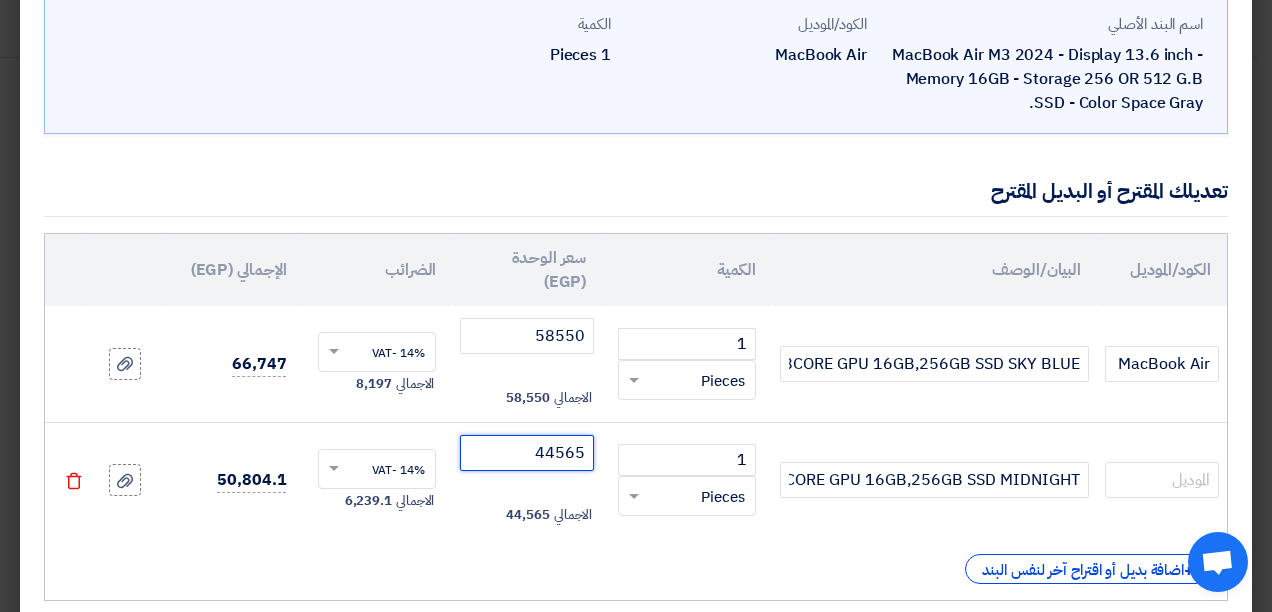 click on "44565" 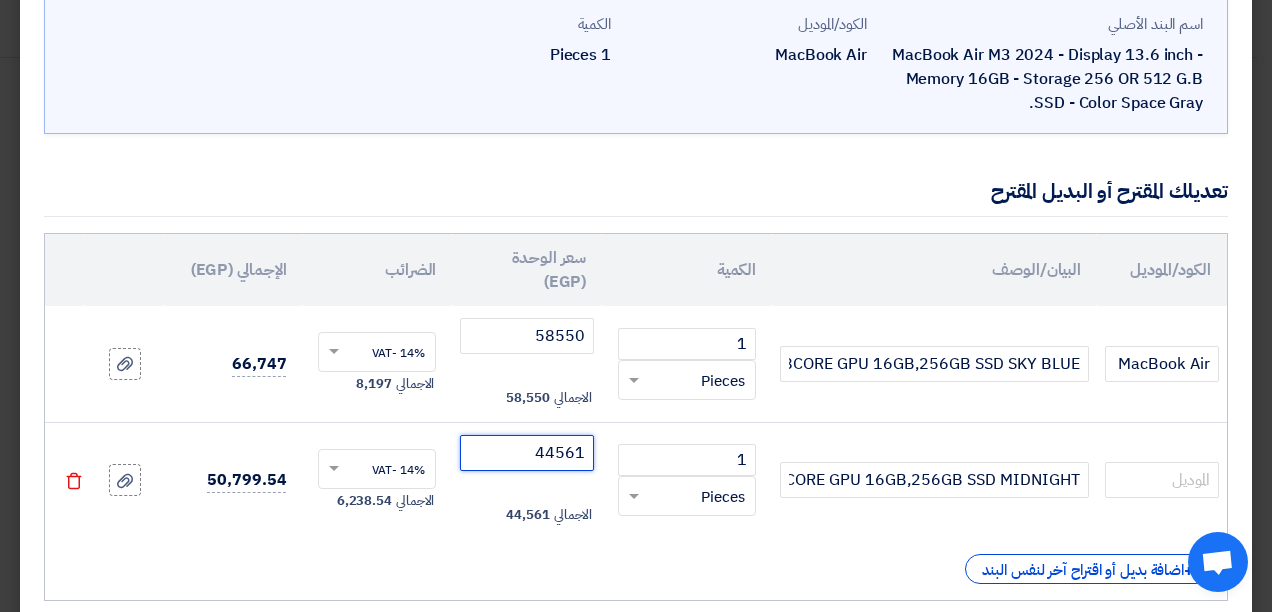 click on "44561" 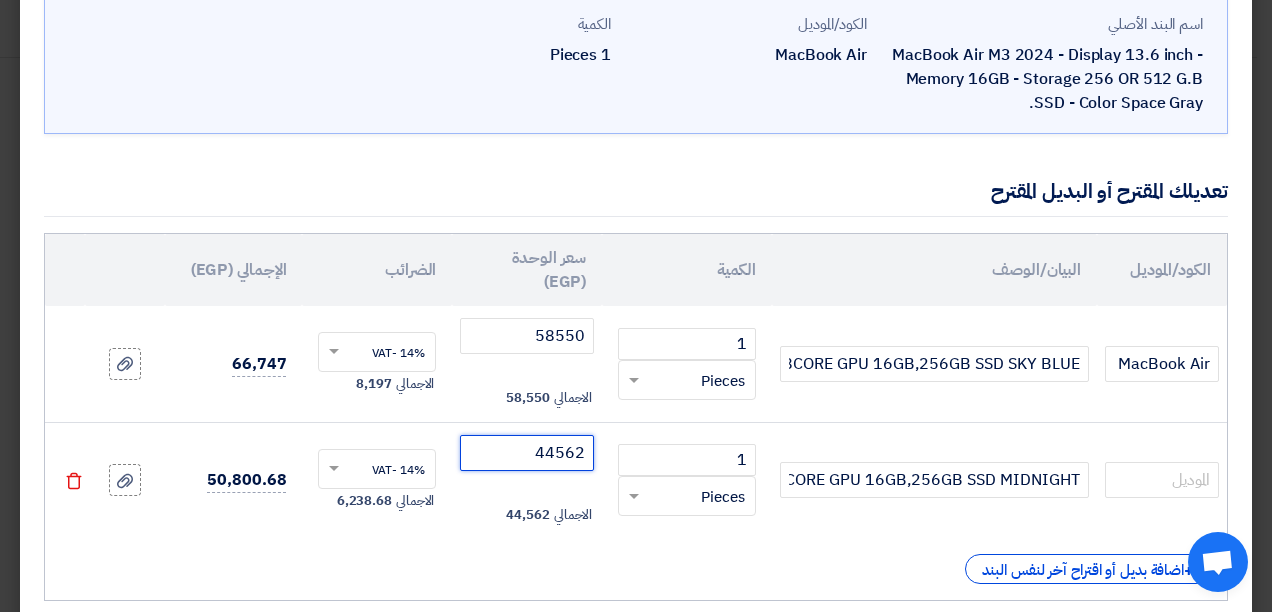click on "44562" 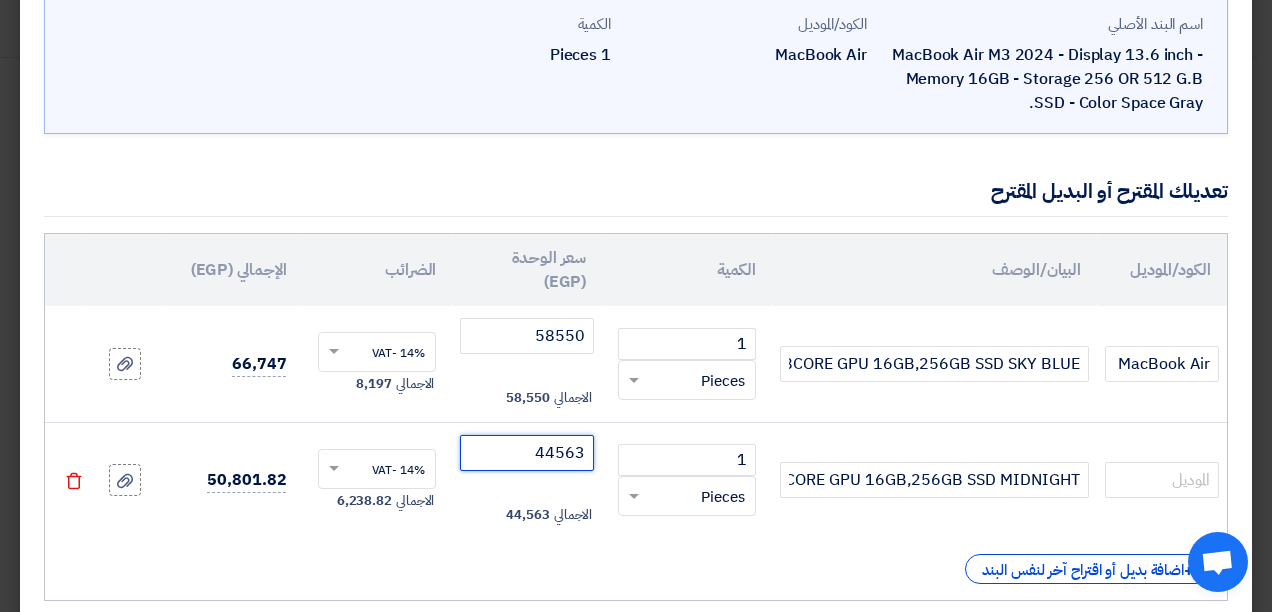 click on "44563" 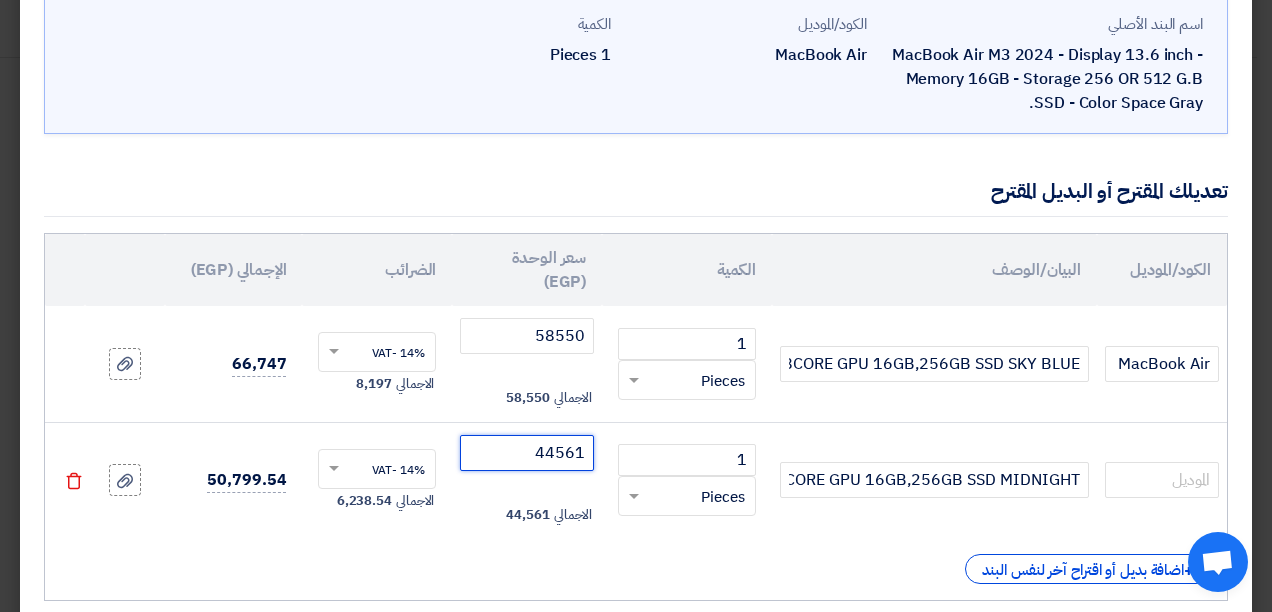 click on "44561" 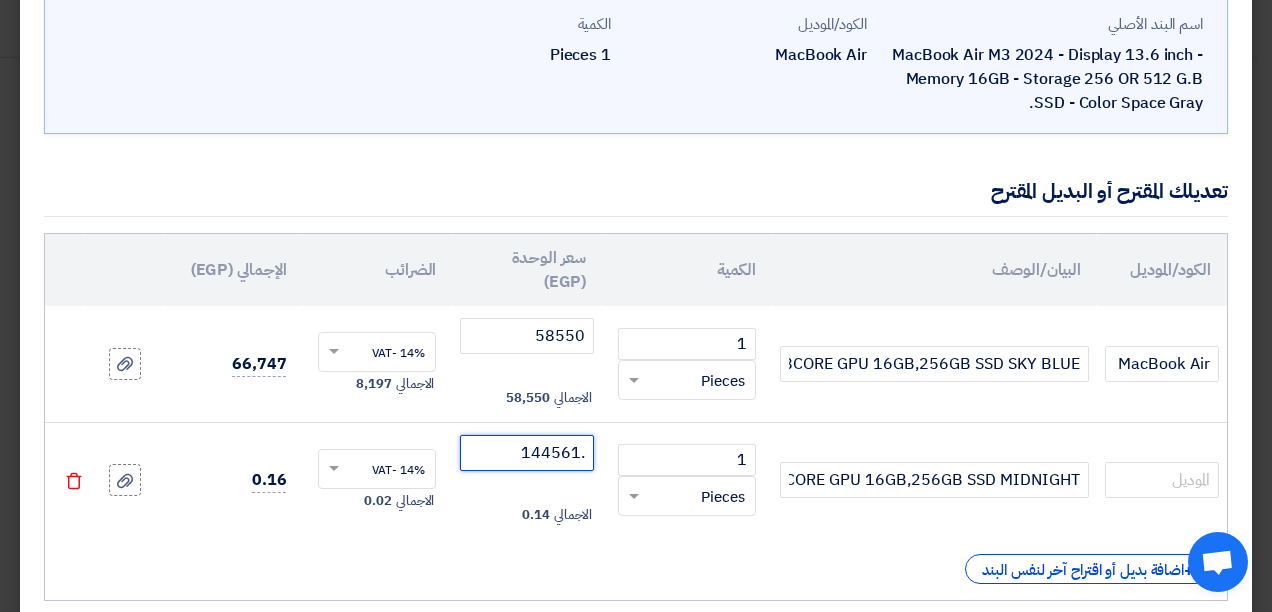 click on ".144561" 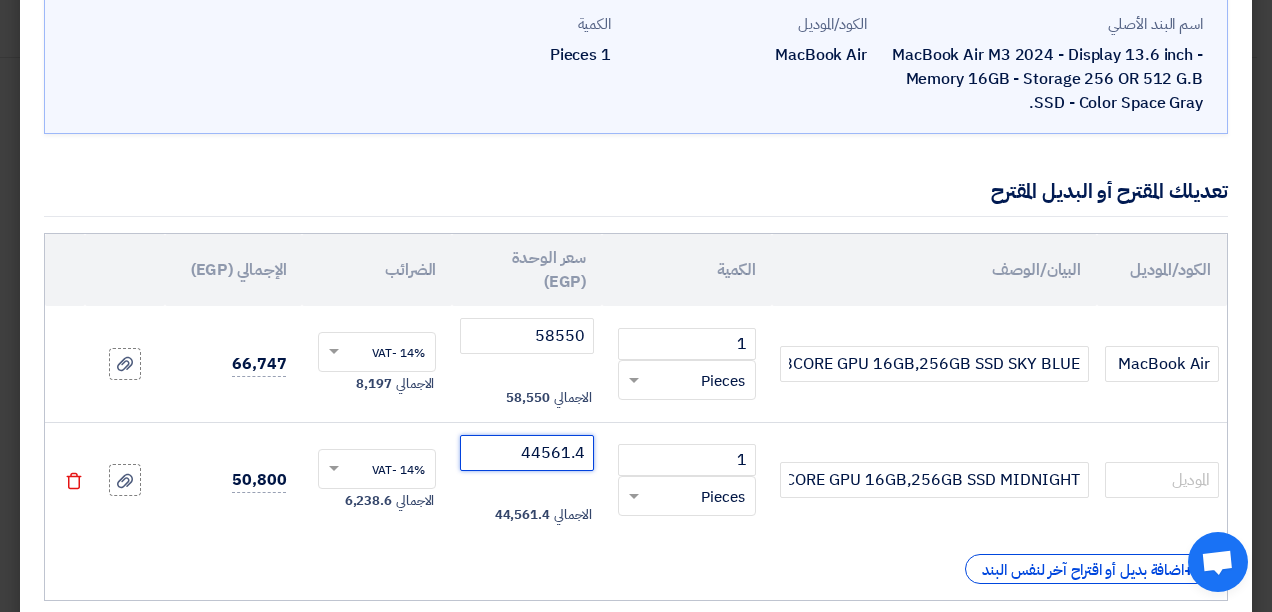 click on "44561.4" 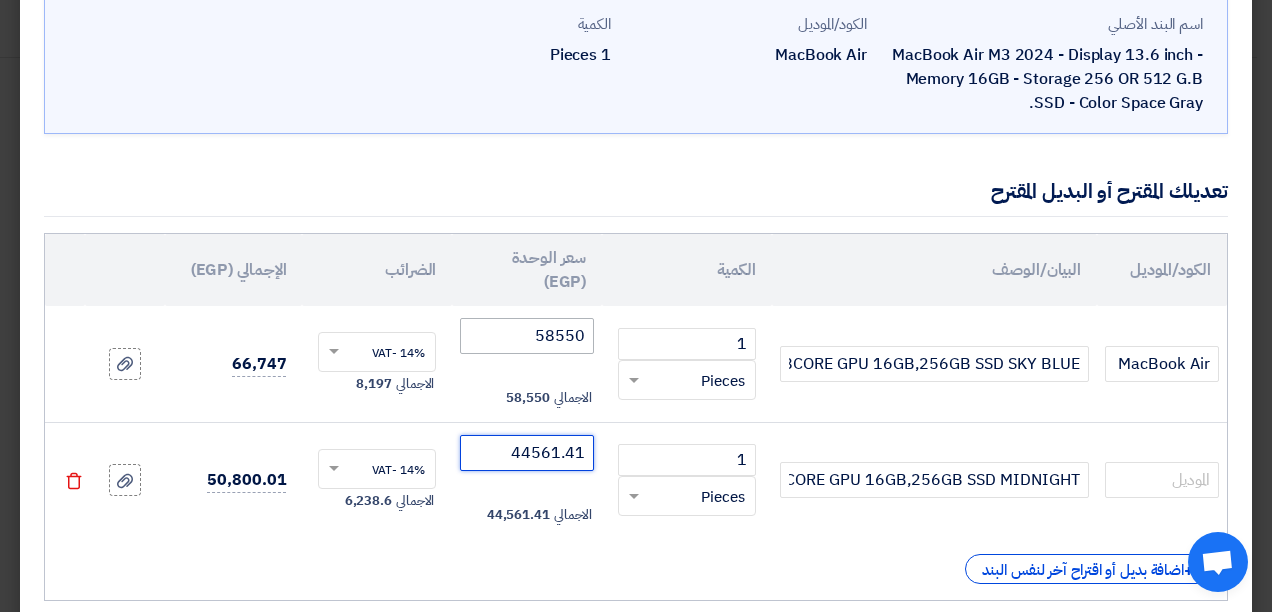 type on "44561.41" 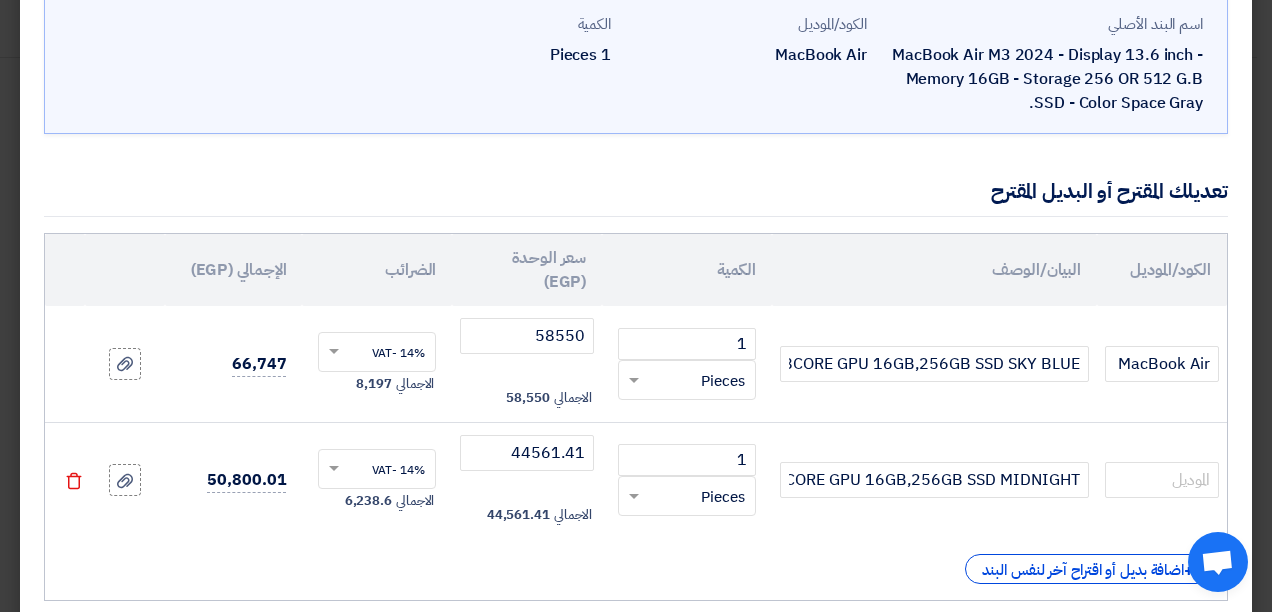 click on "+
اضافة بديل أو اقتراح آخر لنفس البند" 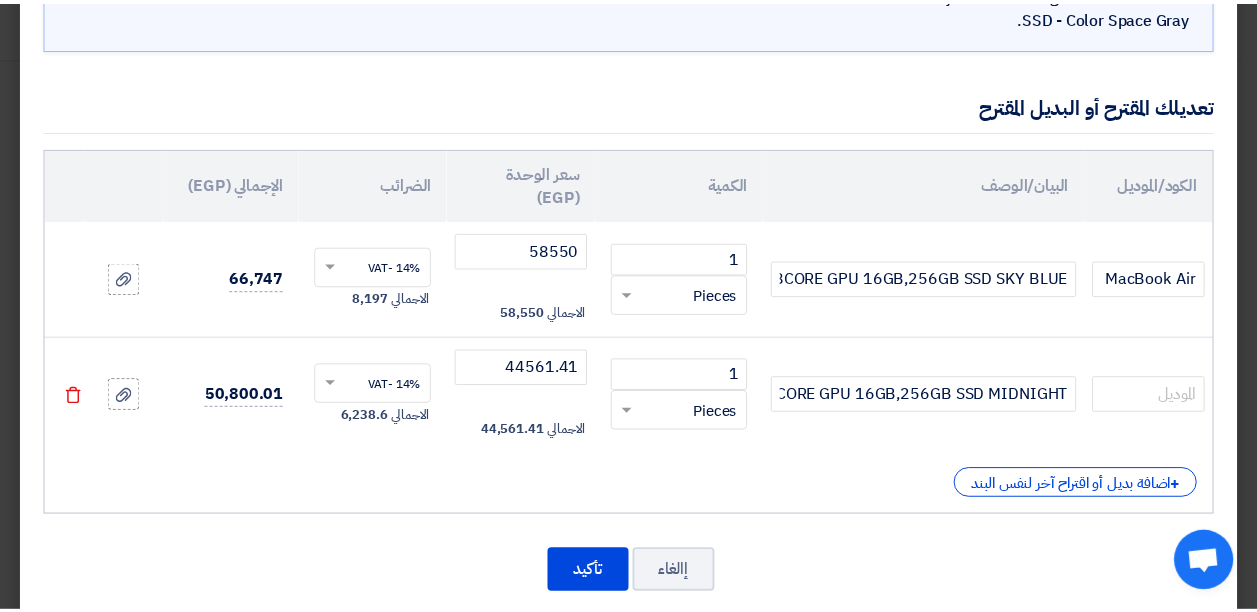 scroll, scrollTop: 232, scrollLeft: 0, axis: vertical 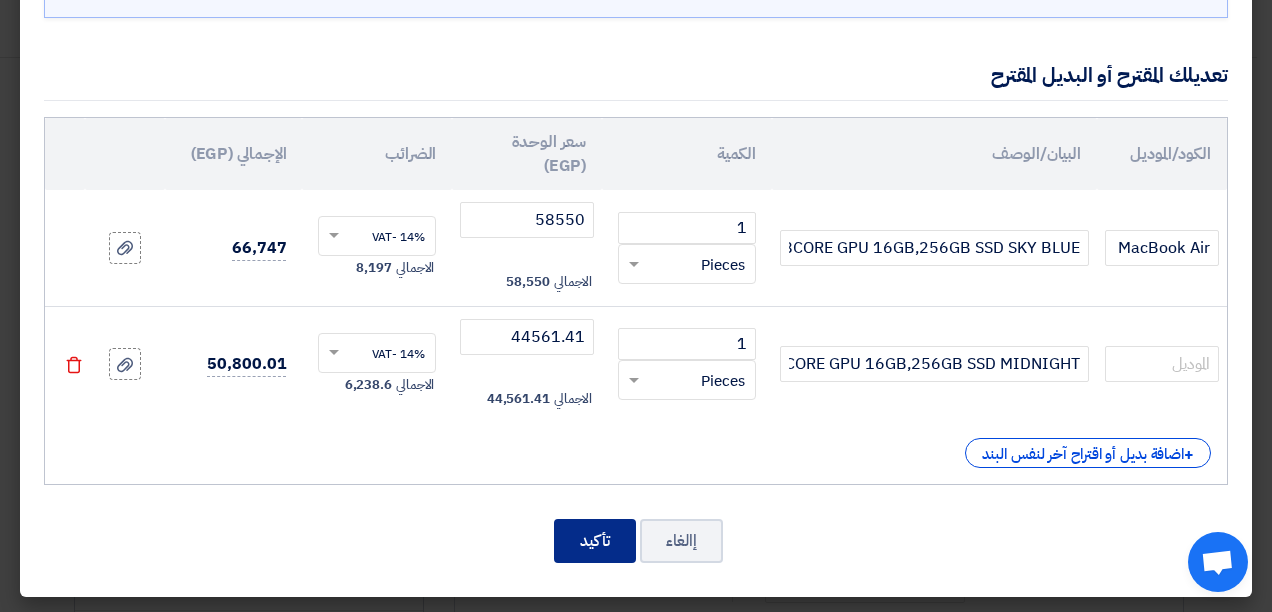 click on "تأكيد" 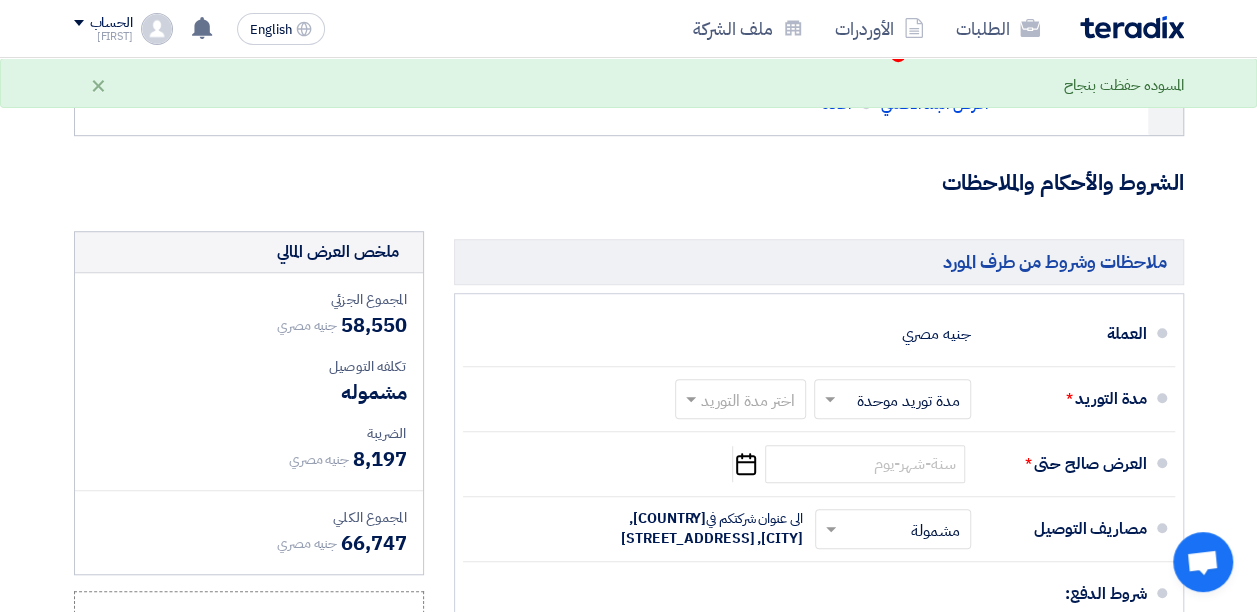 scroll, scrollTop: 533, scrollLeft: 0, axis: vertical 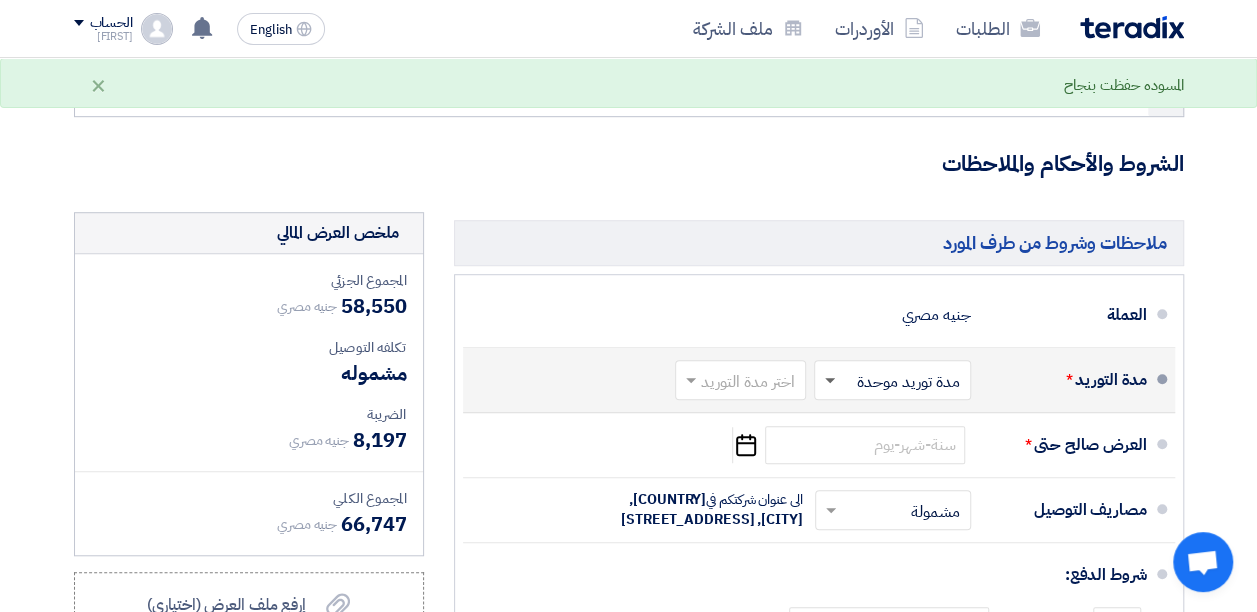 click 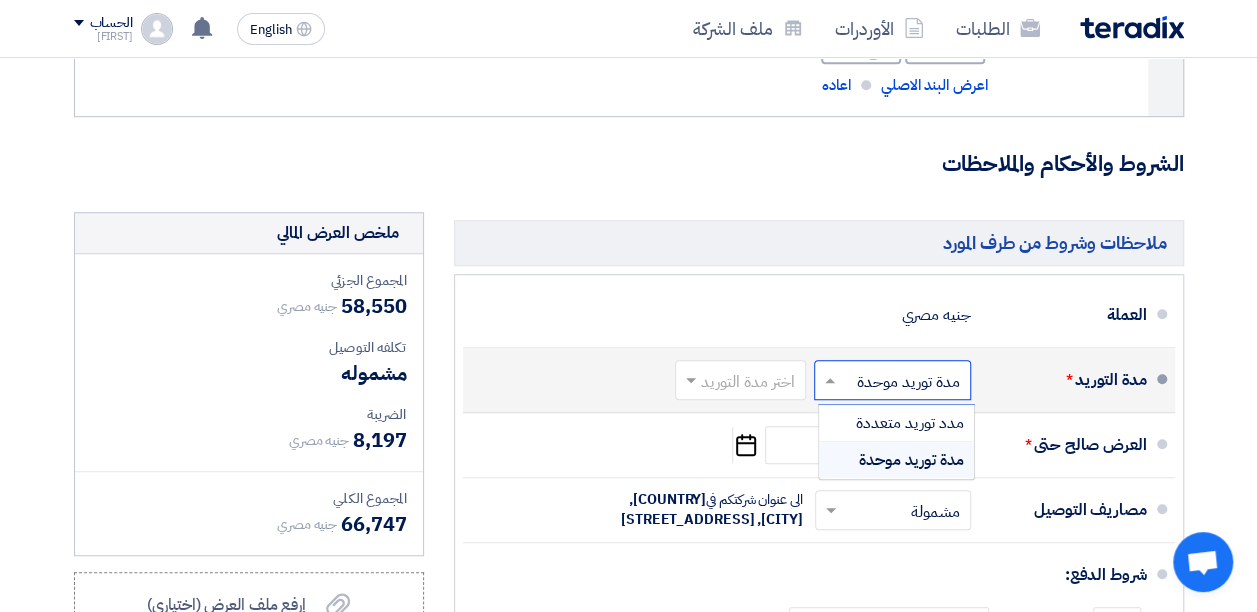 click on "مدة توريد موحدة" at bounding box center (911, 460) 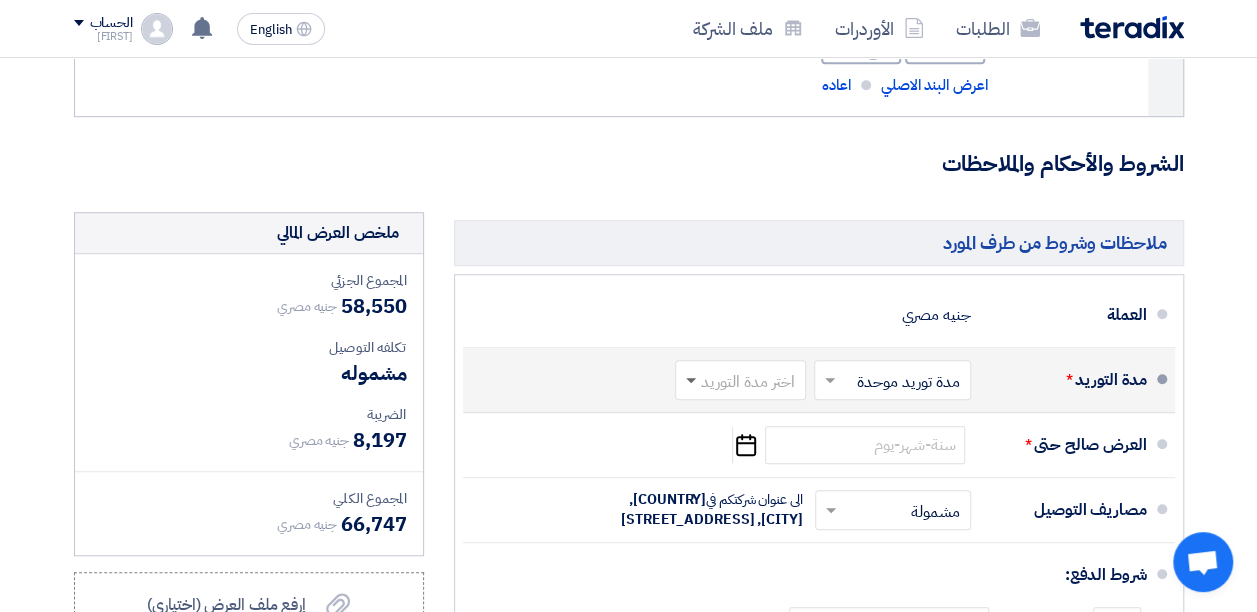 click 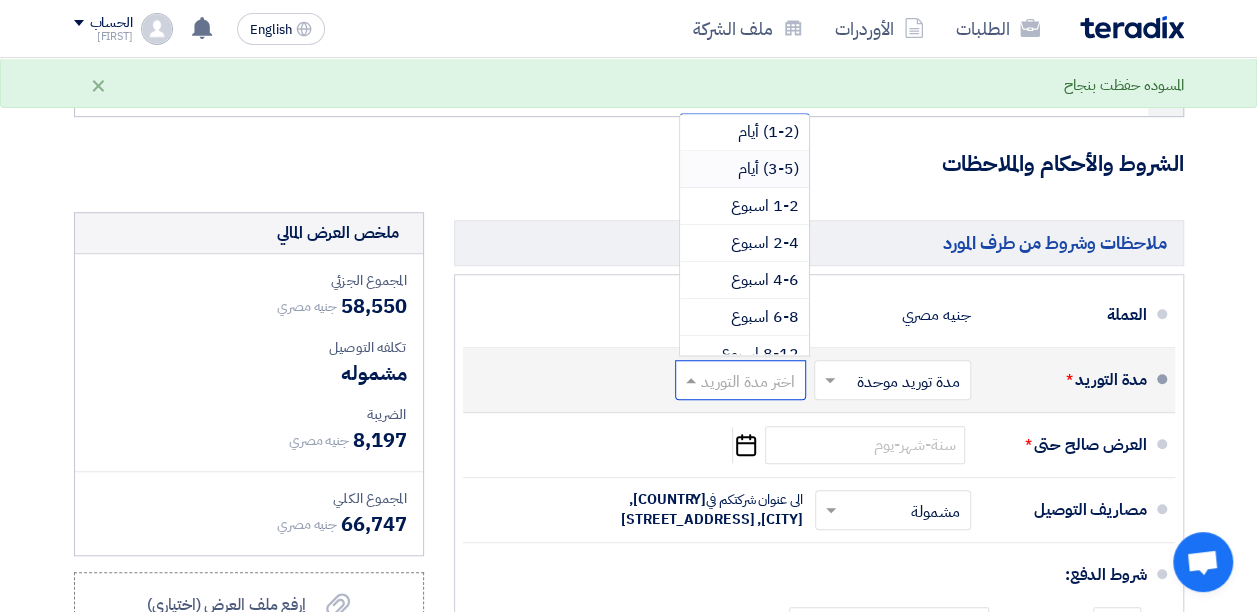 click on "(3-5) أيام" at bounding box center [768, 169] 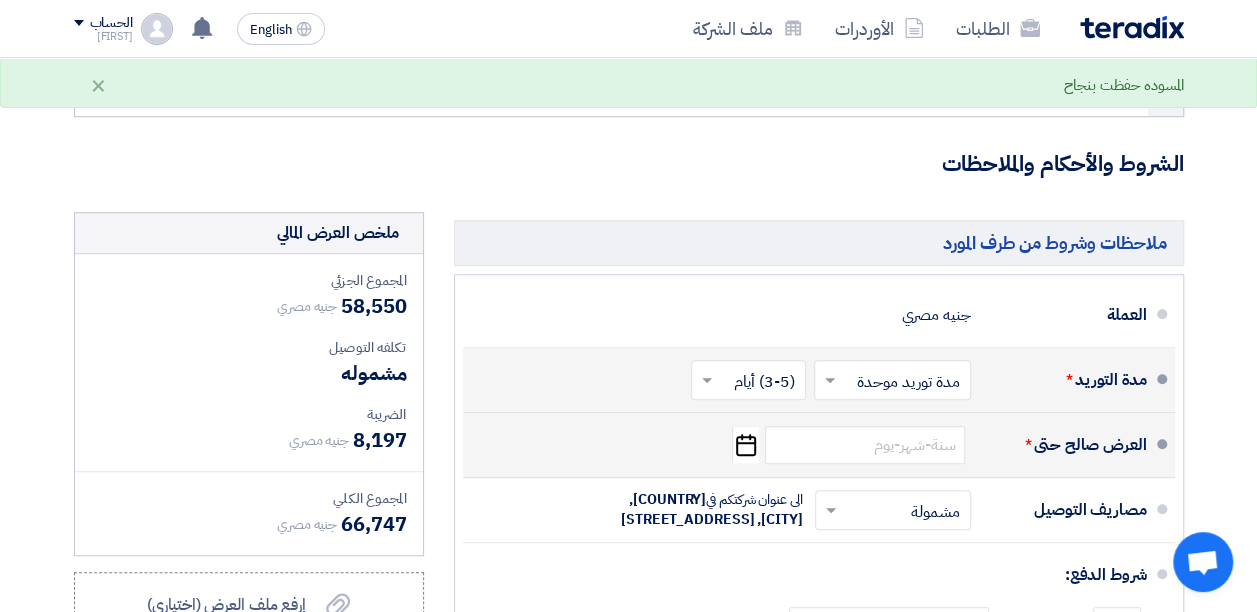 click on "Pick a date" 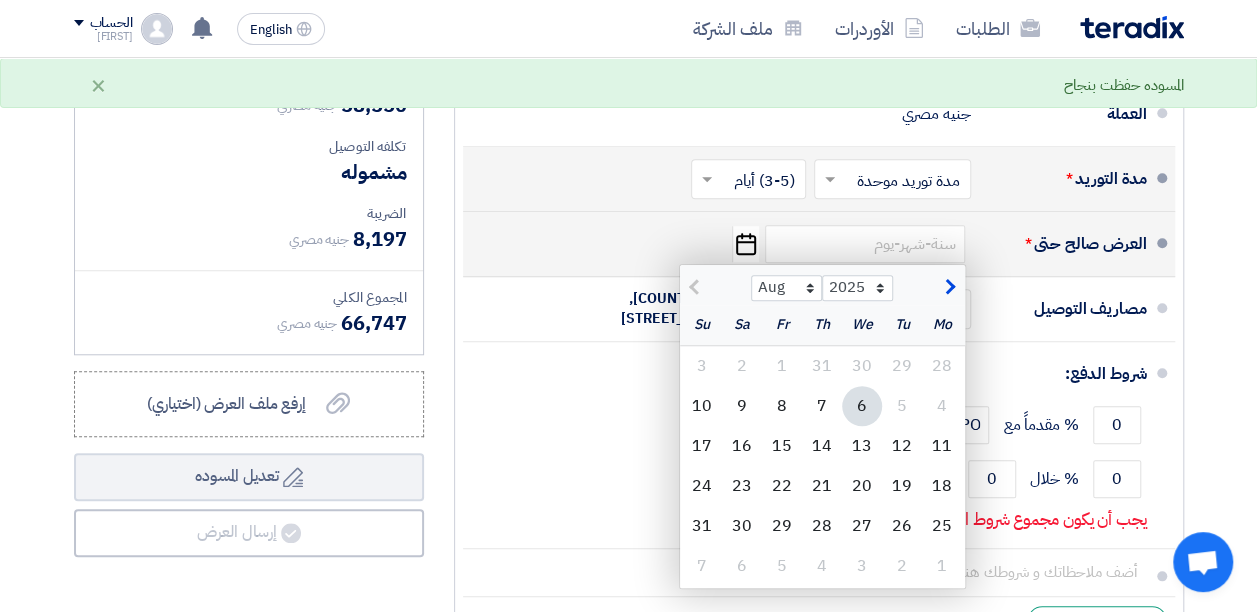 scroll, scrollTop: 866, scrollLeft: 0, axis: vertical 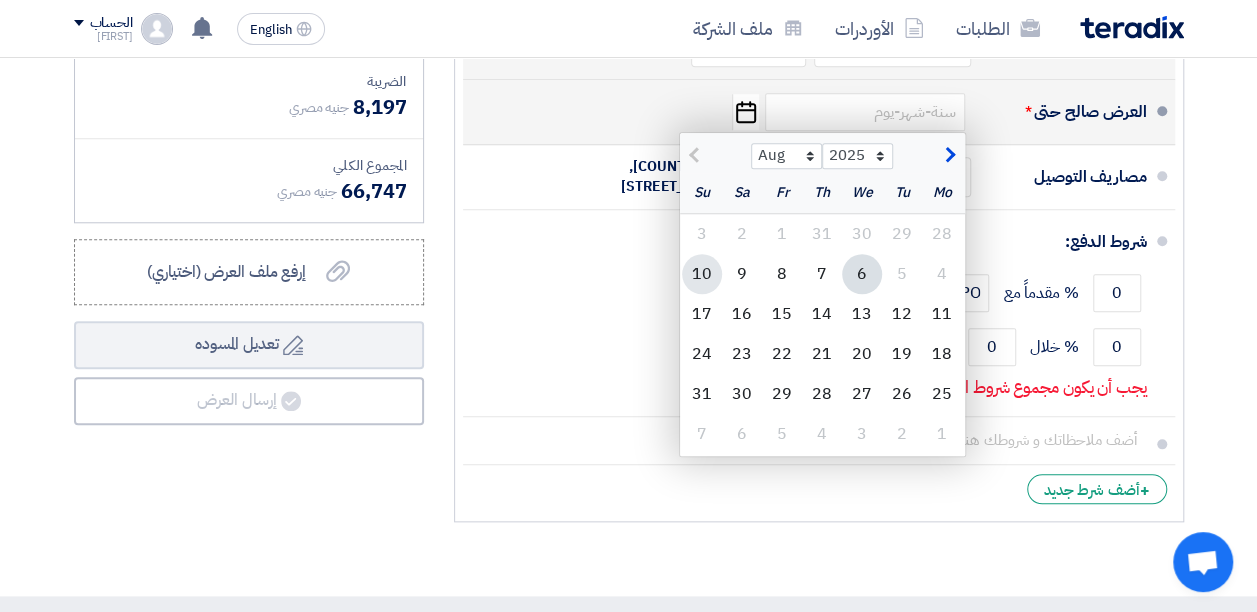 click on "10" 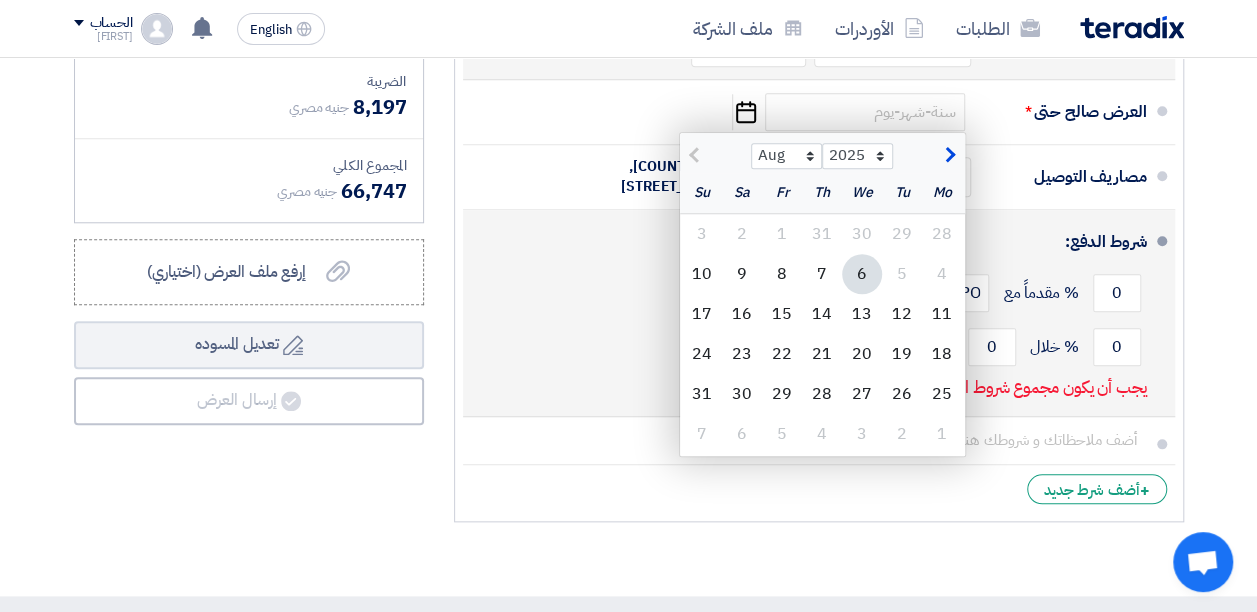 type on "8/10/2025" 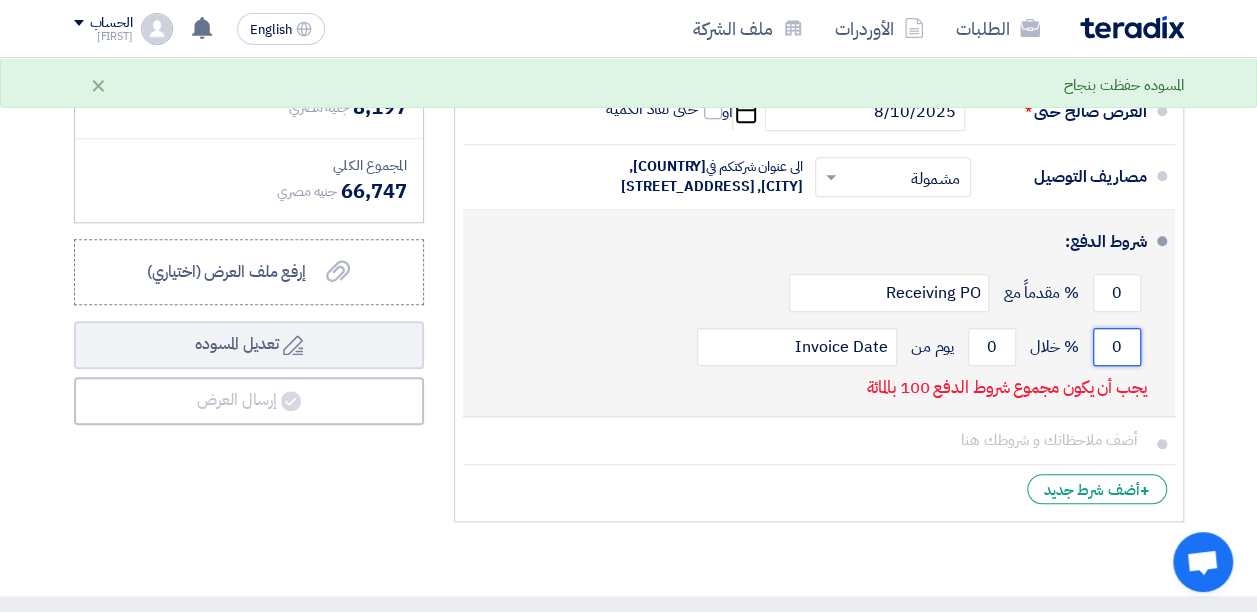 drag, startPoint x: 1112, startPoint y: 378, endPoint x: 1123, endPoint y: 378, distance: 11 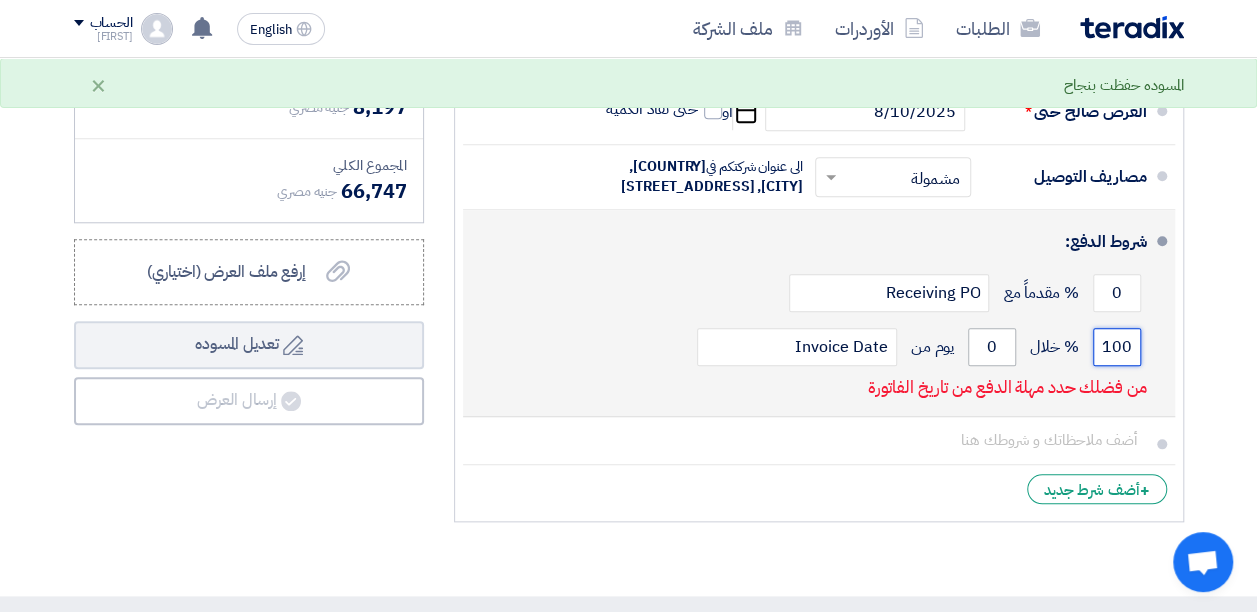 type on "100" 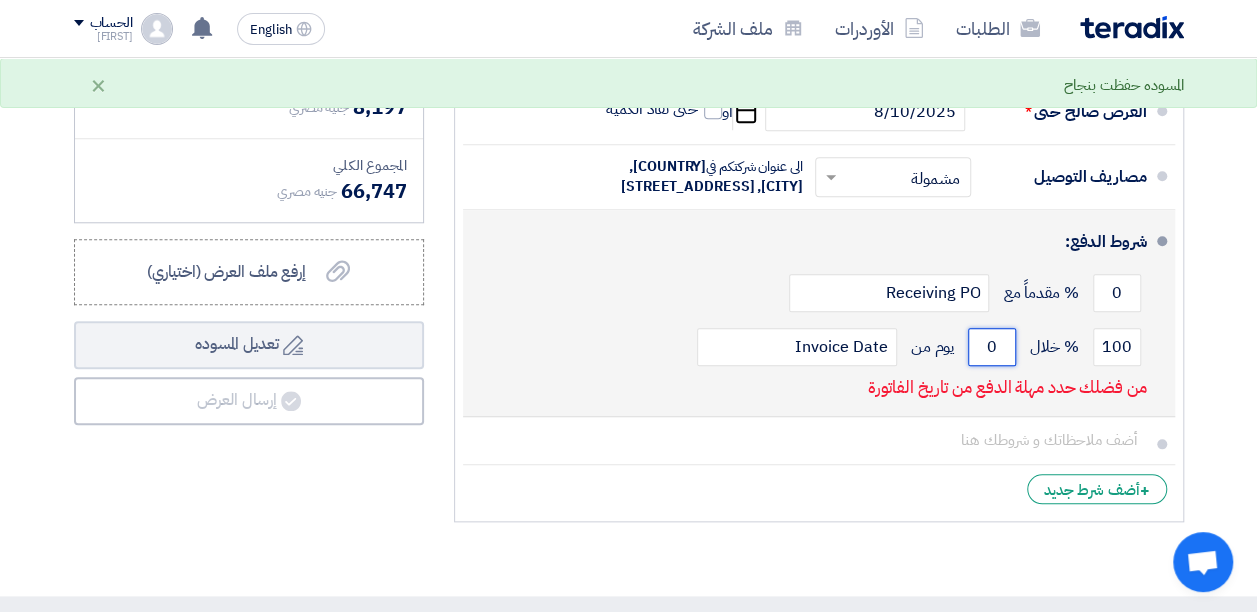 click on "0" 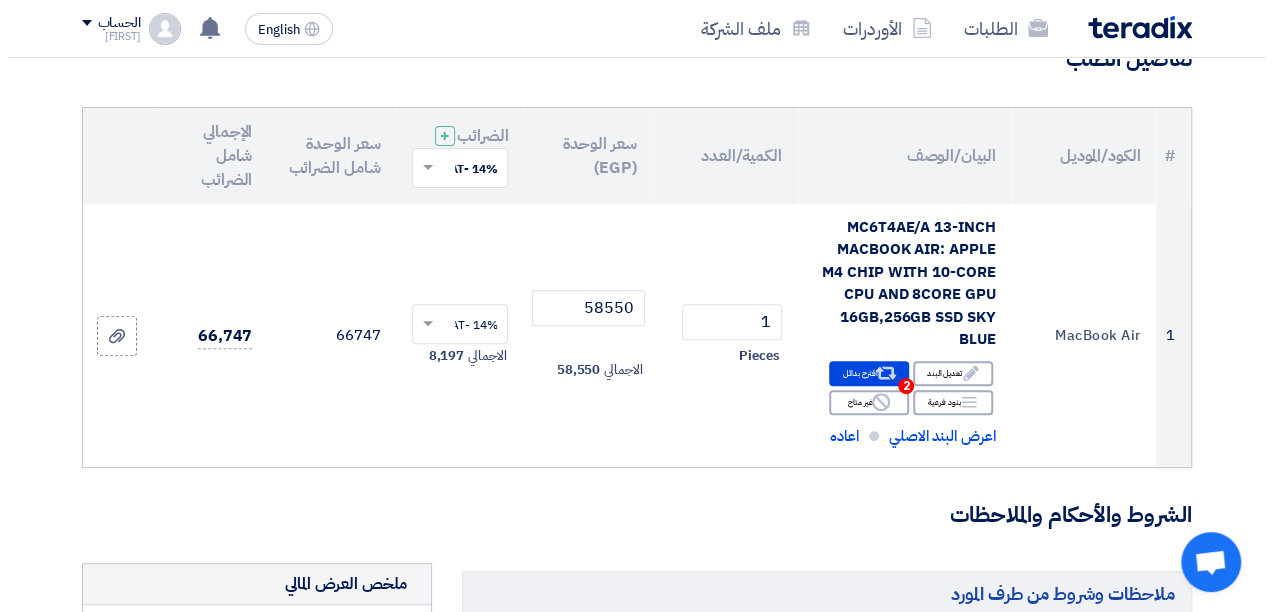 scroll, scrollTop: 133, scrollLeft: 0, axis: vertical 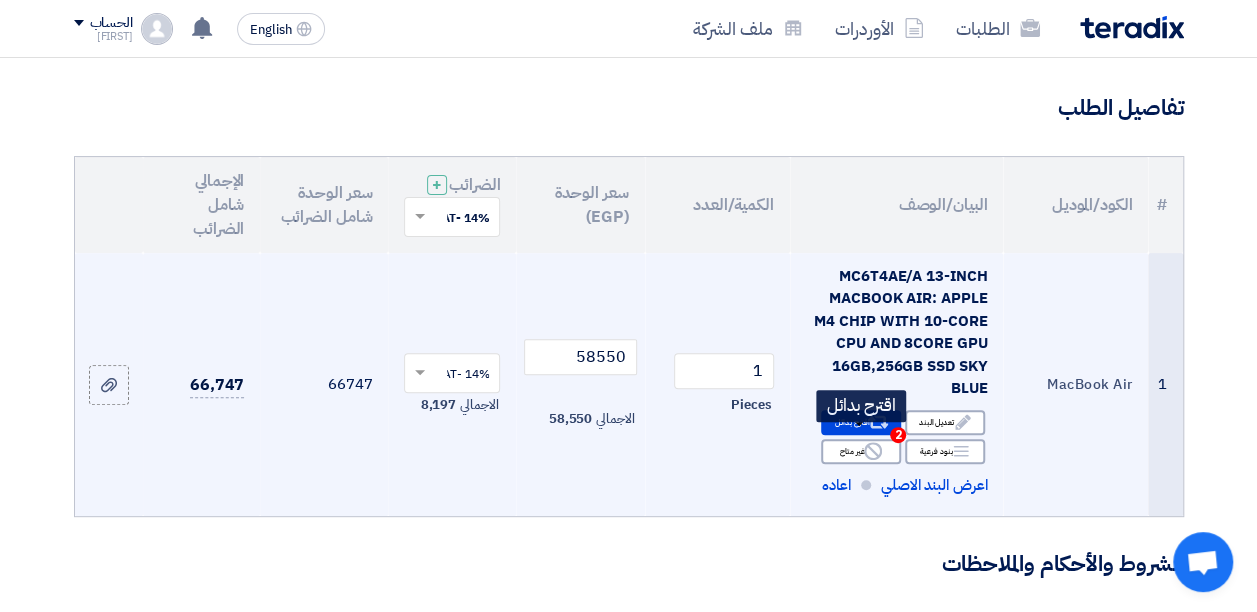 type on "7" 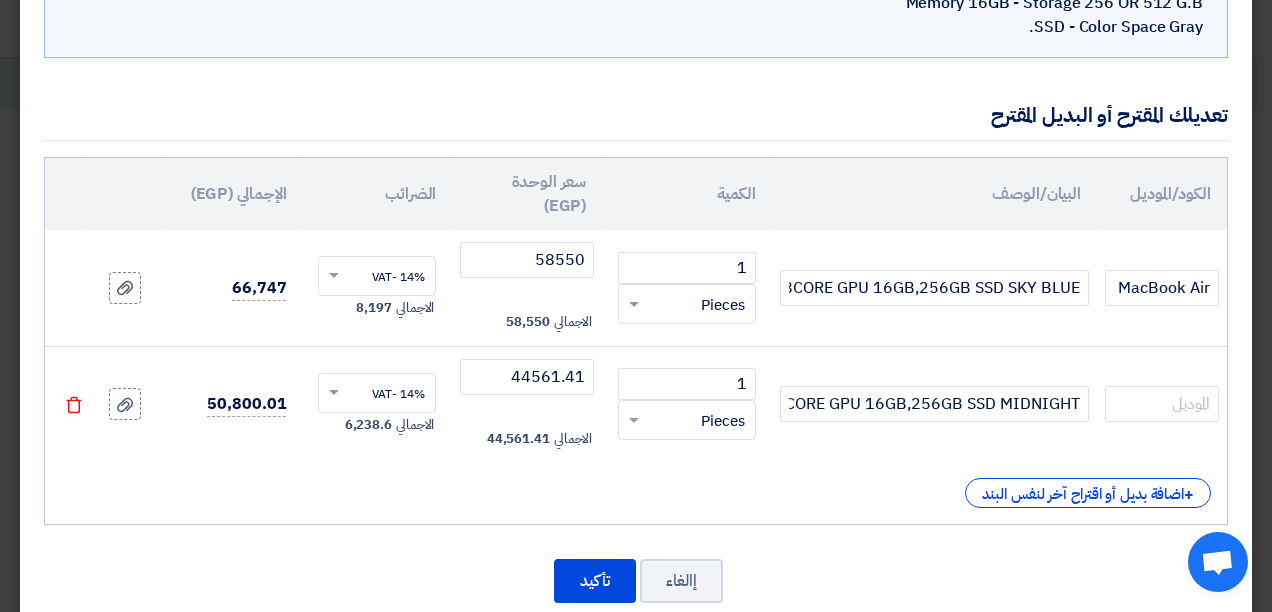 scroll, scrollTop: 232, scrollLeft: 0, axis: vertical 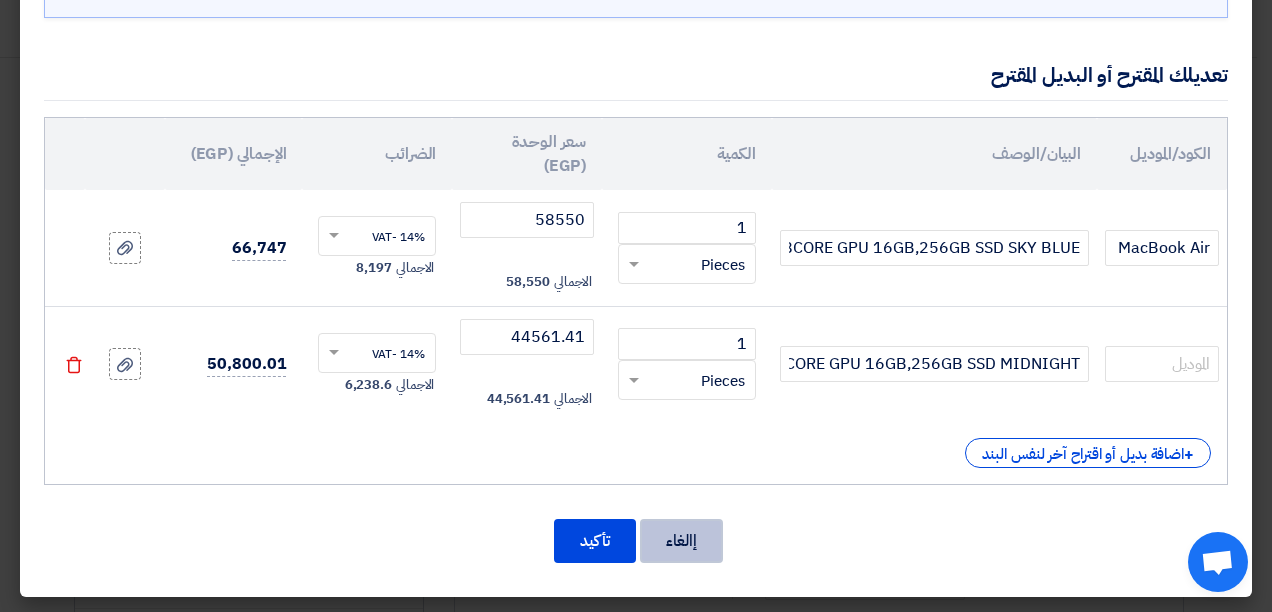 click on "إالغاء" 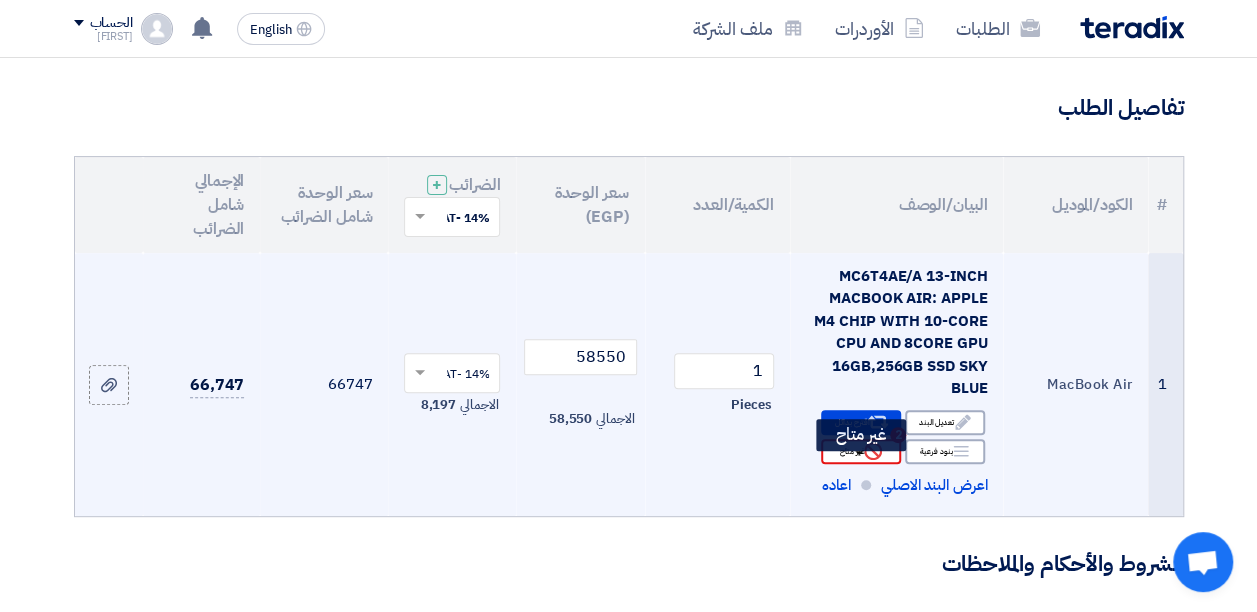 click on "Reject" 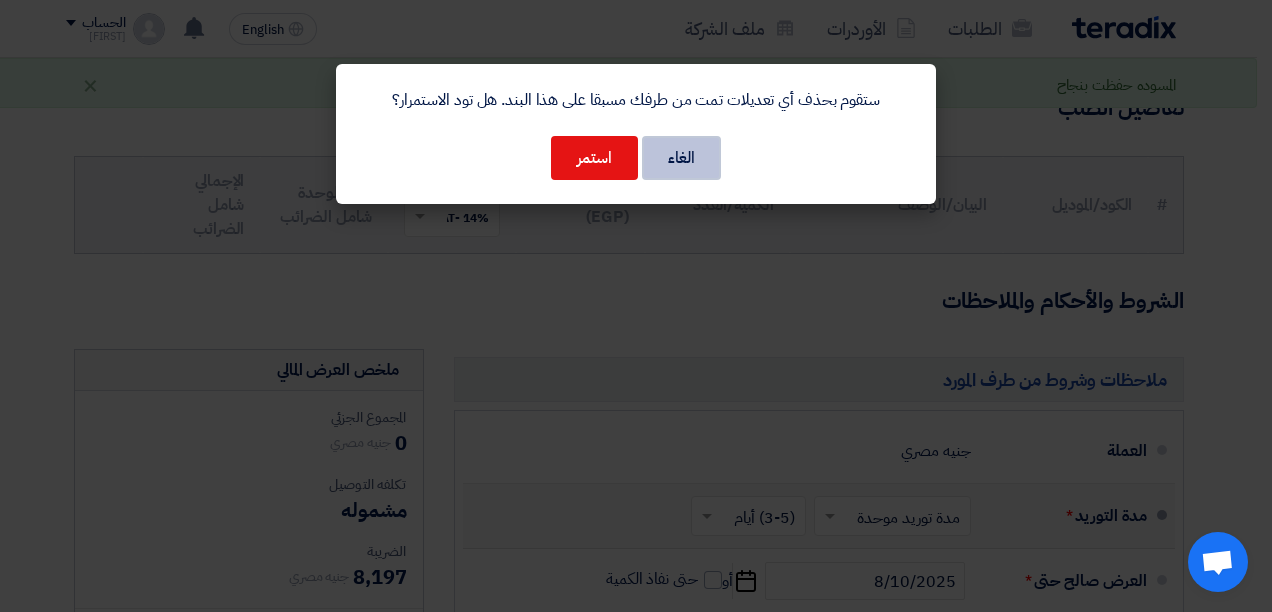 click on "الغاء" 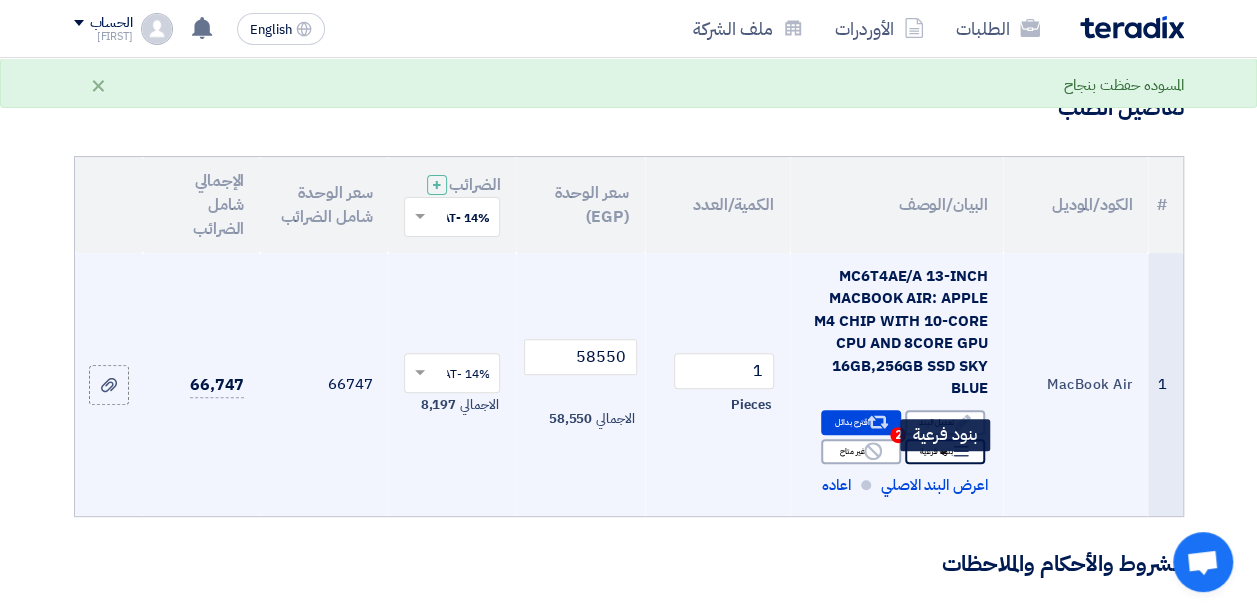 click on "Breakdown
بنود فرعية" 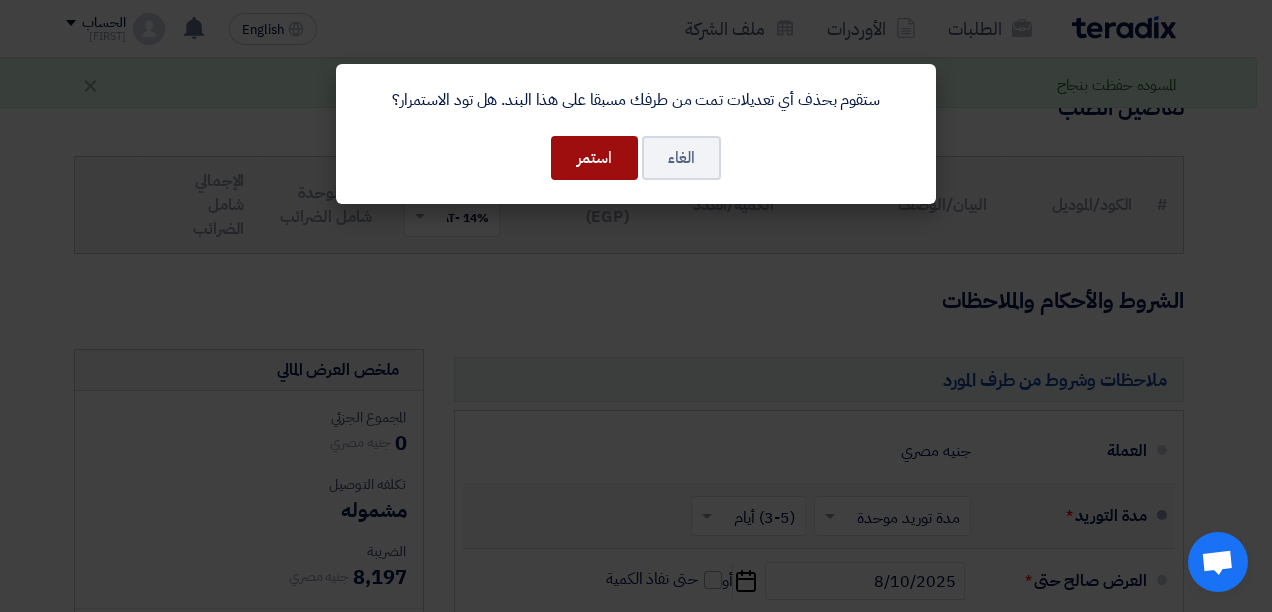 click on "استمر" 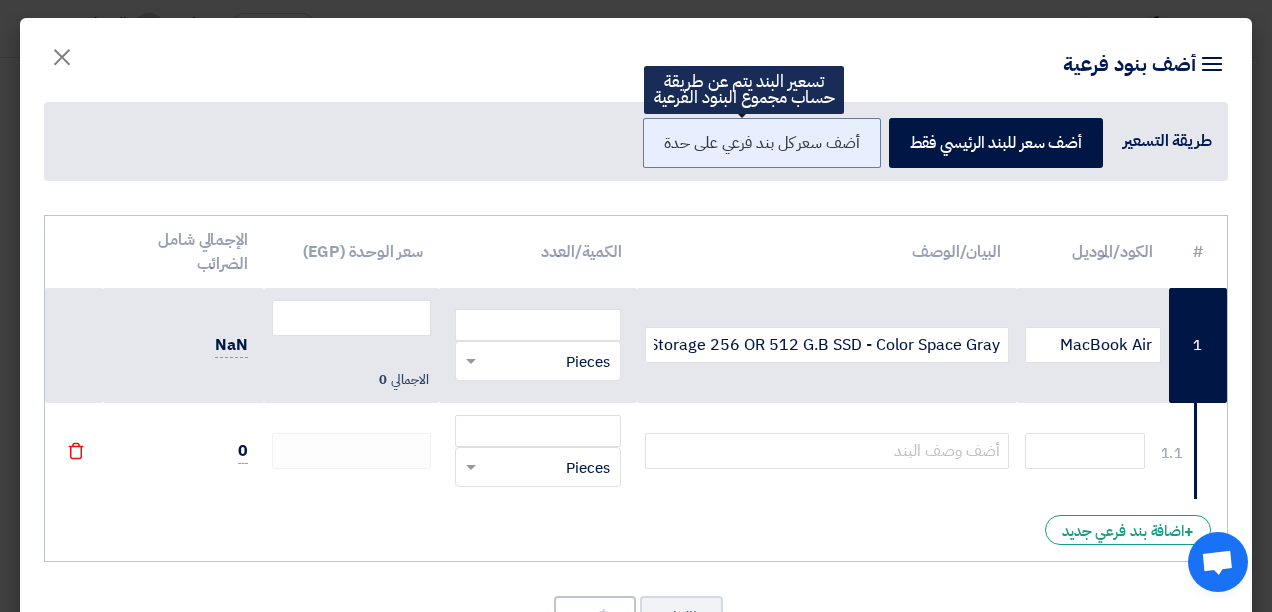 click on "أضف سعر كل بند فرعي على حدة" 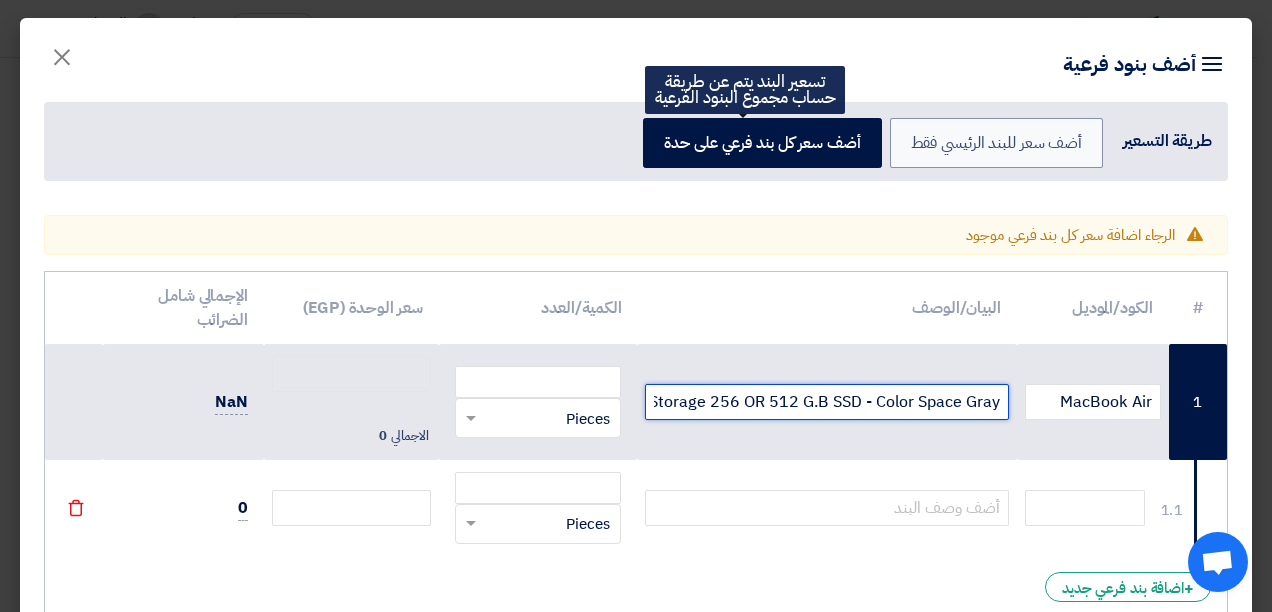 click on "MacBook Air M3 2024 - Display 13.6 inch - Memory 16GB - Storage 256 OR 512 G.B SSD - Color Space Gray." 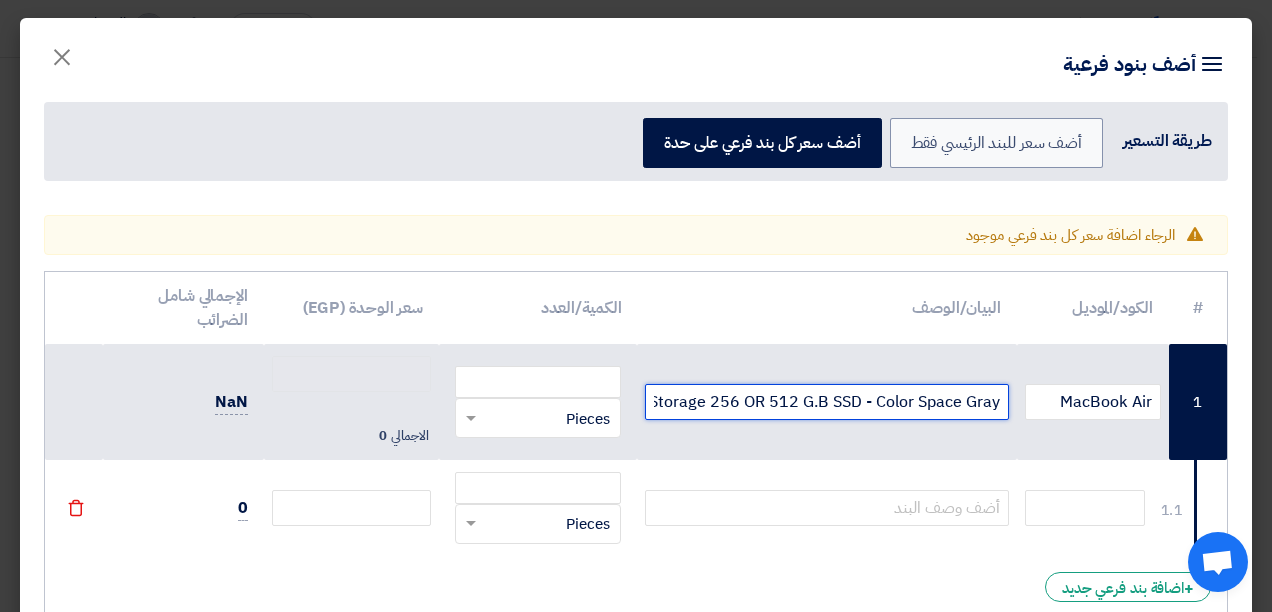 click on "MacBook Air M3 2024 - Display 13.6 inch - Memory 16GB - Storage 256 OR 512 G.B SSD - Color Space Gray." 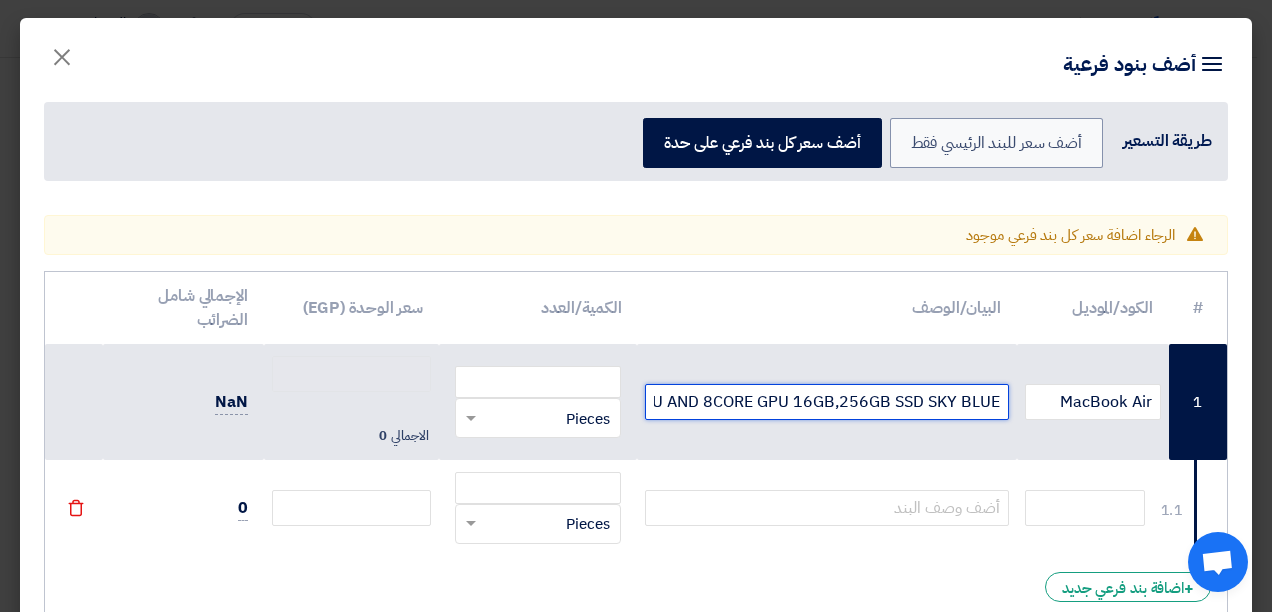 scroll, scrollTop: 0, scrollLeft: -534, axis: horizontal 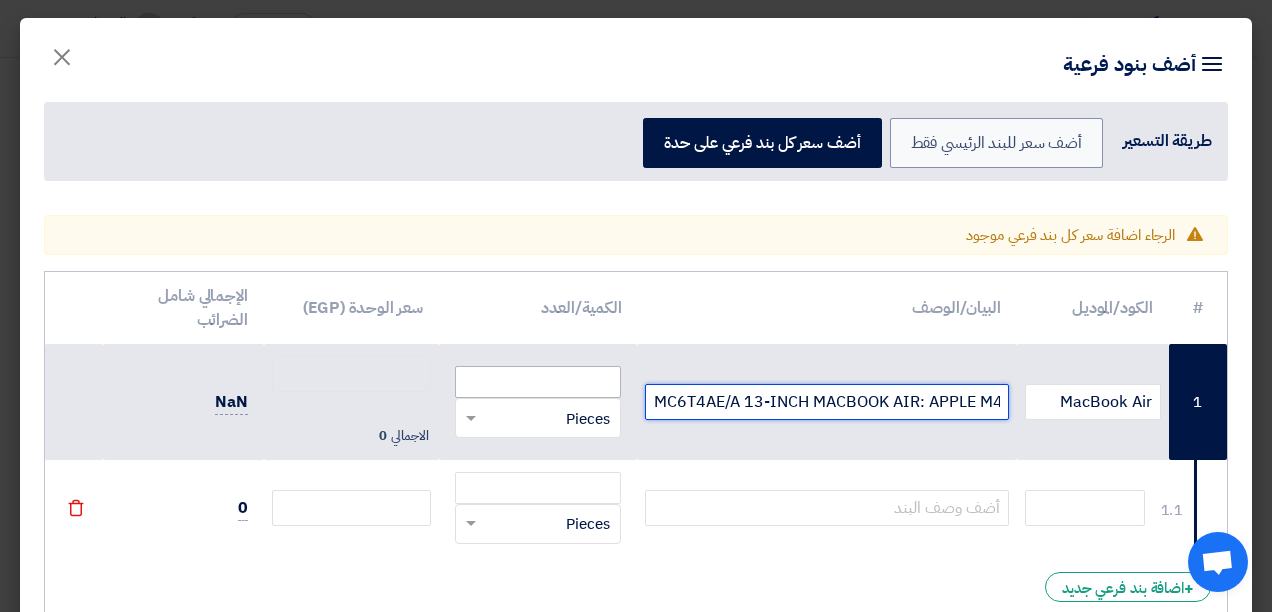 type on "MC6T4AE/A 13-INCH MACBOOK AIR: APPLE M4 CHIP WITH 10-CORE CPU AND 8CORE GPU 16GB,256GB SSD SKY BLUE" 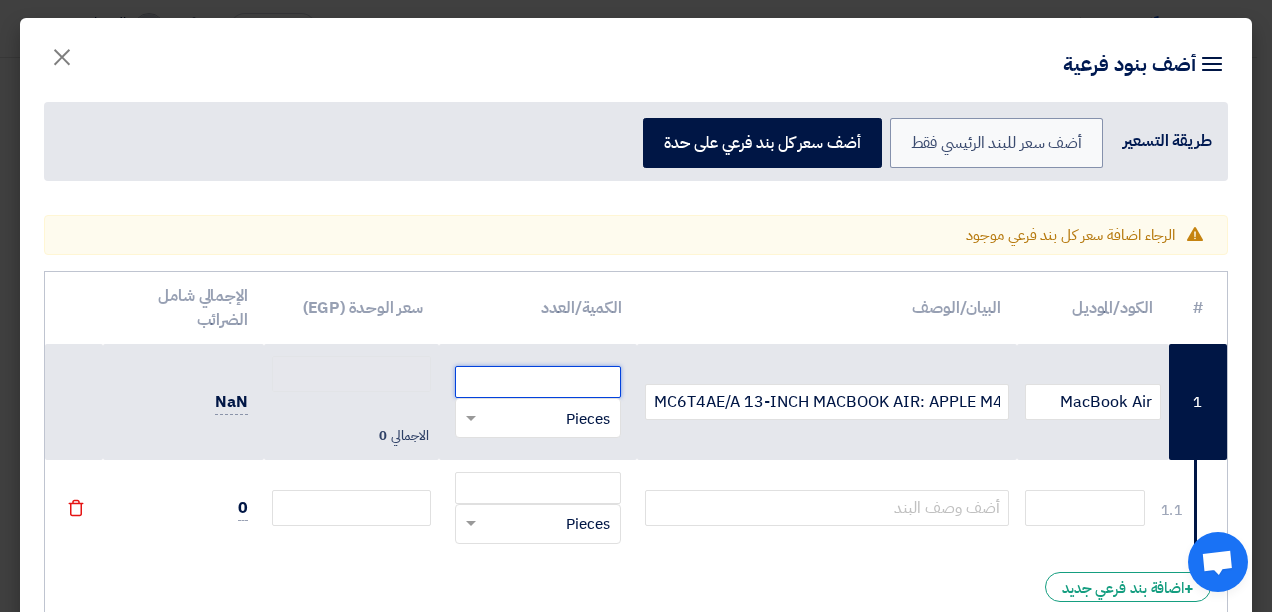 click 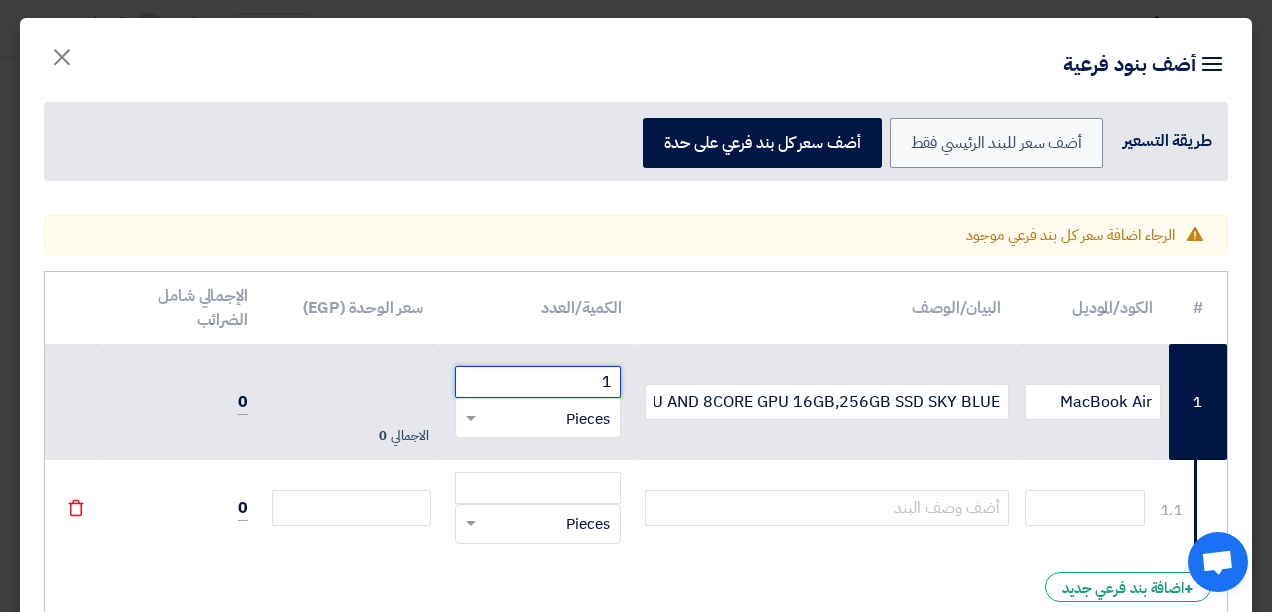 type on "1" 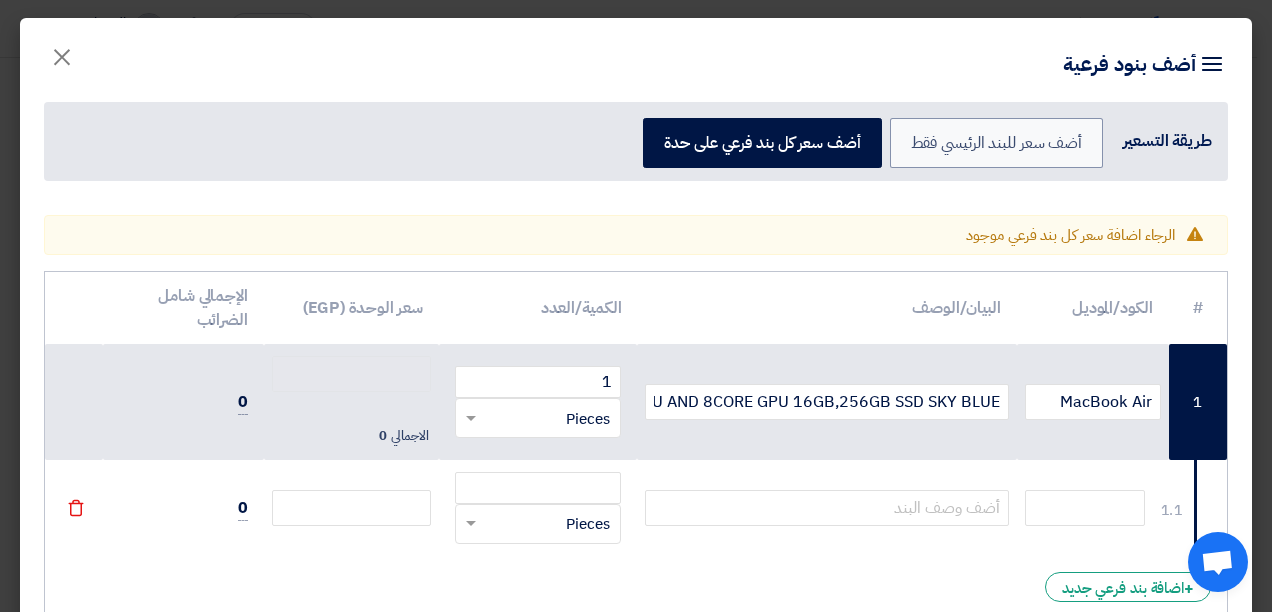 click on "0" 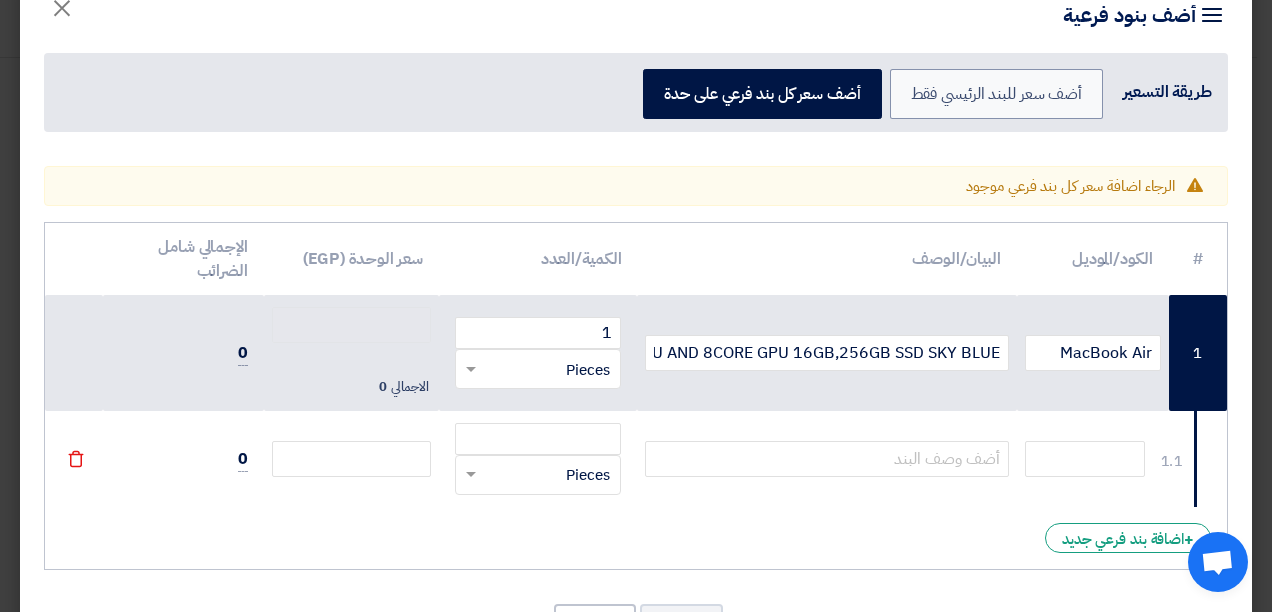 scroll, scrollTop: 0, scrollLeft: 0, axis: both 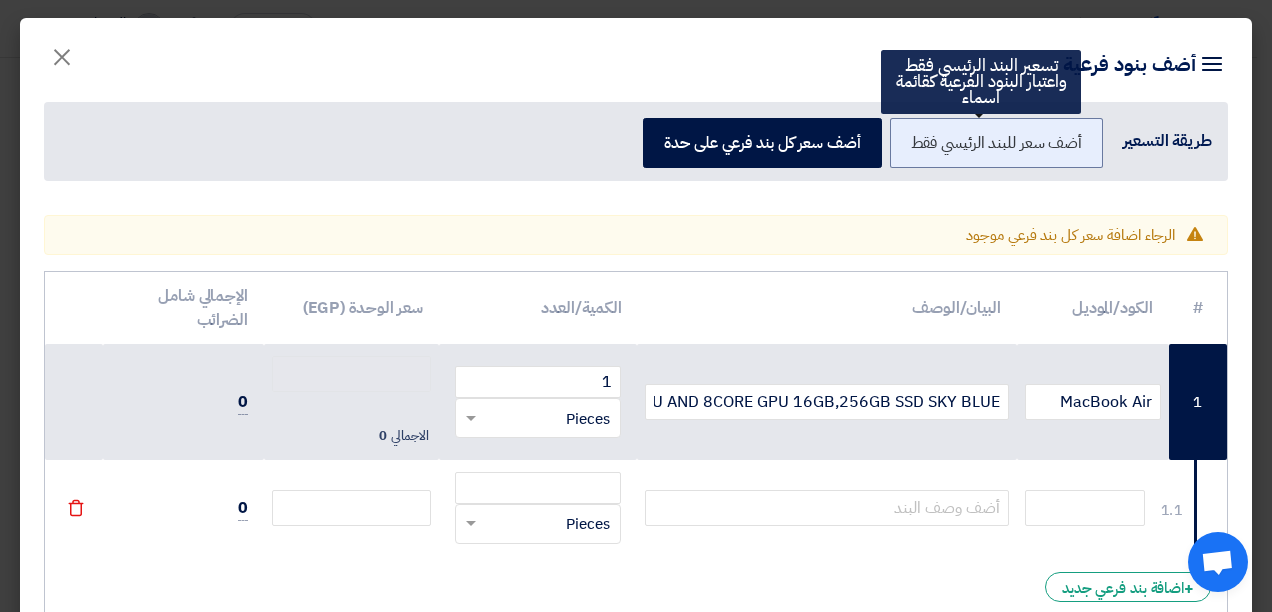 click on "أضف سعر للبند الرئيسي فقط" 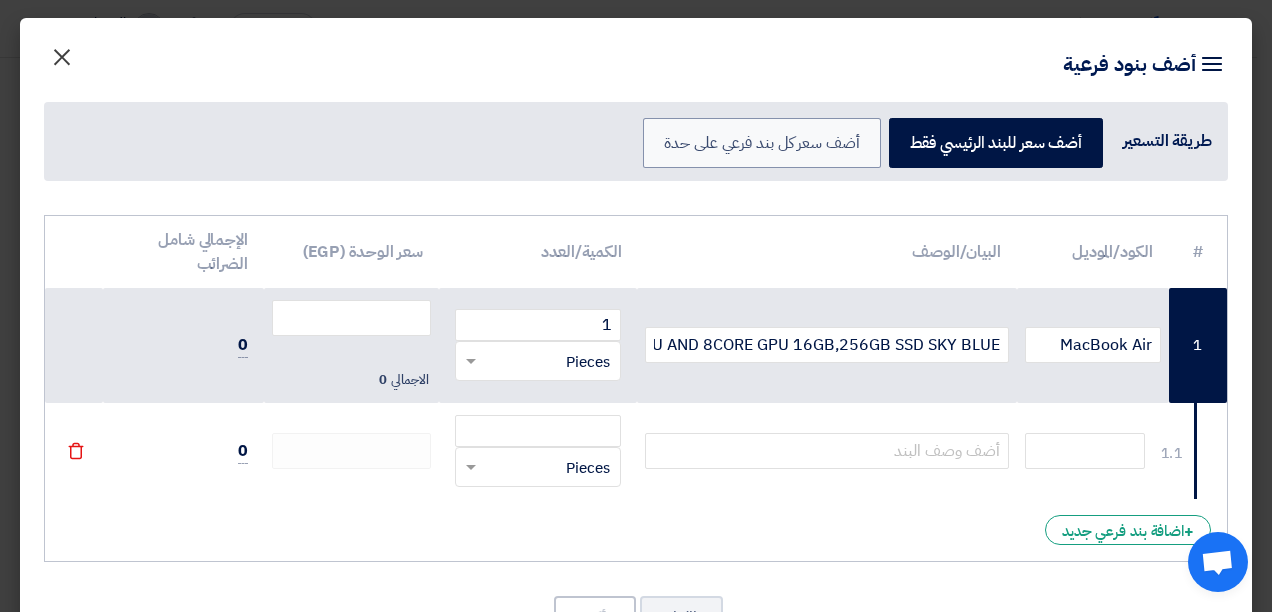 click on "×" 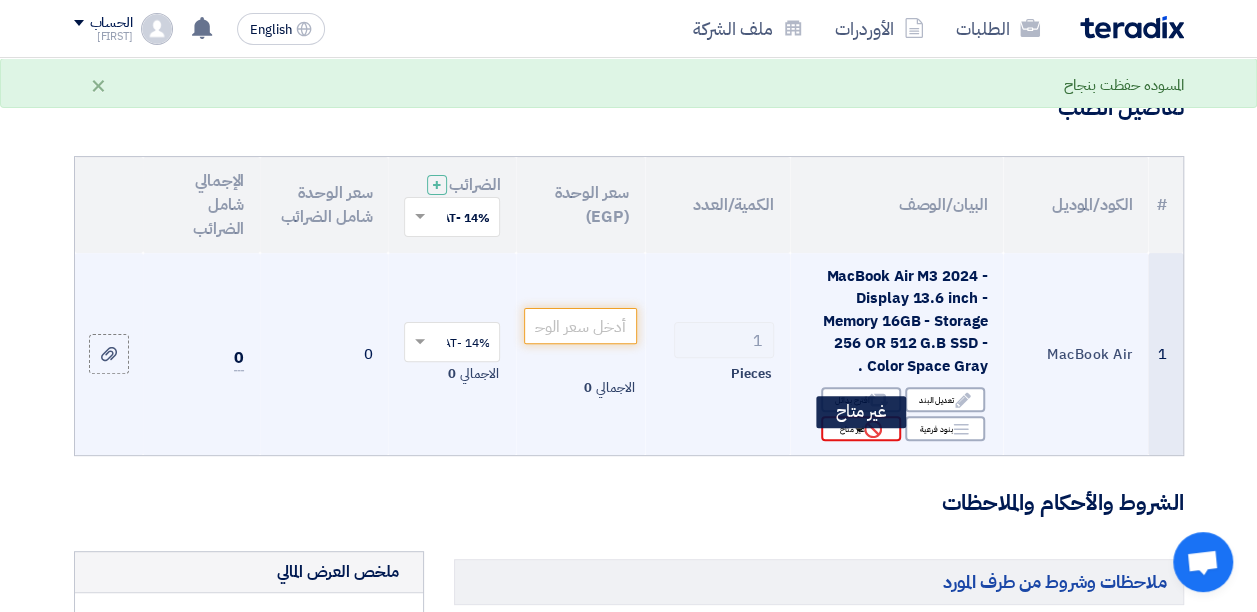click on "Reject
غير متاح" 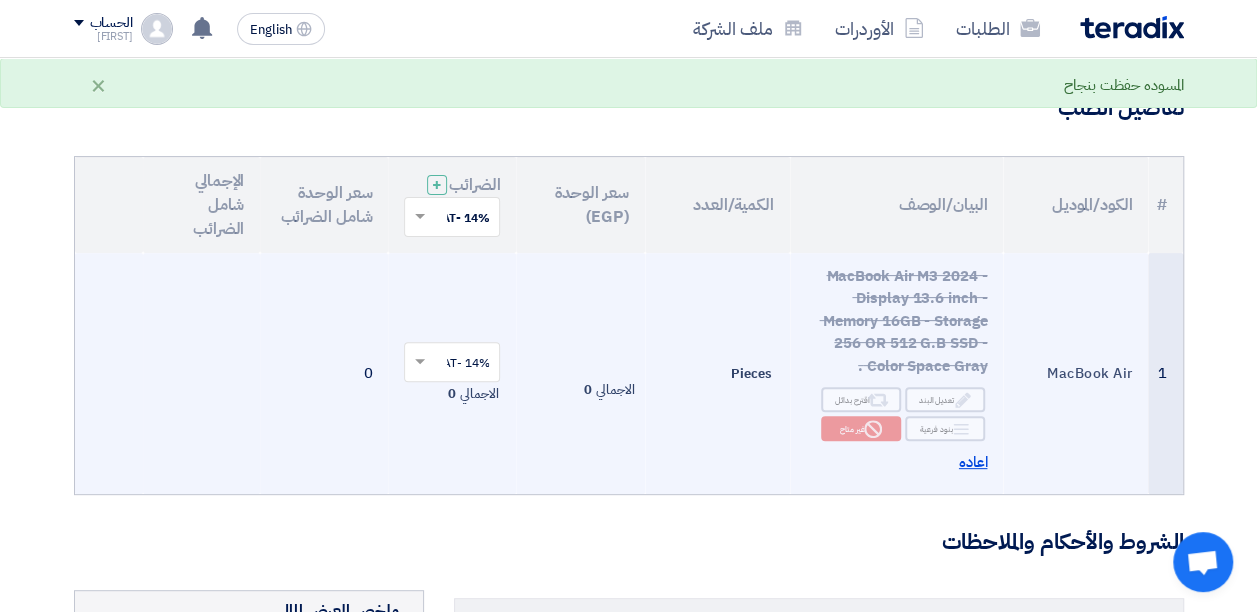 click on "اعاده" 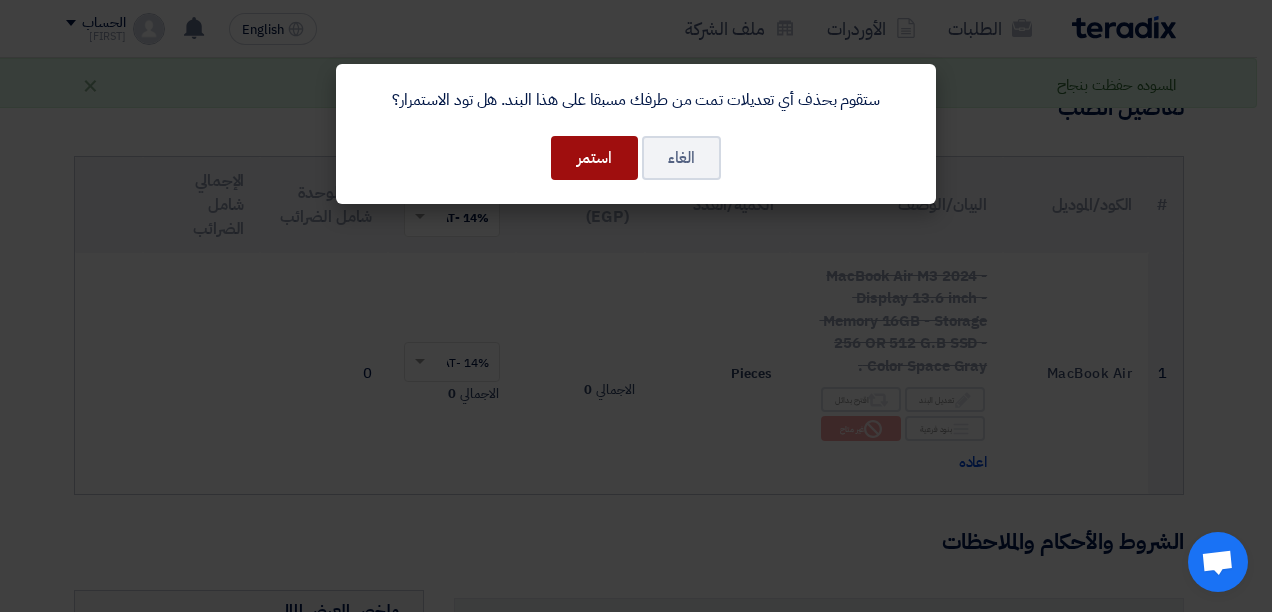 click on "استمر" 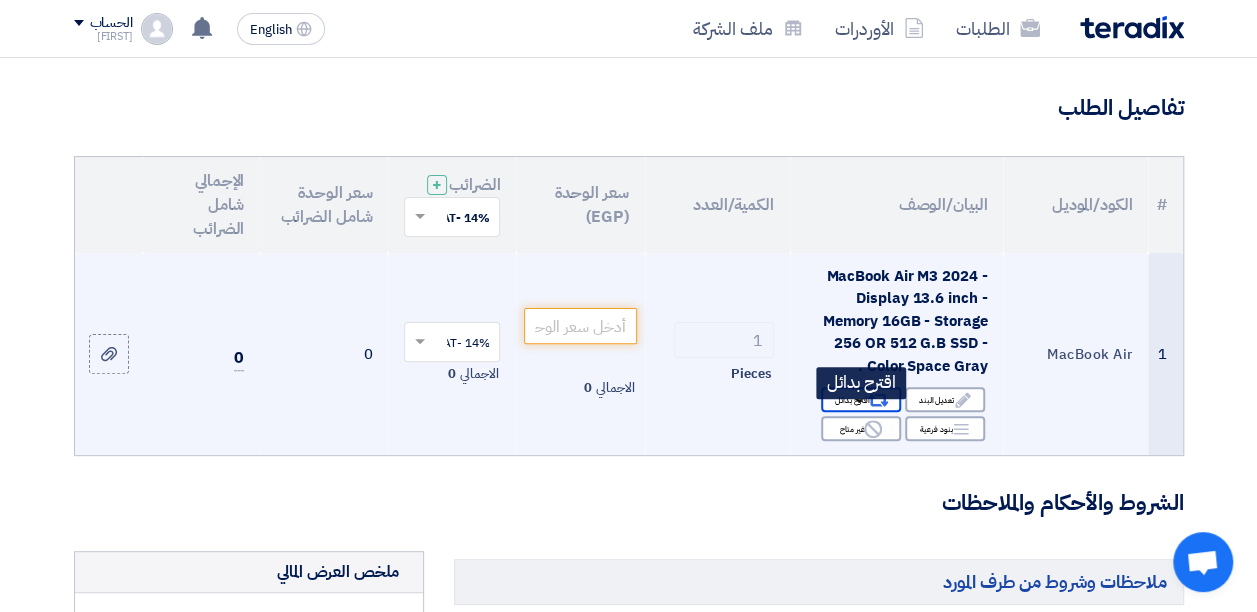 click on "Alternative
اقترح بدائل" 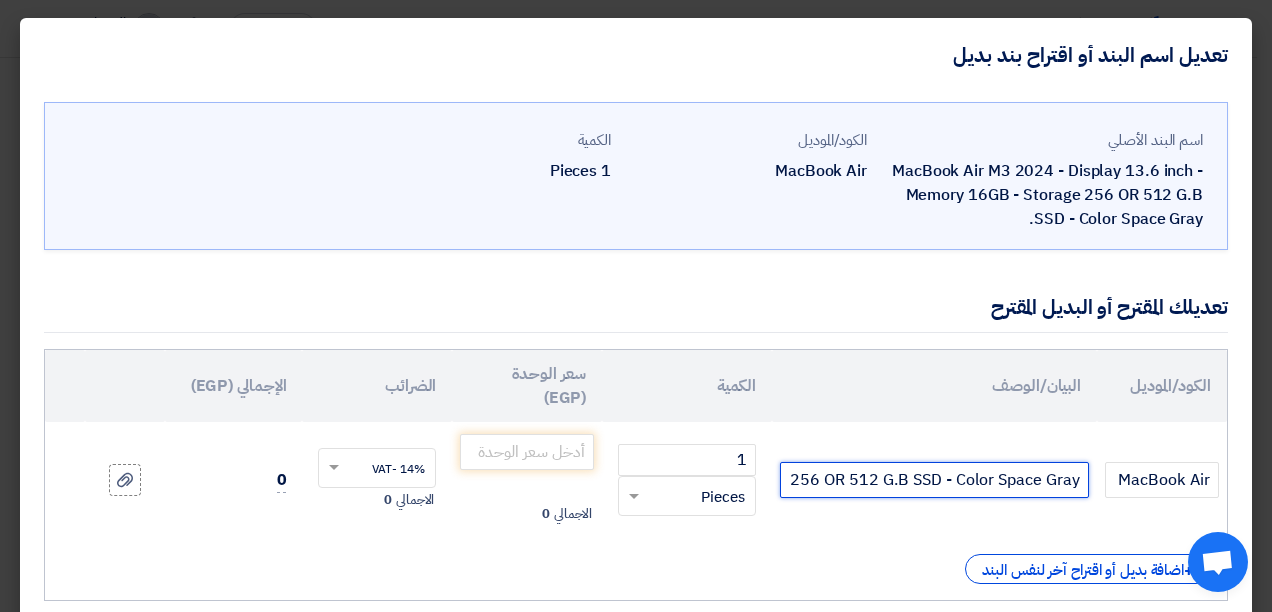 click on "MacBook Air M3 2024 - Display 13.6 inch - Memory 16GB - Storage 256 OR 512 G.B SSD - Color Space Gray." 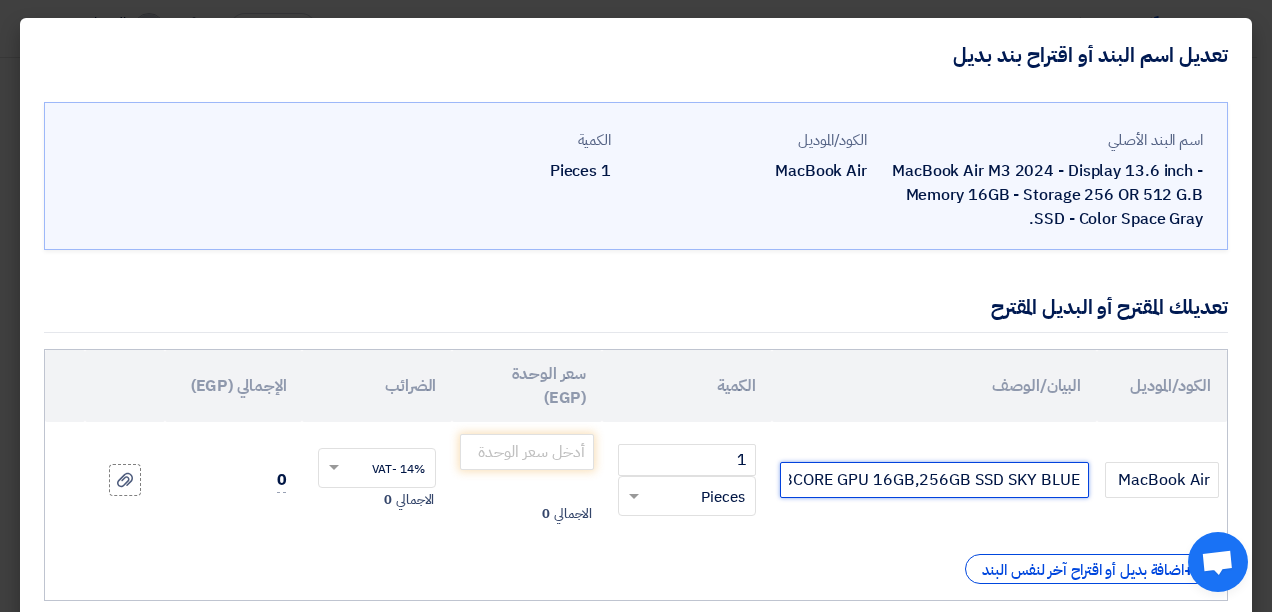scroll, scrollTop: 0, scrollLeft: -587, axis: horizontal 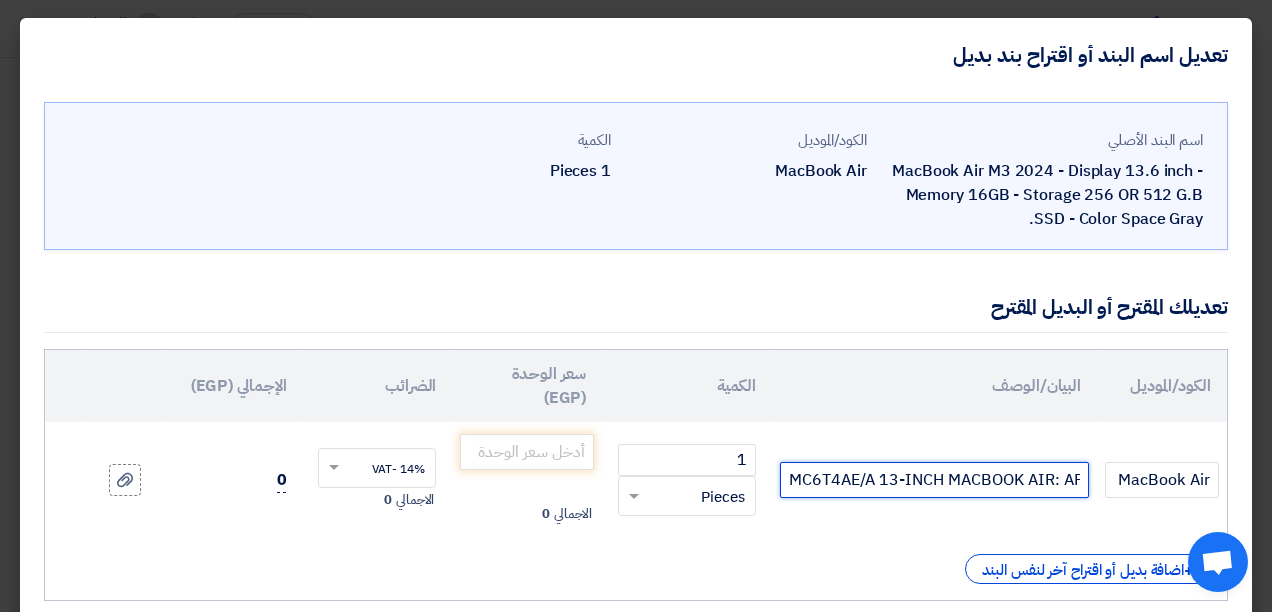 type on "MC6T4AE/A 13-INCH MACBOOK AIR: APPLE M4 CHIP WITH 10-CORE CPU AND 8CORE GPU 16GB,256GB SSD SKY BLUE" 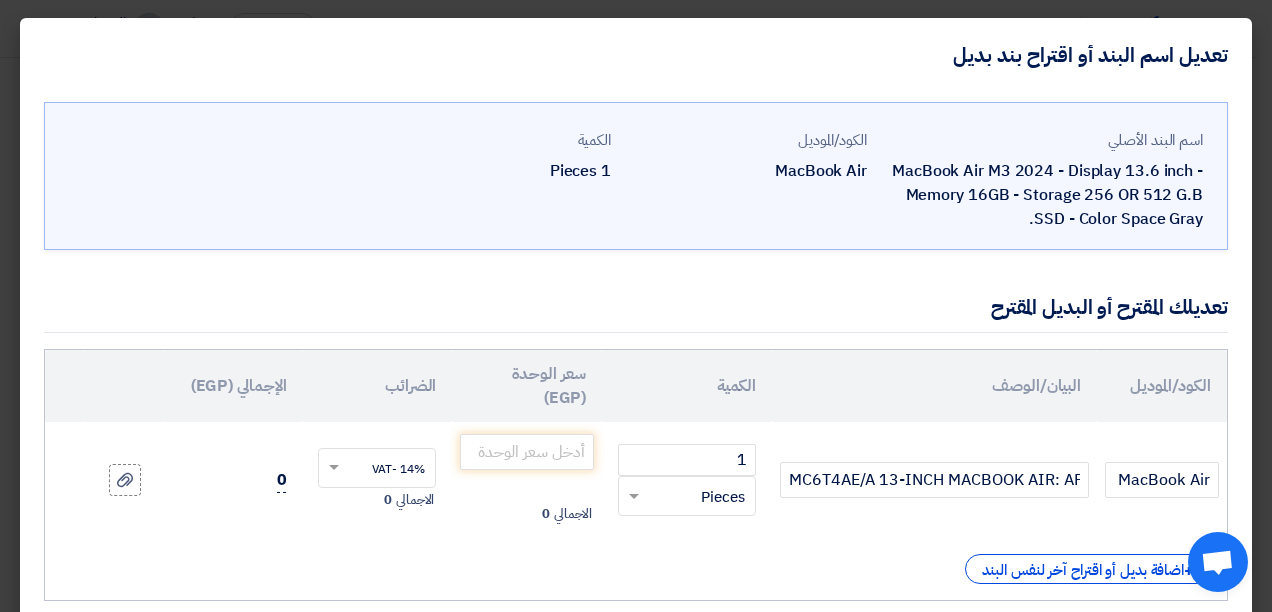 click on "0" 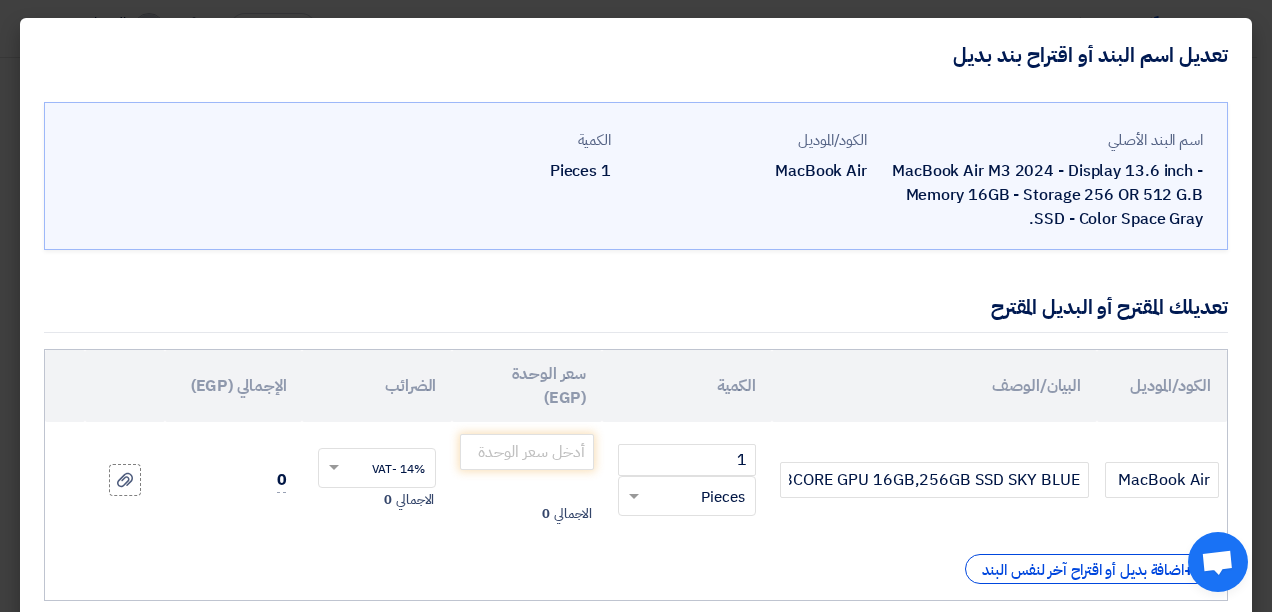 drag, startPoint x: 294, startPoint y: 486, endPoint x: 283, endPoint y: 477, distance: 14.21267 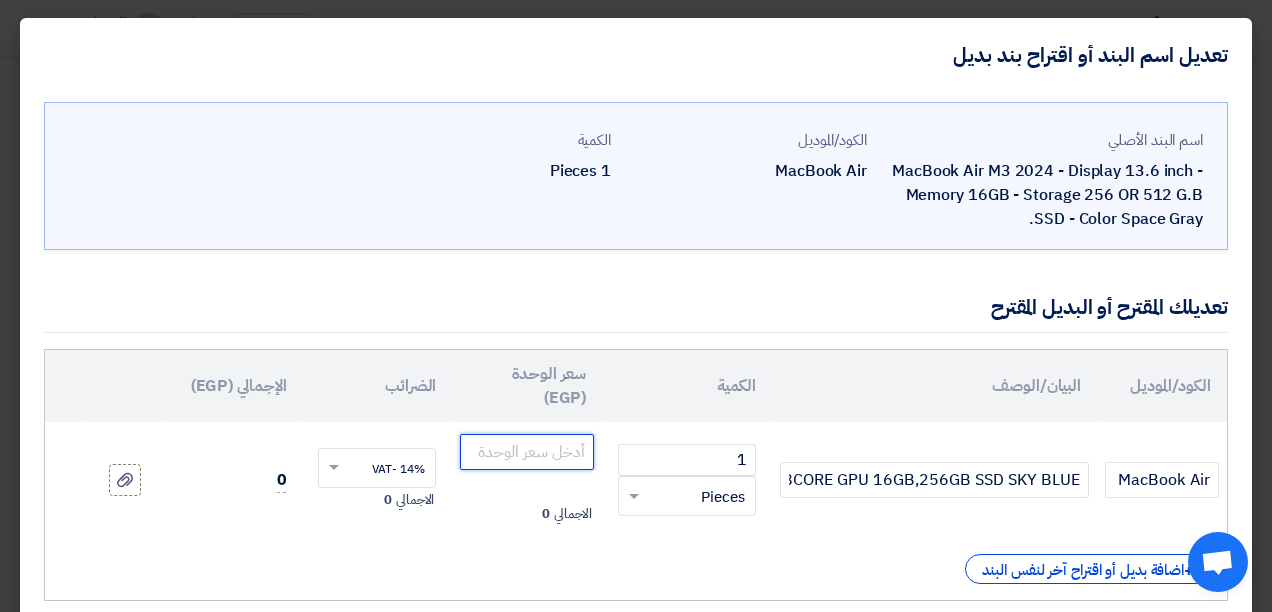 click 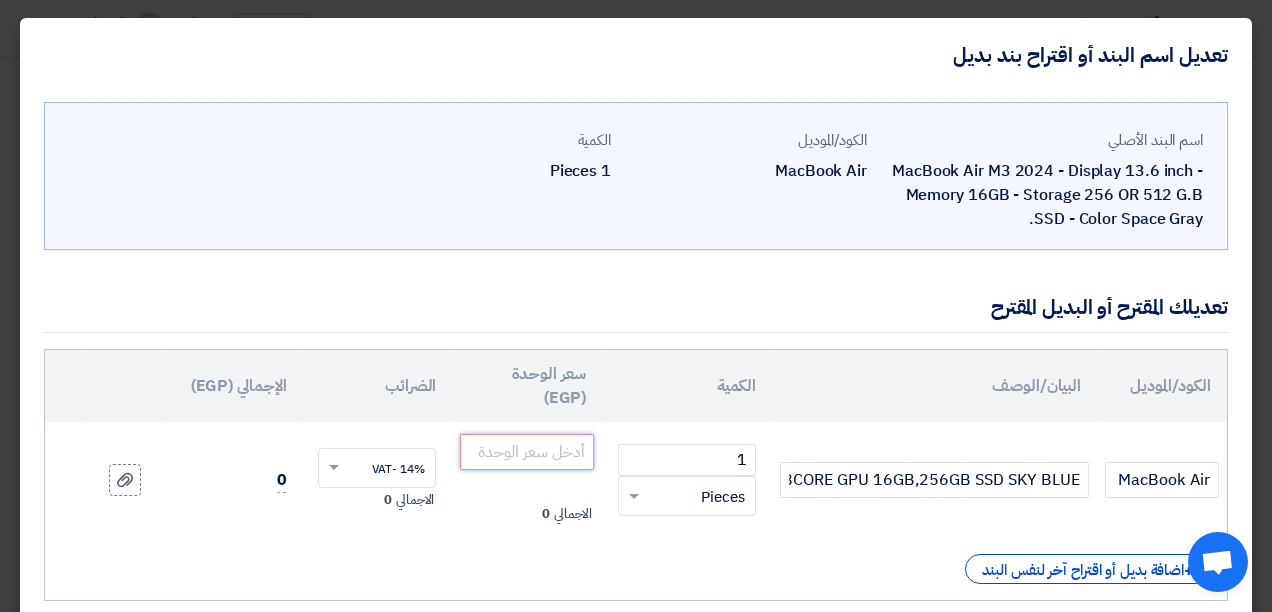 click 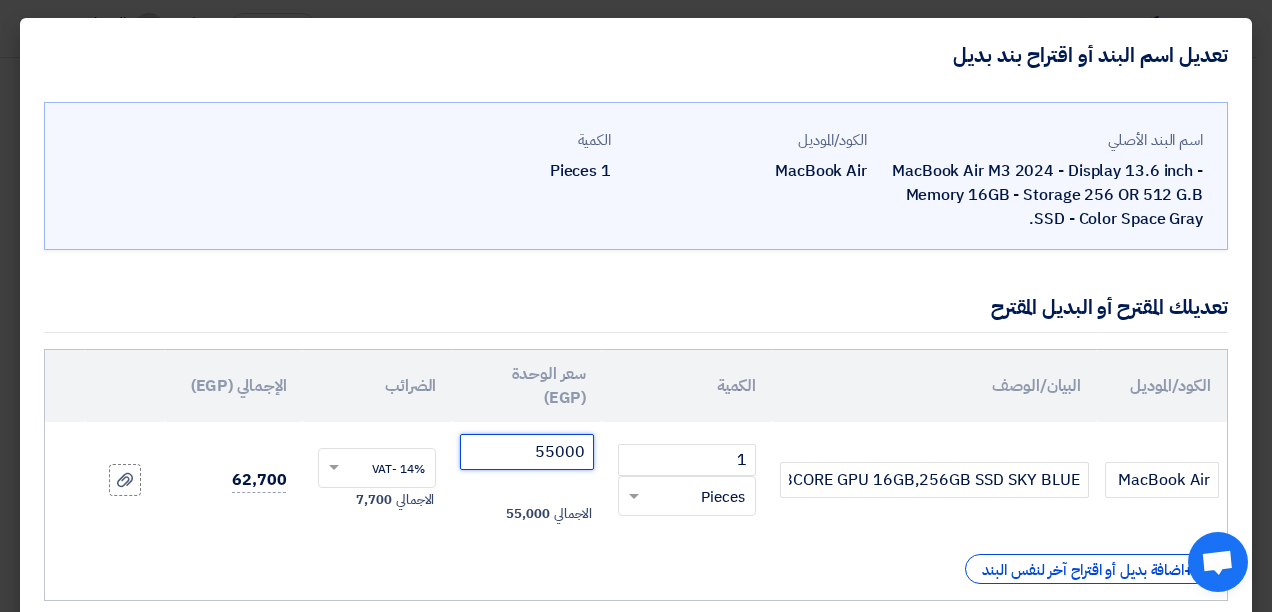 click on "55000" 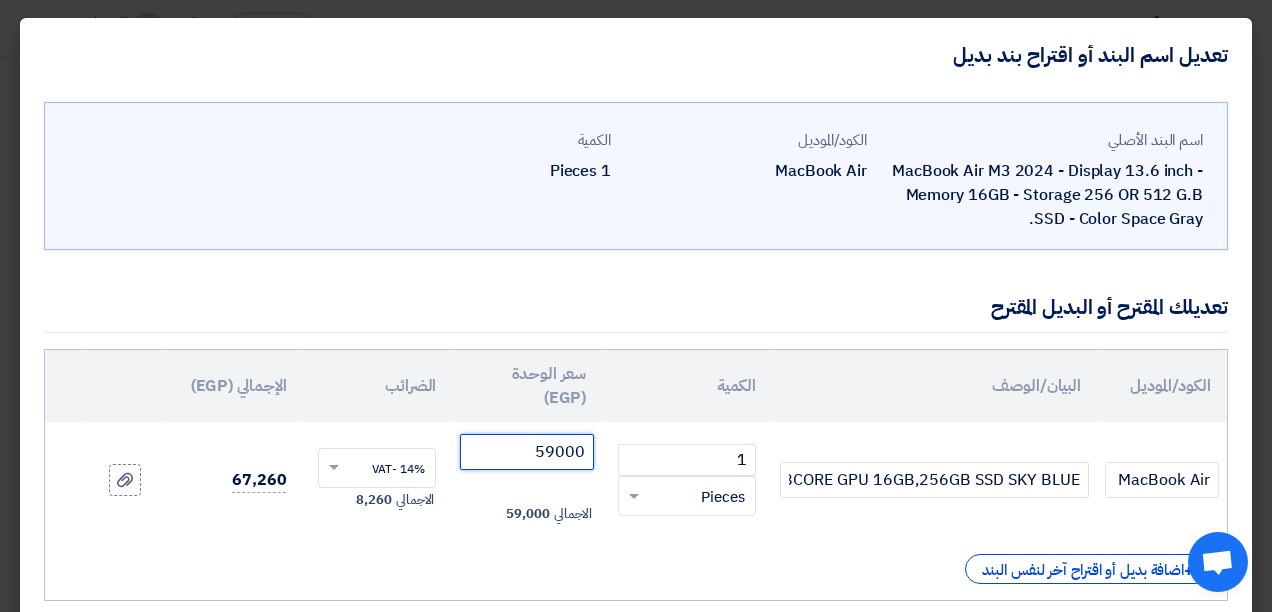 click on "59000" 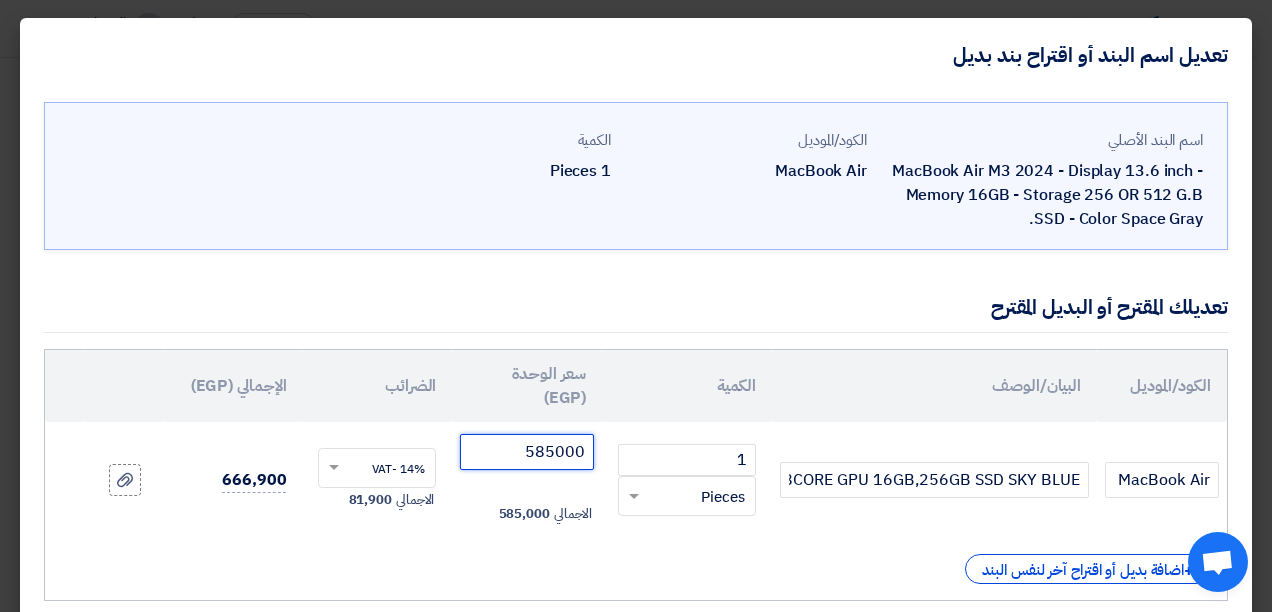 click on "585000" 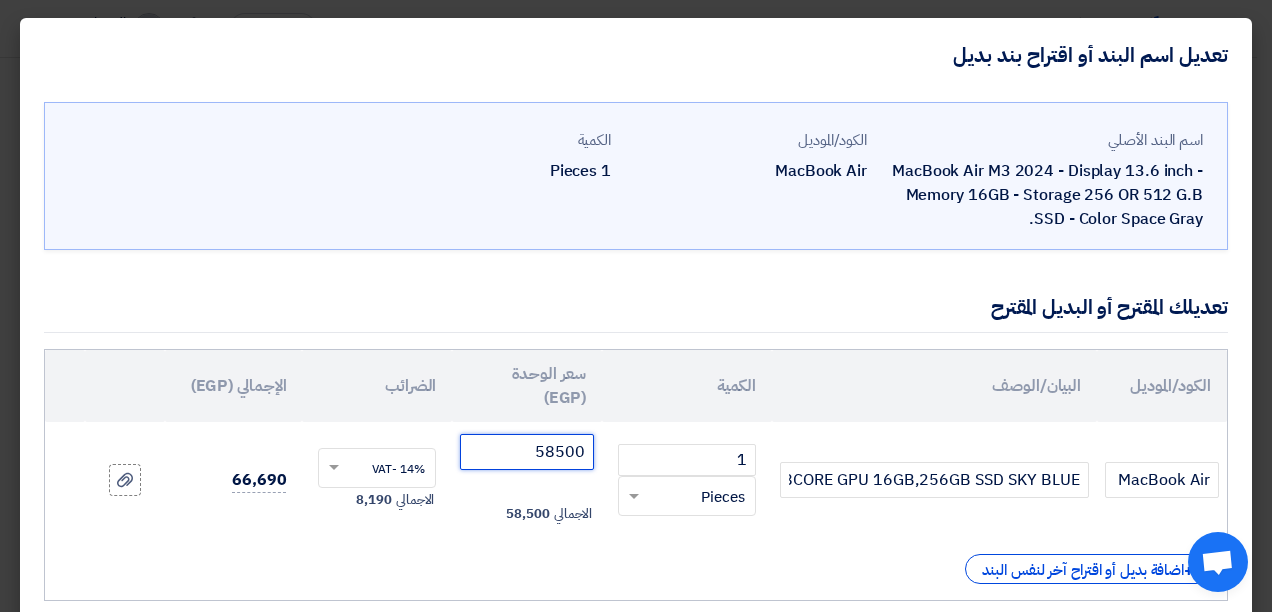 click on "58500" 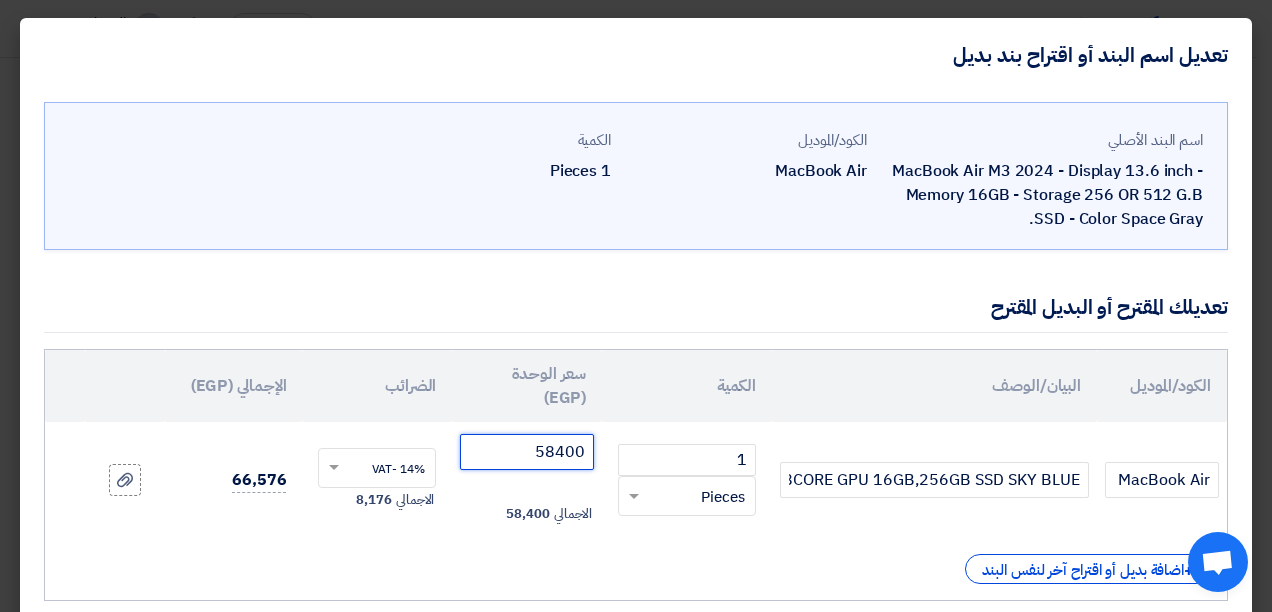 click on "58400" 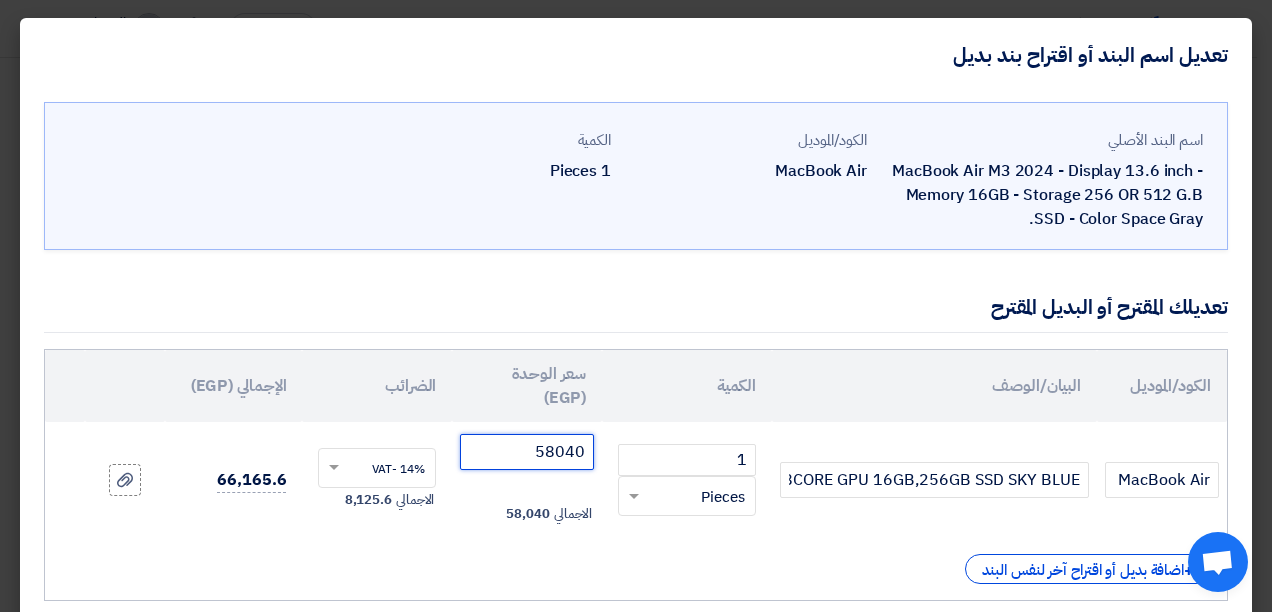 drag, startPoint x: 569, startPoint y: 452, endPoint x: 580, endPoint y: 455, distance: 11.401754 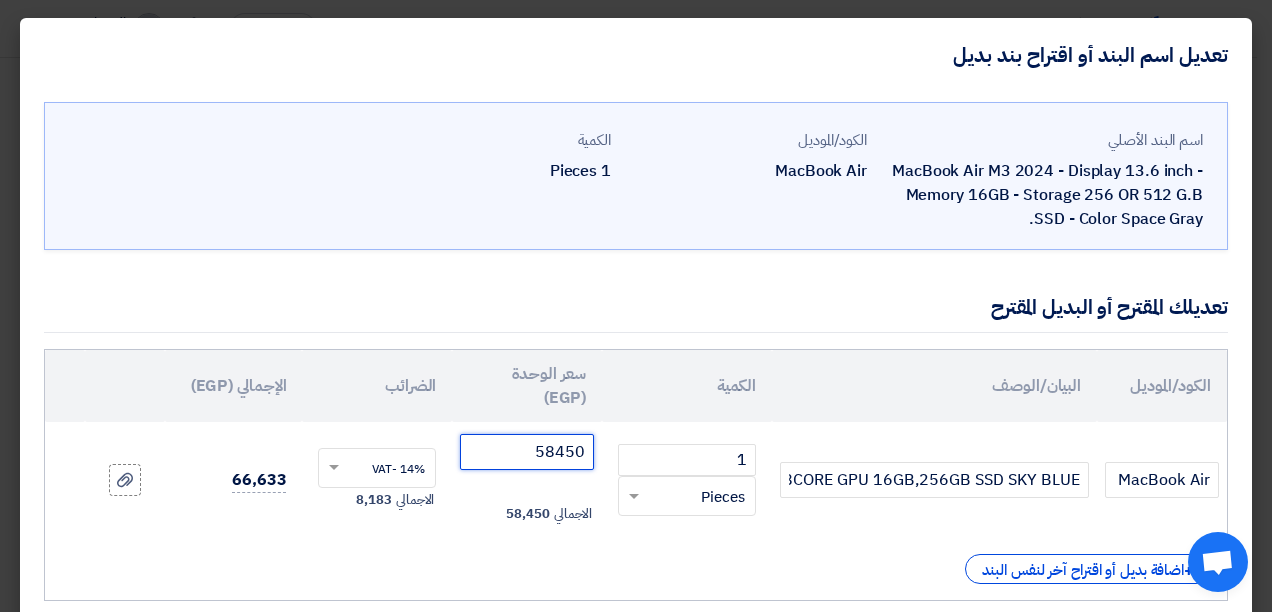 click on "58450" 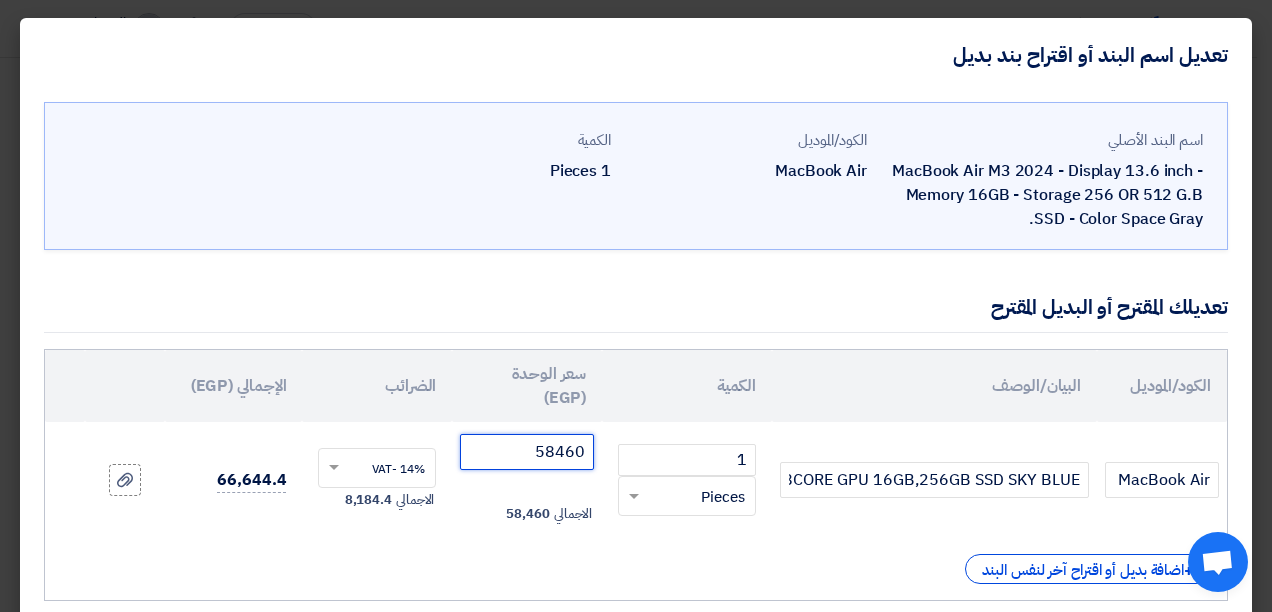 click on "58460" 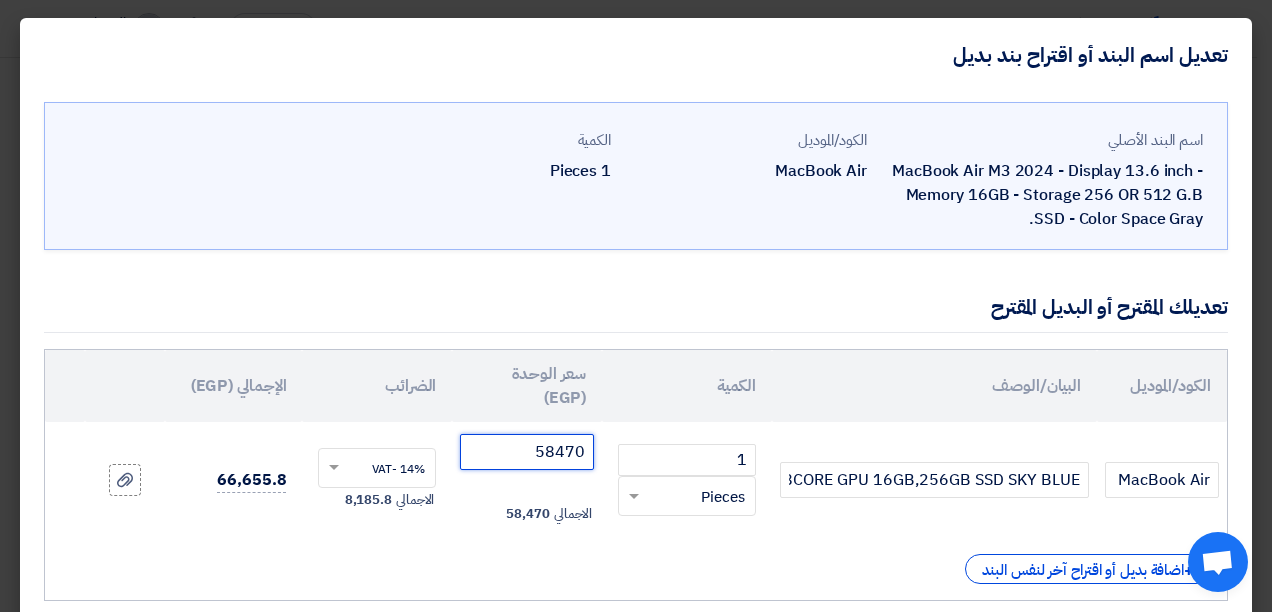 click on "58470" 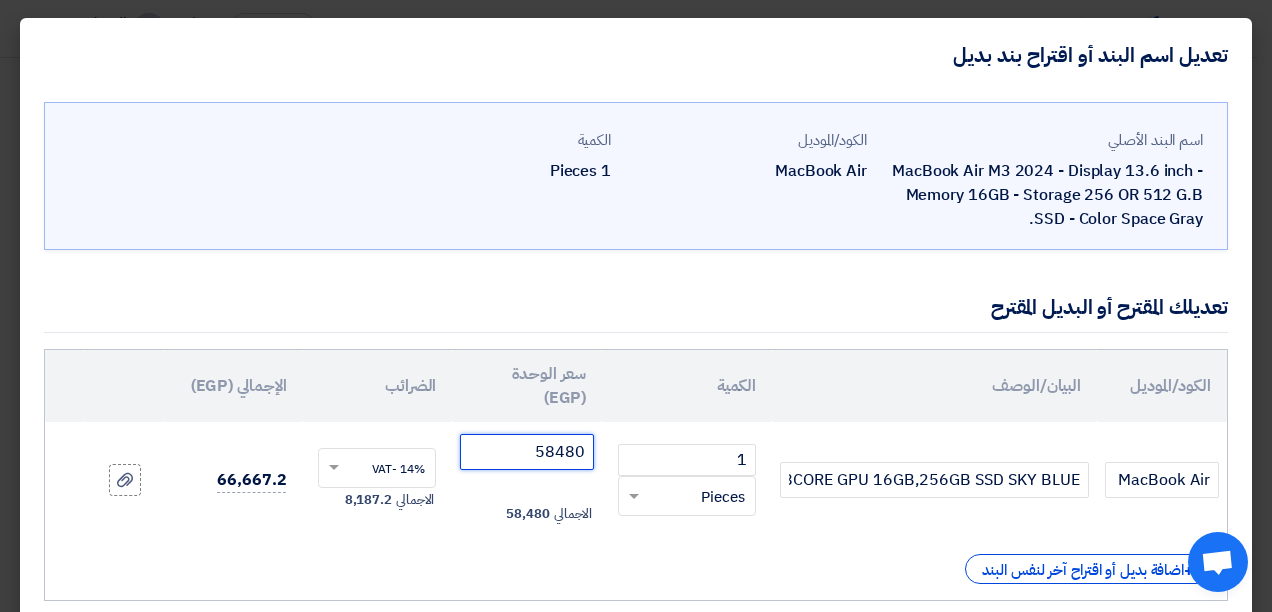 click on "58480" 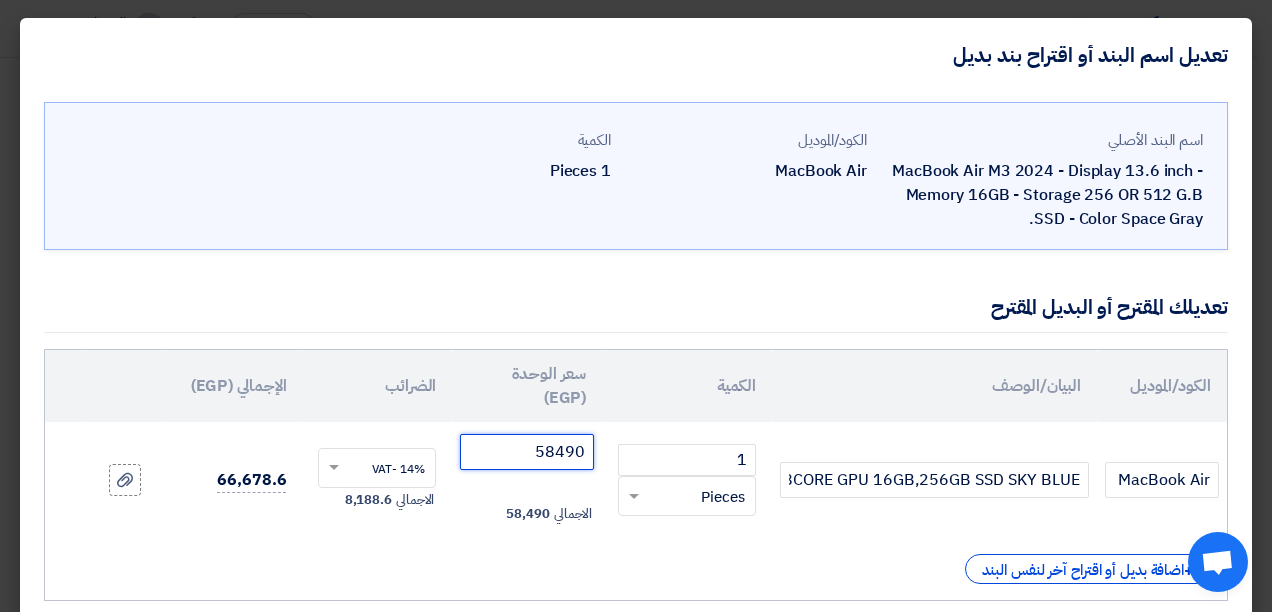 click on "58490" 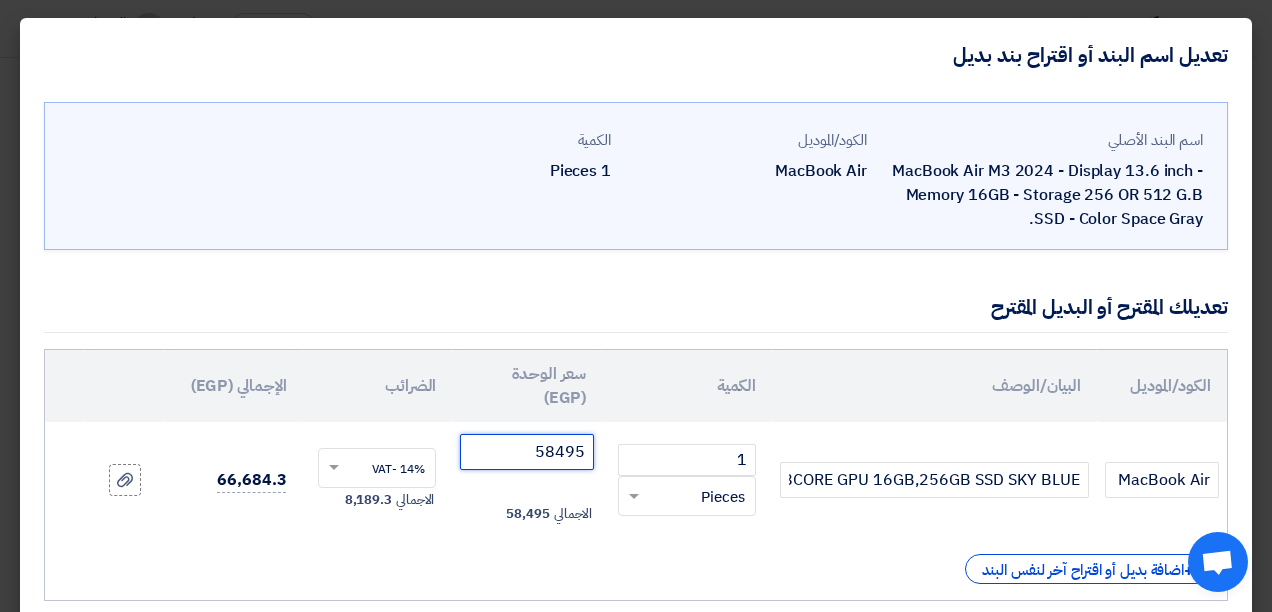 click on "58495" 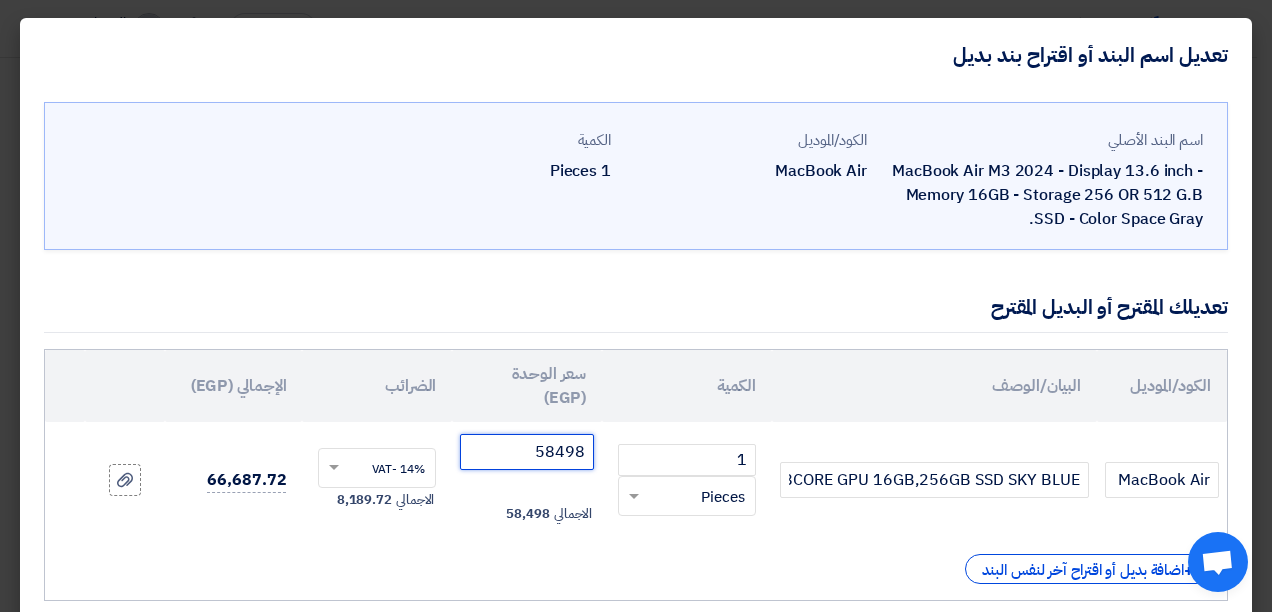 click on "58498" 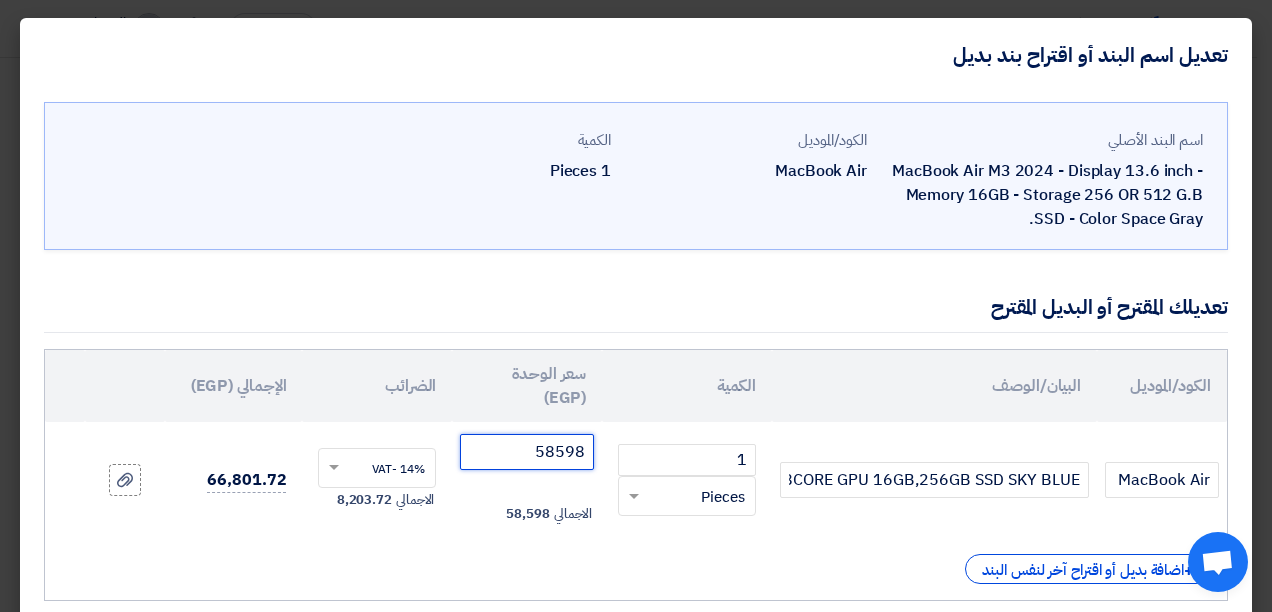 click on "58598" 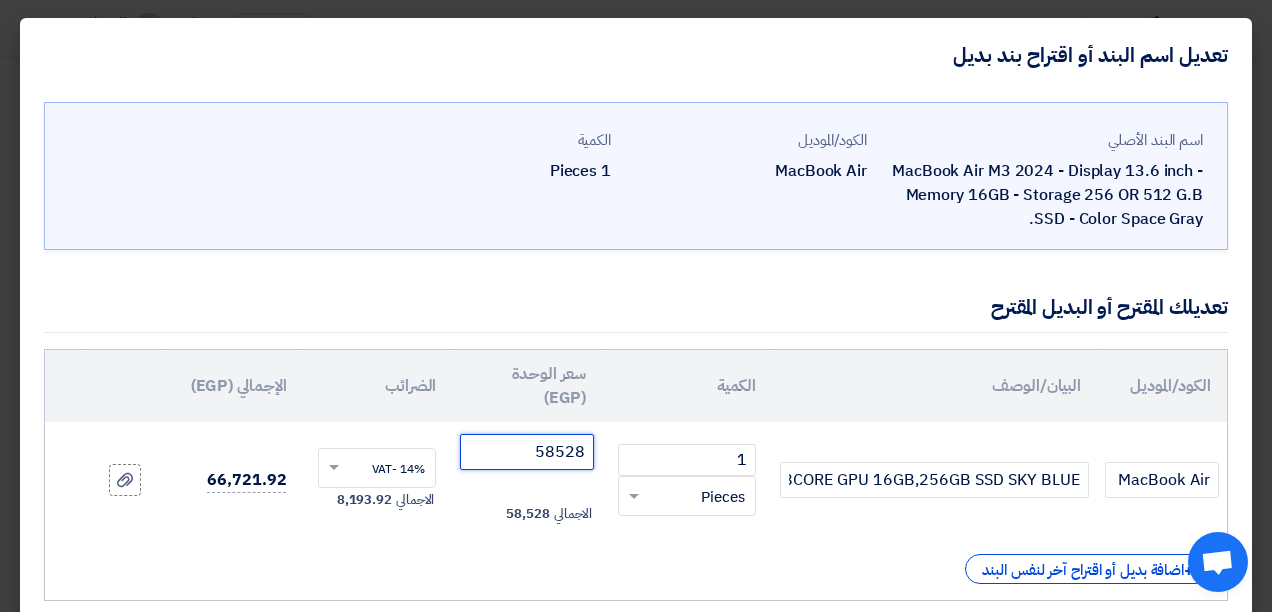 click on "58528" 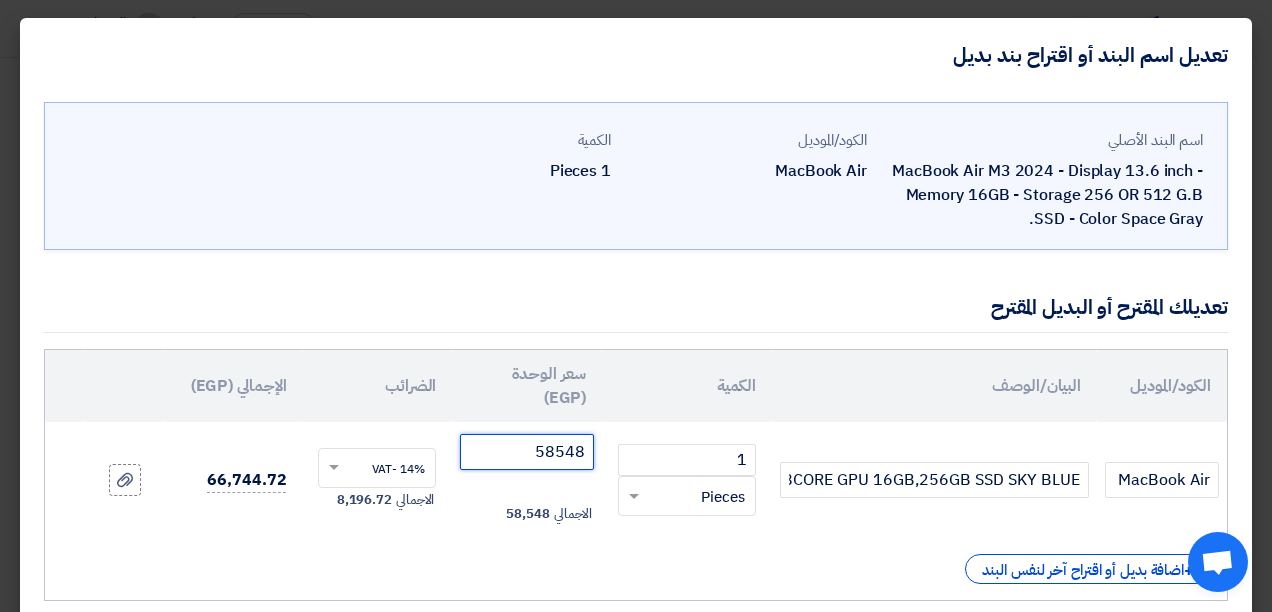 click on "58548" 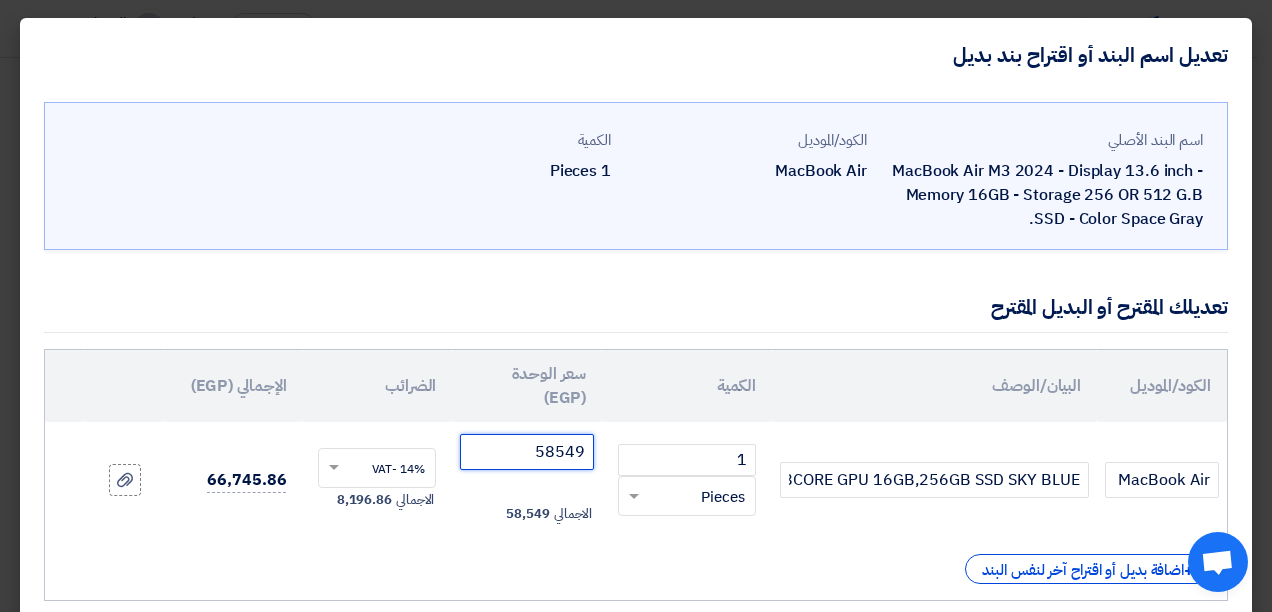 click on "58549" 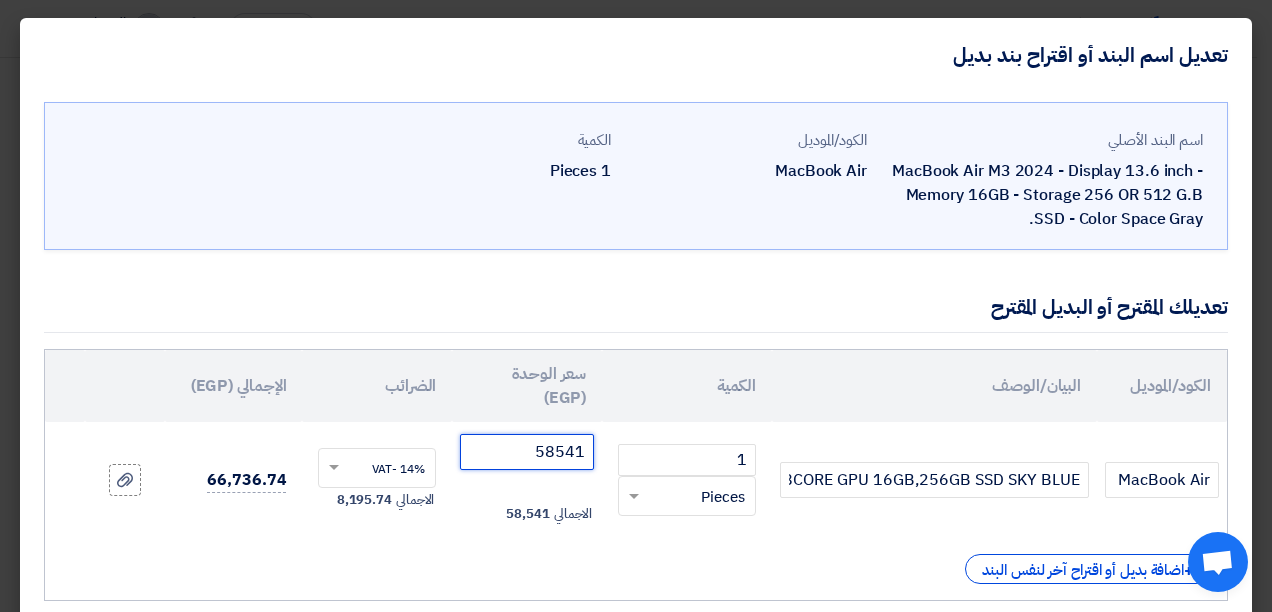 click on "58541" 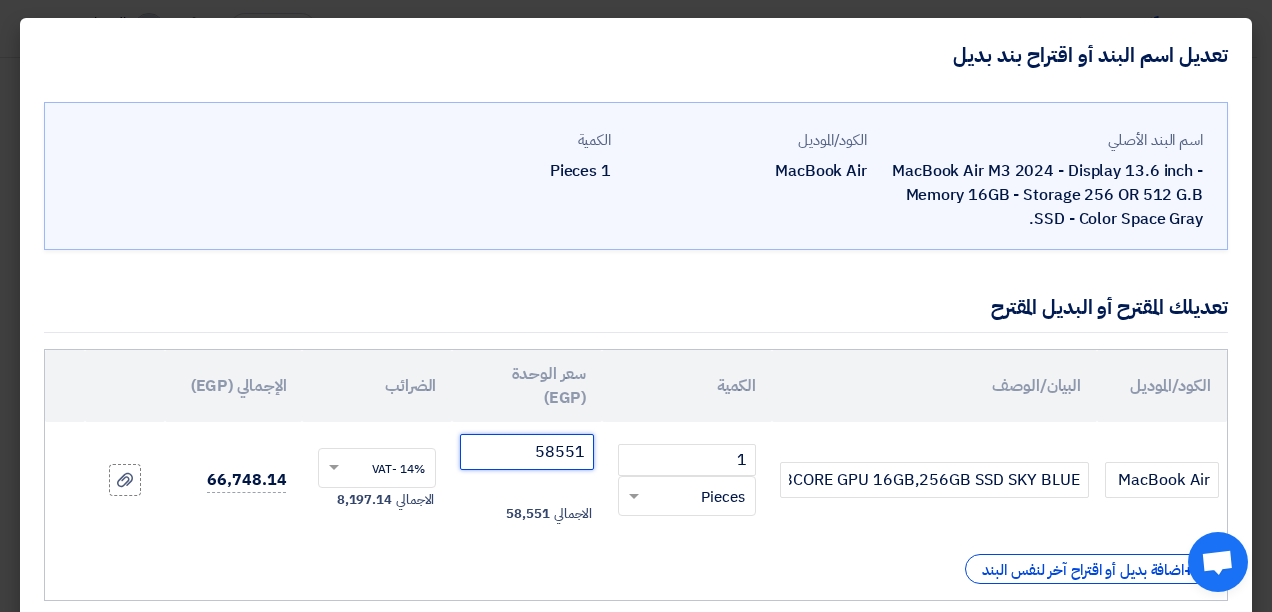 click on "58551" 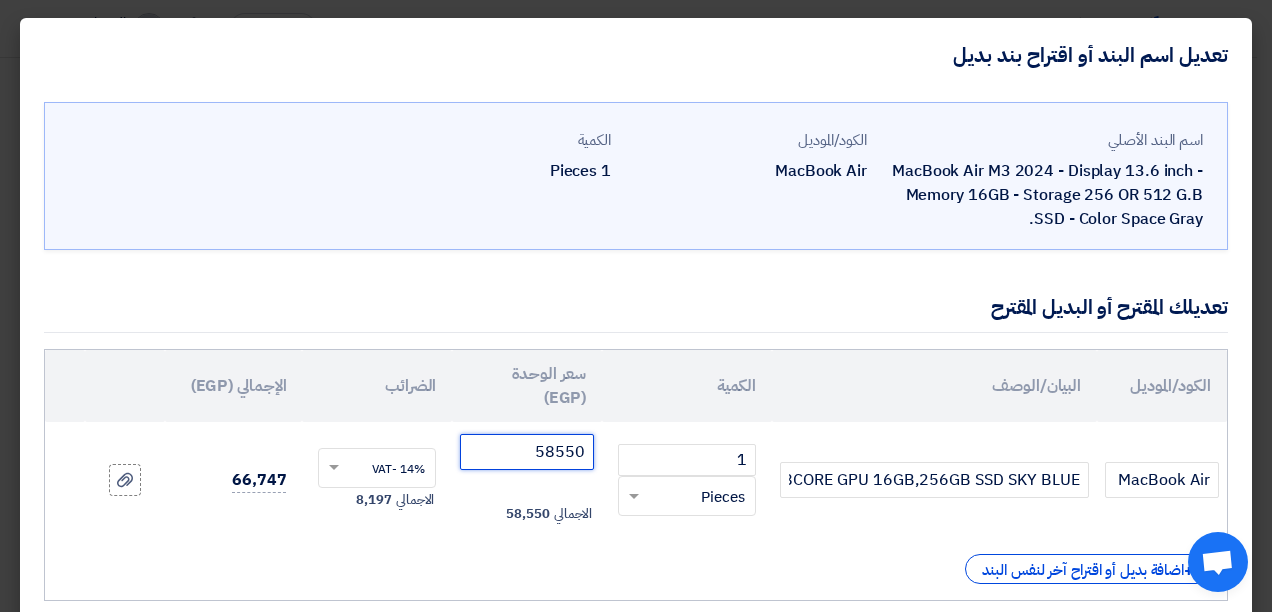 type on "58550" 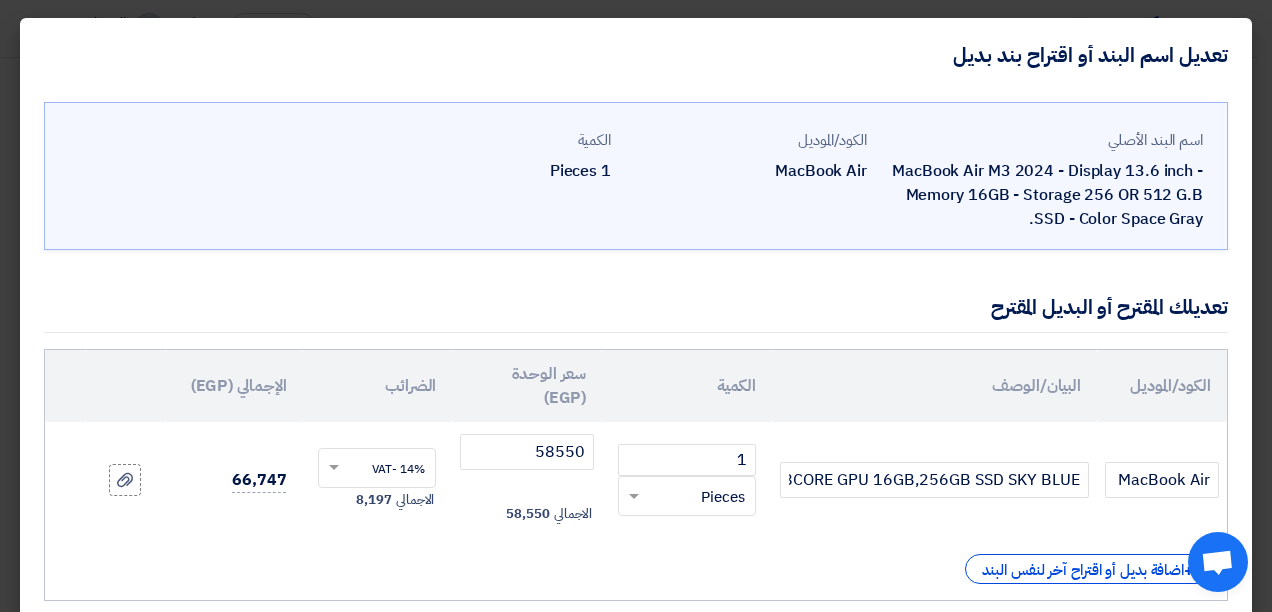 click on "الاجمالي
[NUMBER]" 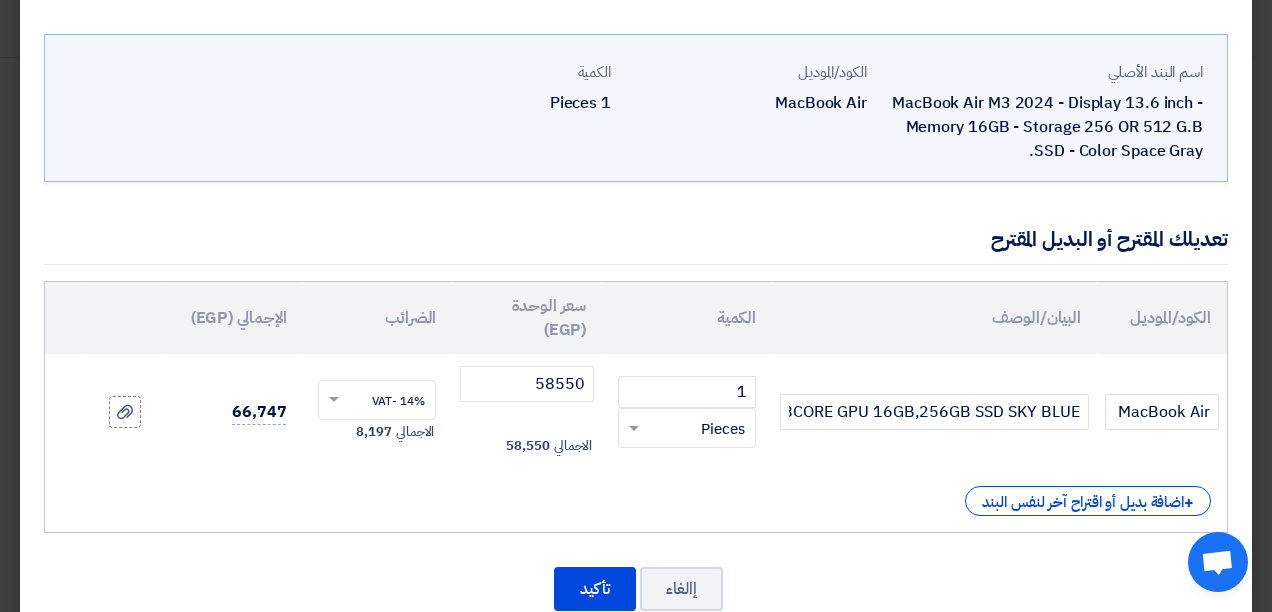 scroll, scrollTop: 100, scrollLeft: 0, axis: vertical 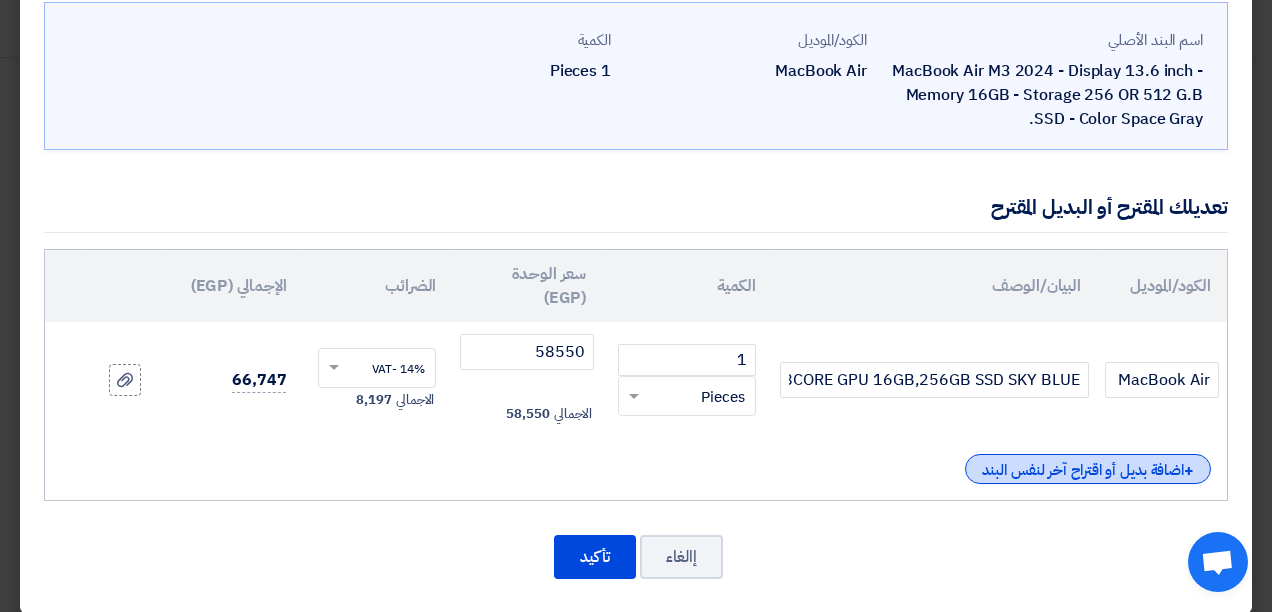 click on "+
اضافة بديل أو اقتراح آخر لنفس البند" 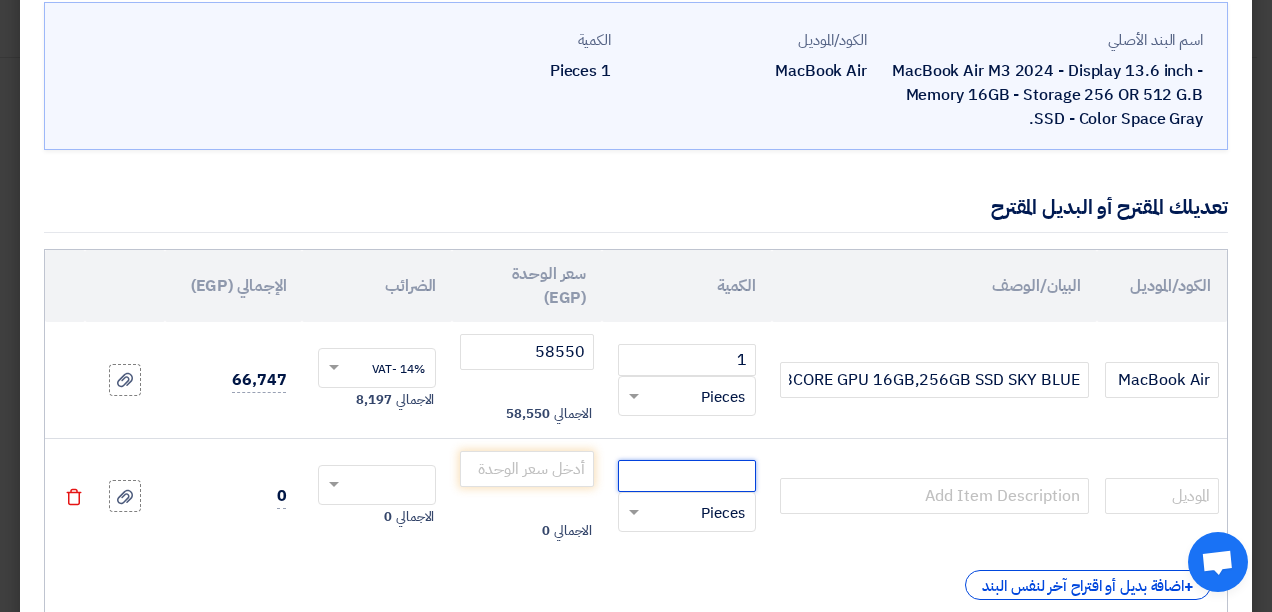click 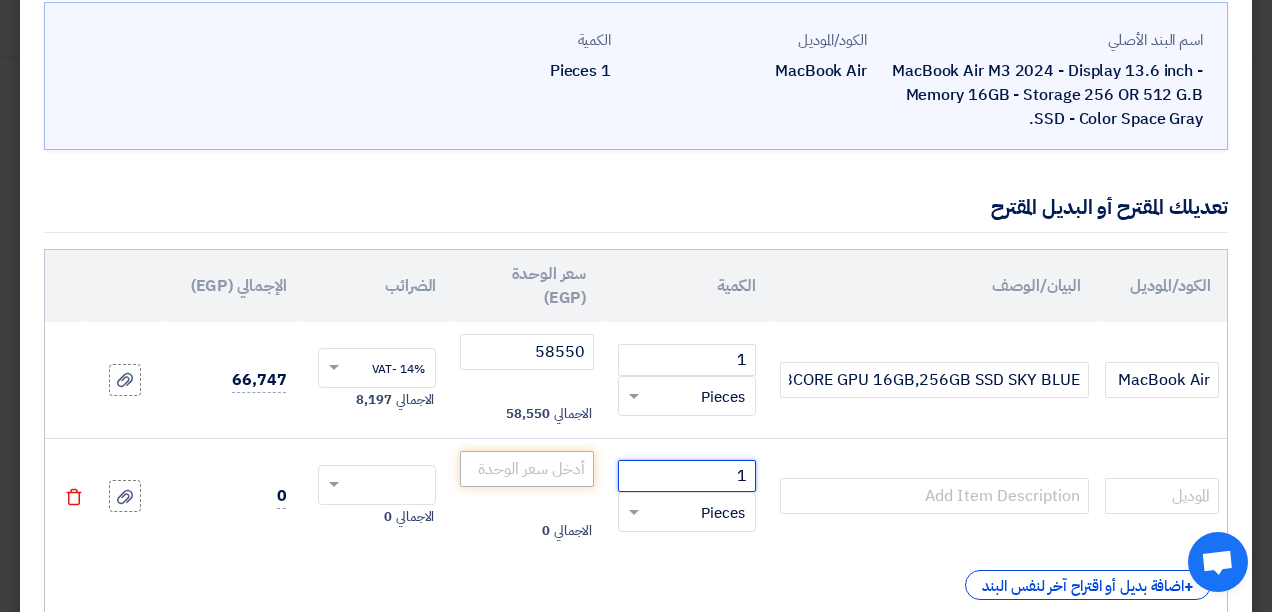 type on "1" 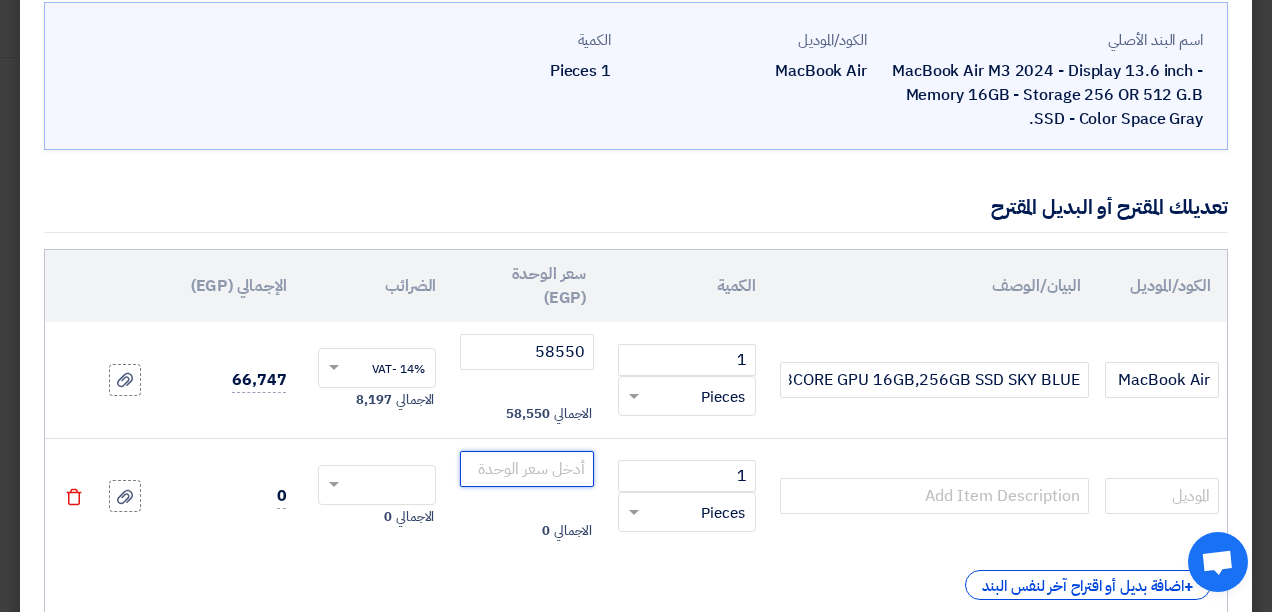 click 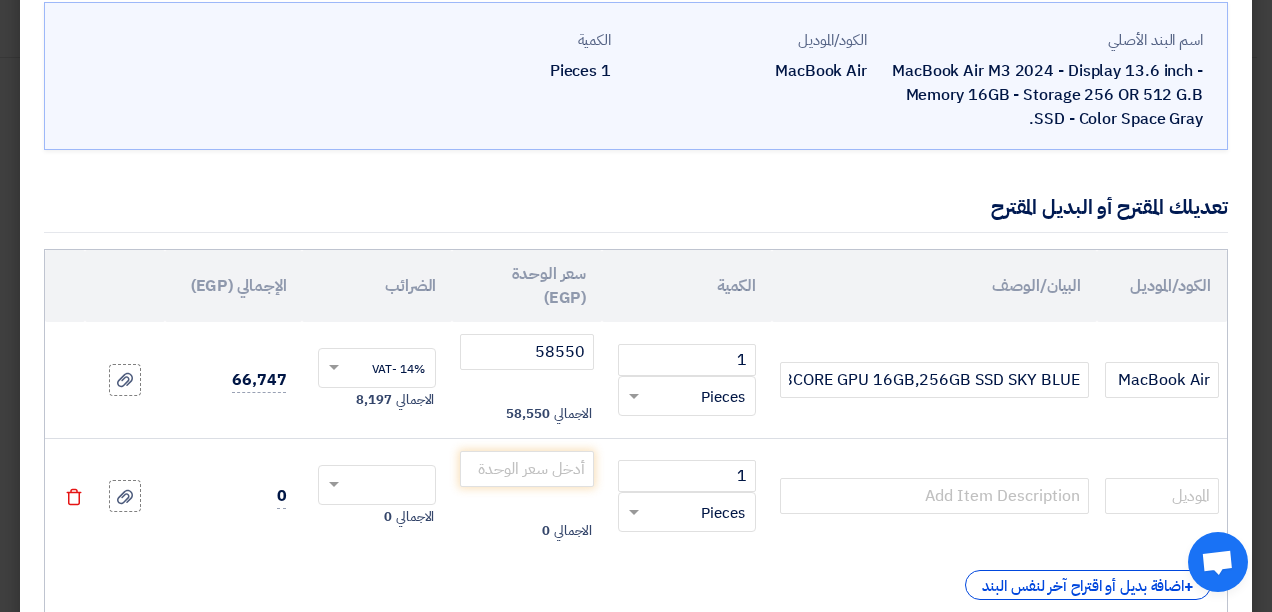 click on "الاجمالي" 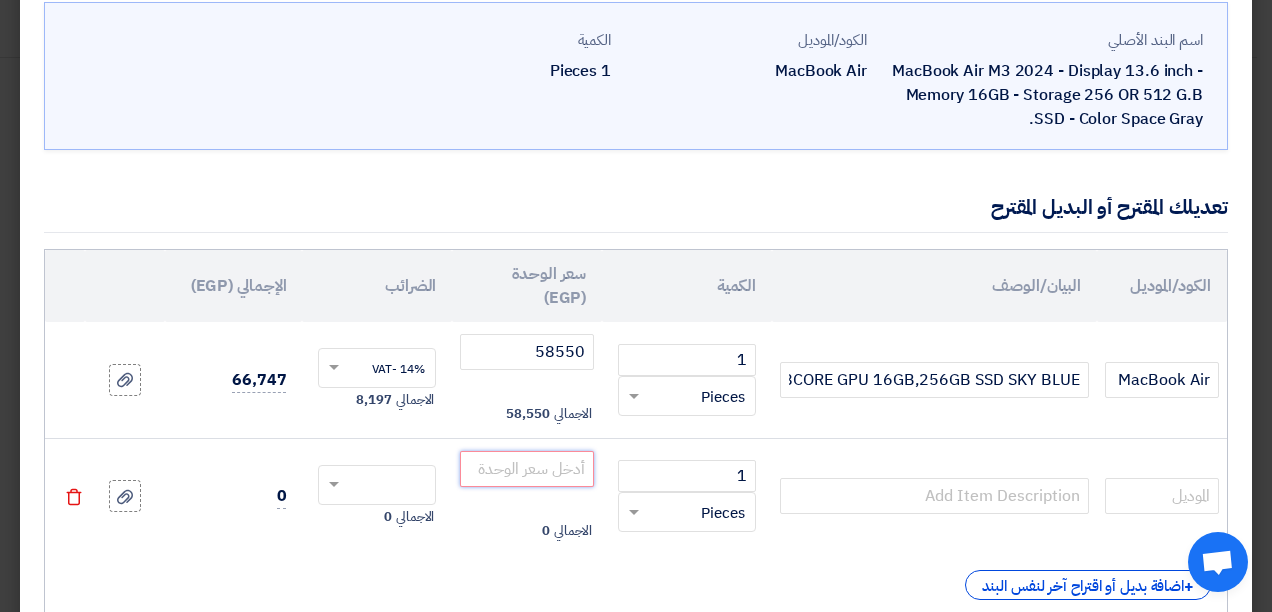 click 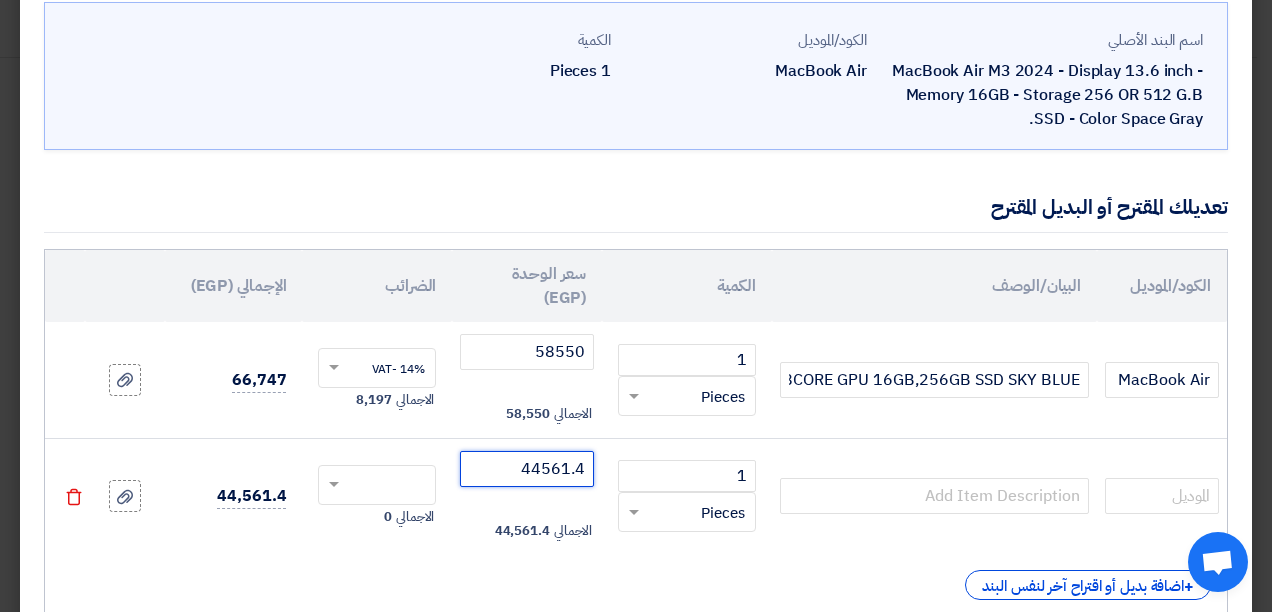 type on "44561.4" 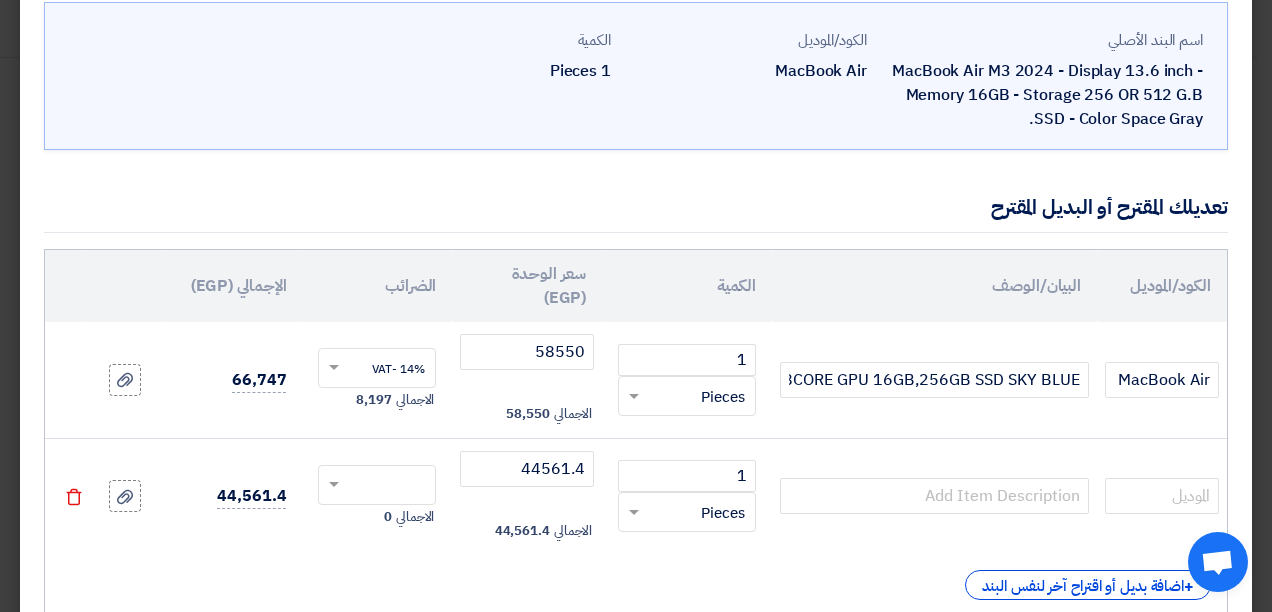 click 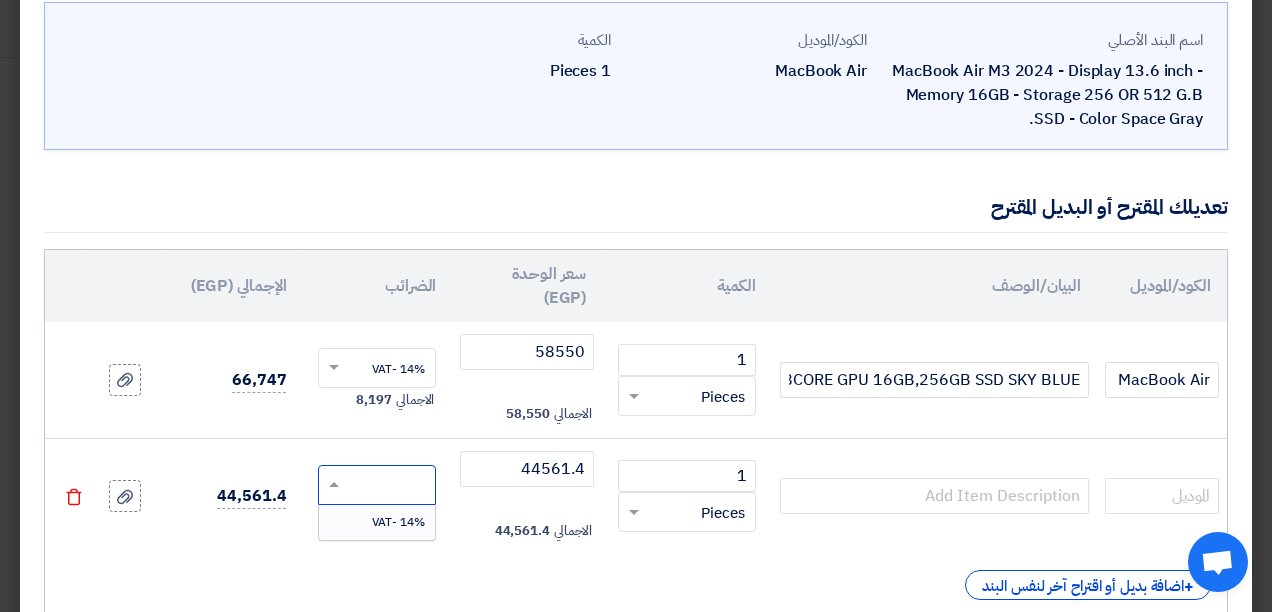 click on "14% -VAT" at bounding box center (398, 522) 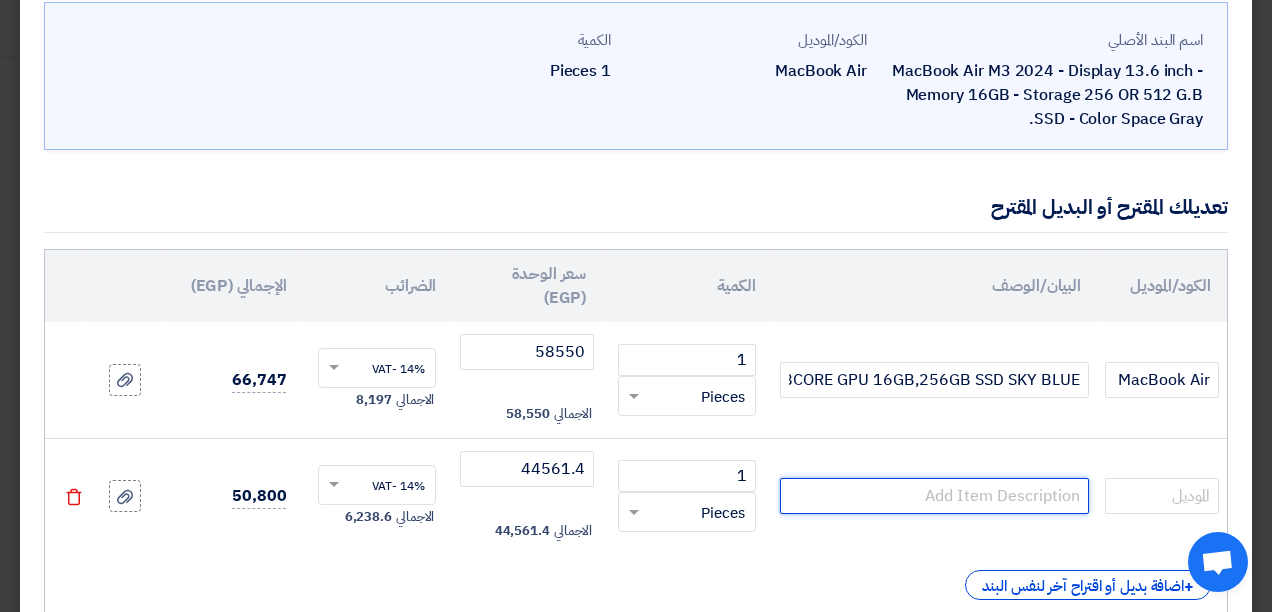 click 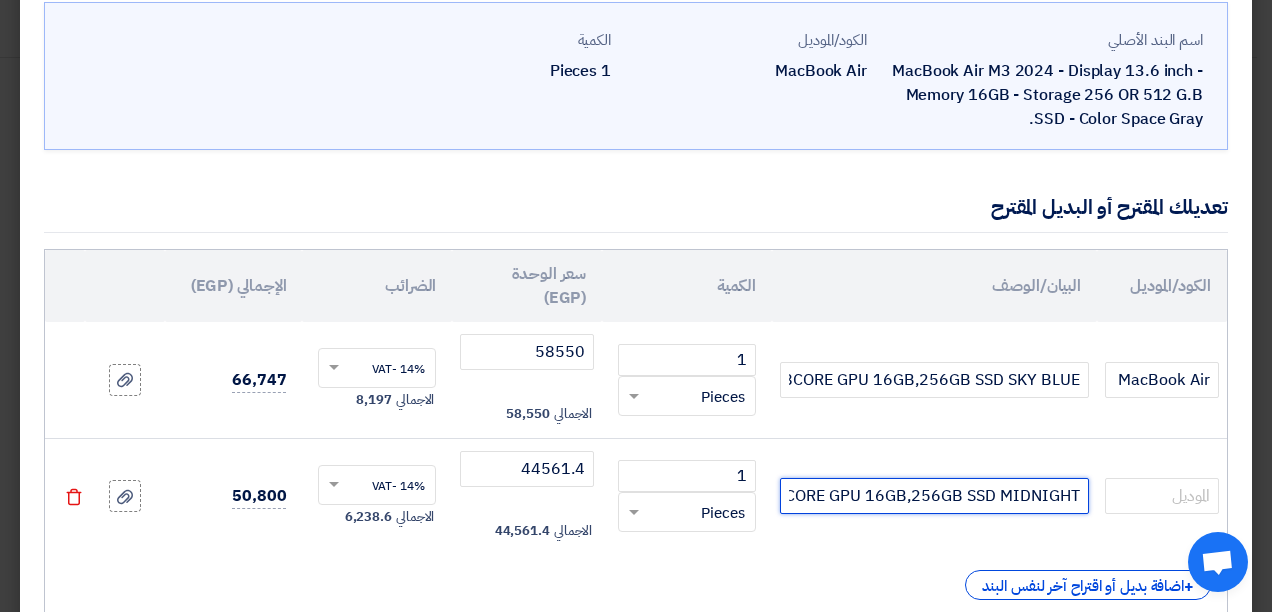 scroll, scrollTop: 0, scrollLeft: -460, axis: horizontal 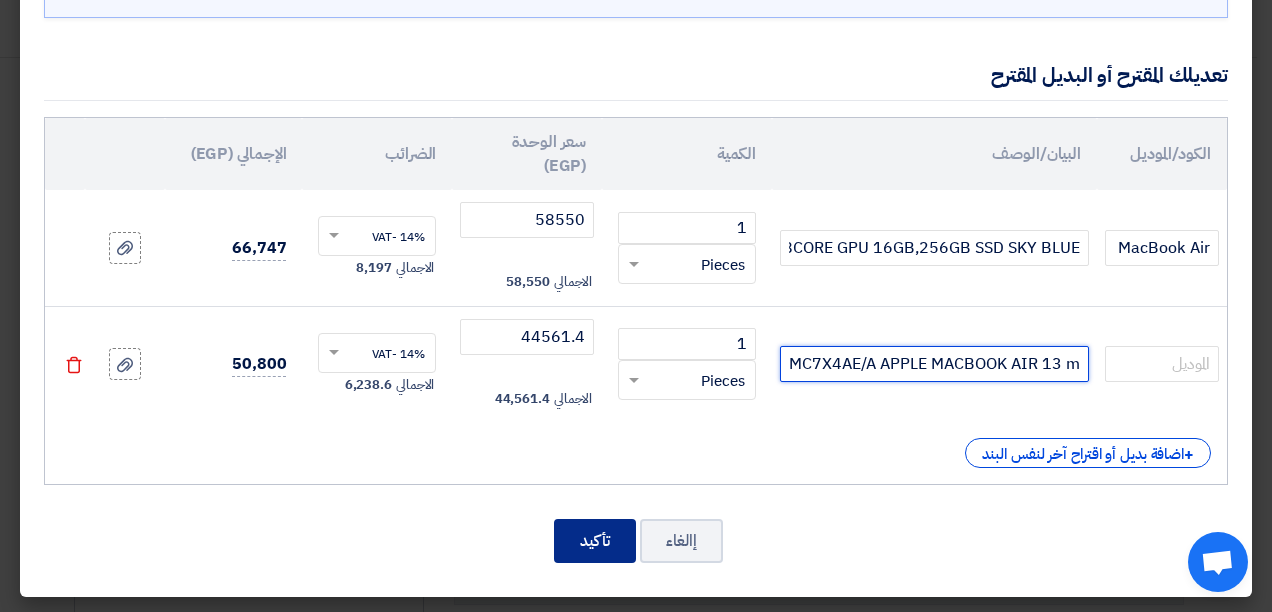 type on "MC7X4AE/A APPLE MACBOOK AIR 13 m2:  8-CORE CPU AND 8CORE GPU 16GB,256GB SSD MIDNIGHT" 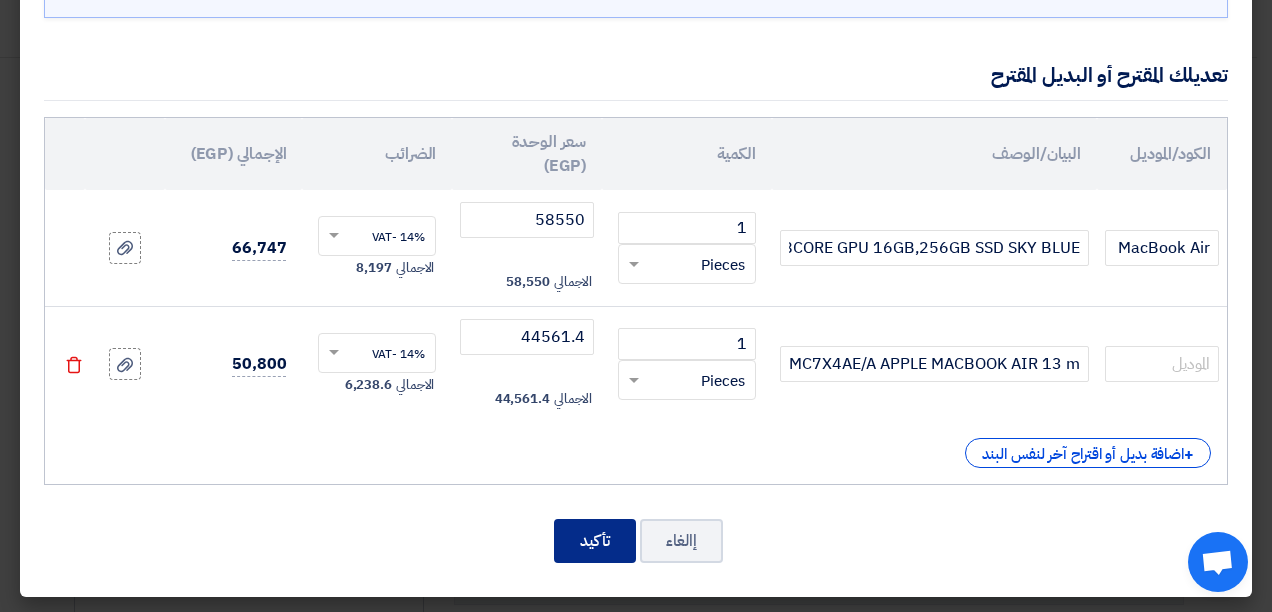click on "تأكيد" 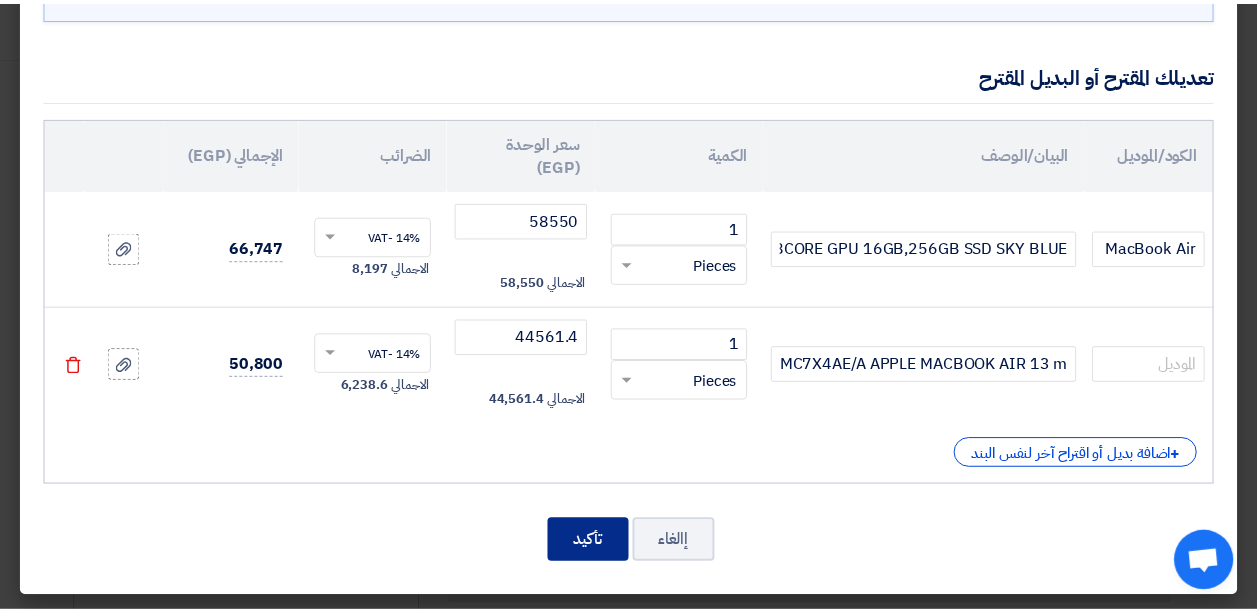 scroll, scrollTop: 0, scrollLeft: 0, axis: both 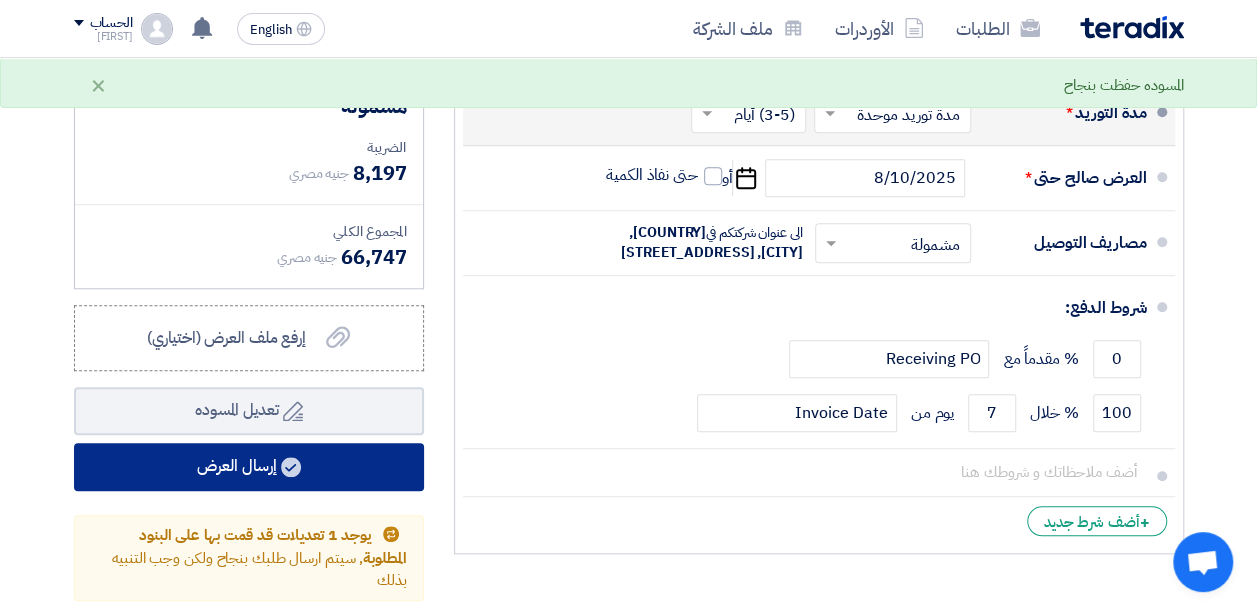 click on "إرسال العرض" 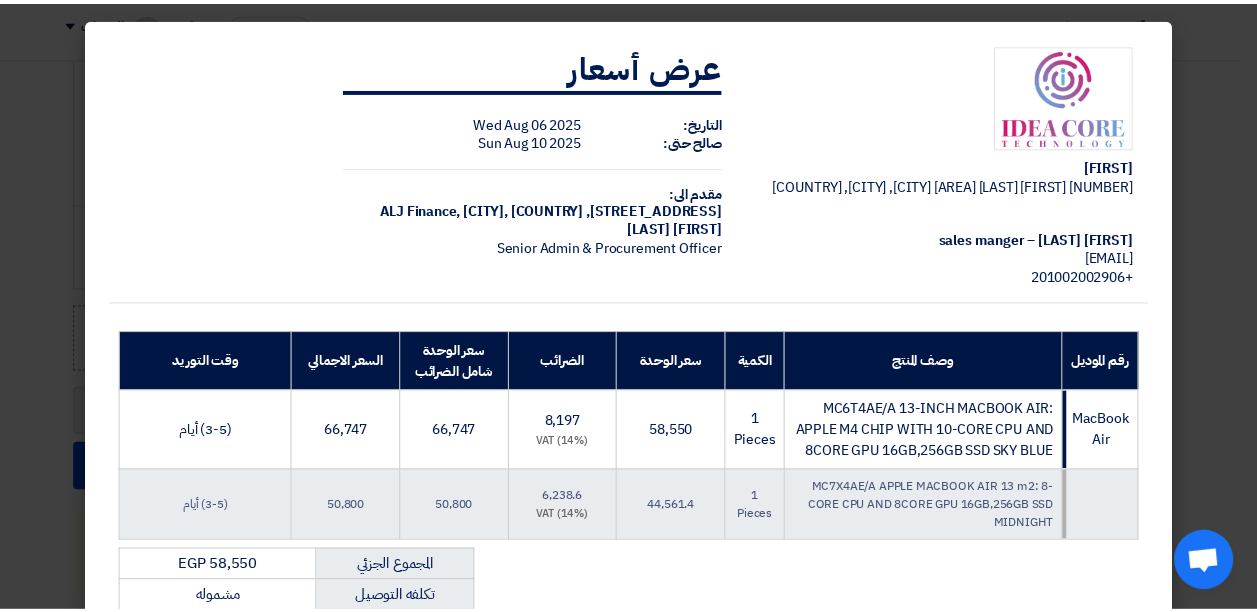 scroll, scrollTop: 370, scrollLeft: 0, axis: vertical 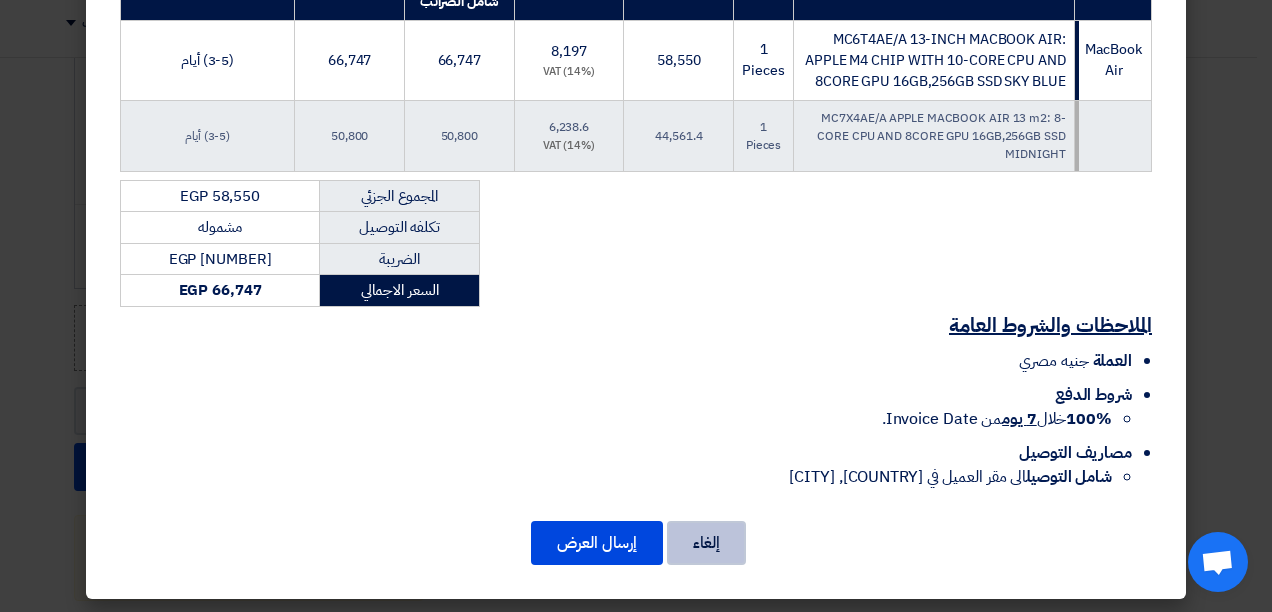 click on "إلغاء" 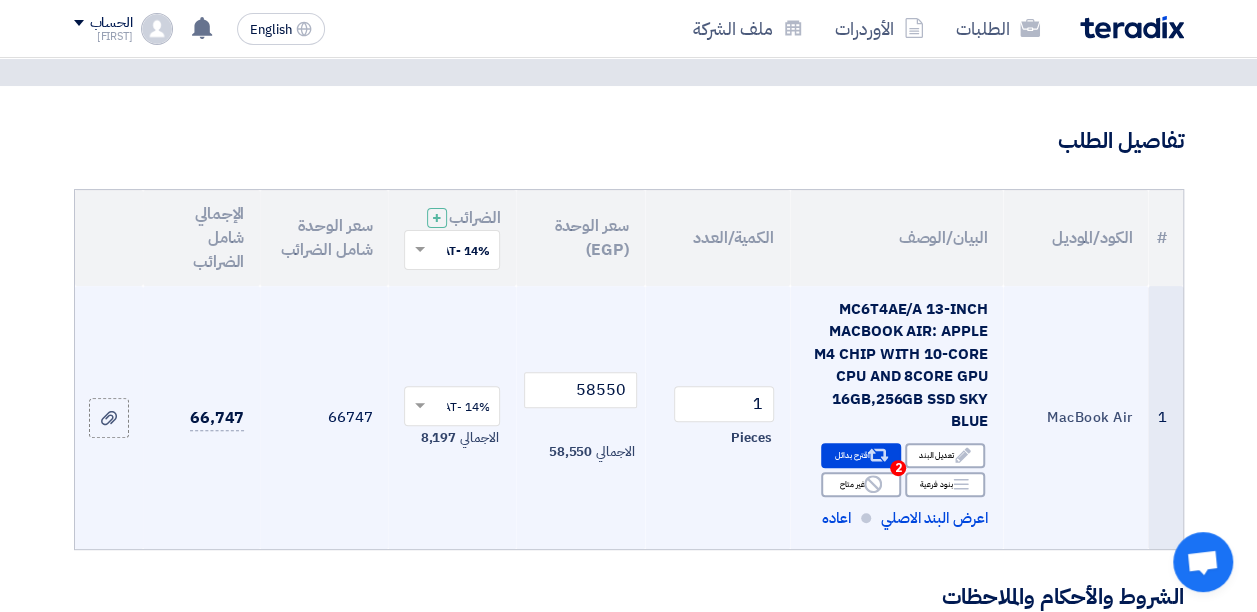scroll, scrollTop: 0, scrollLeft: 0, axis: both 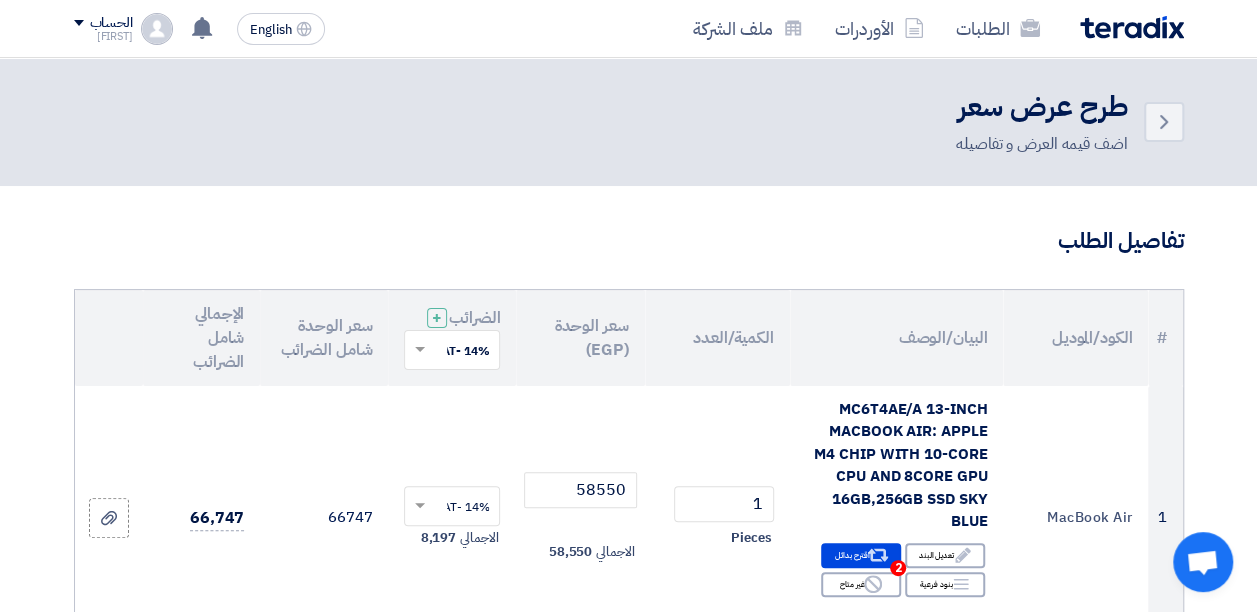 click 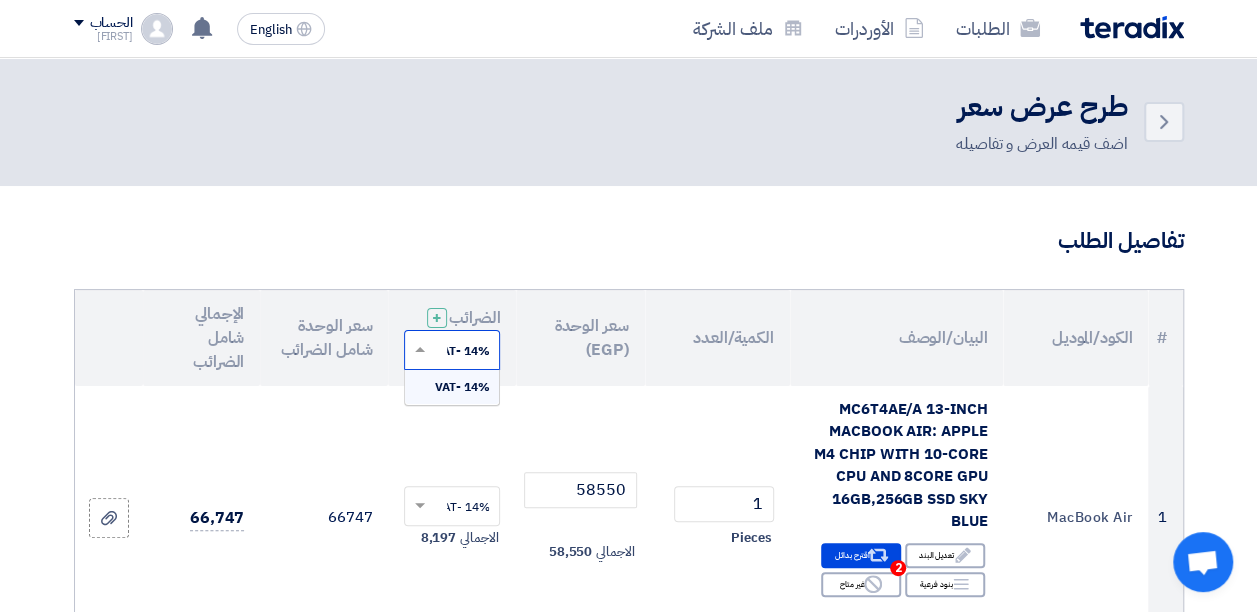 click 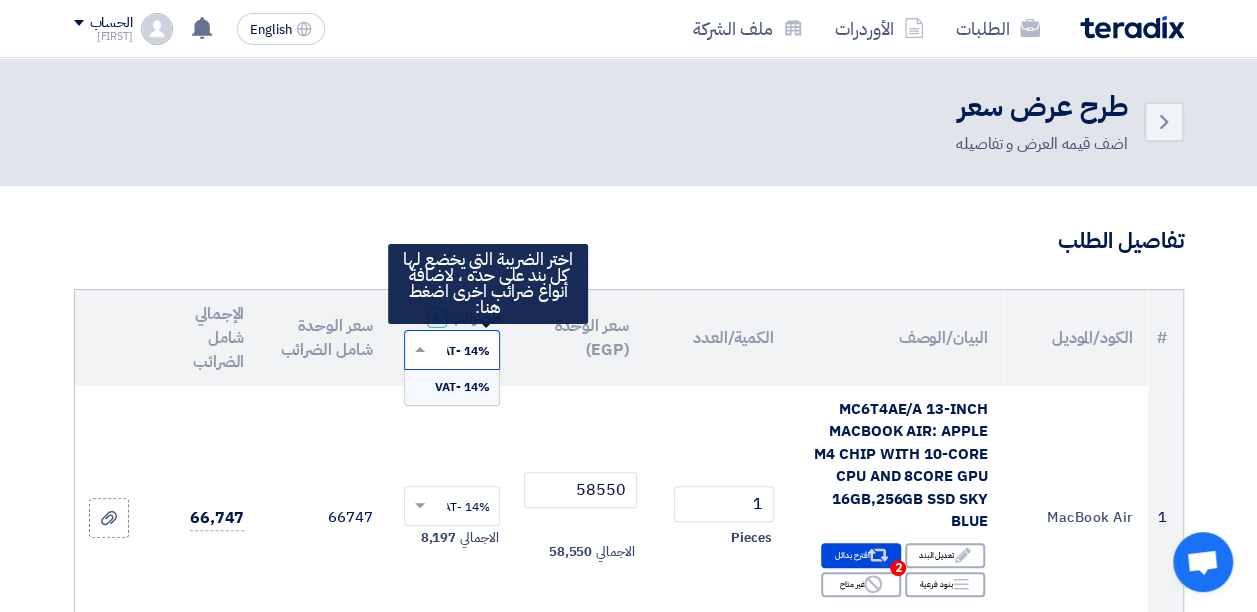 click on "+" 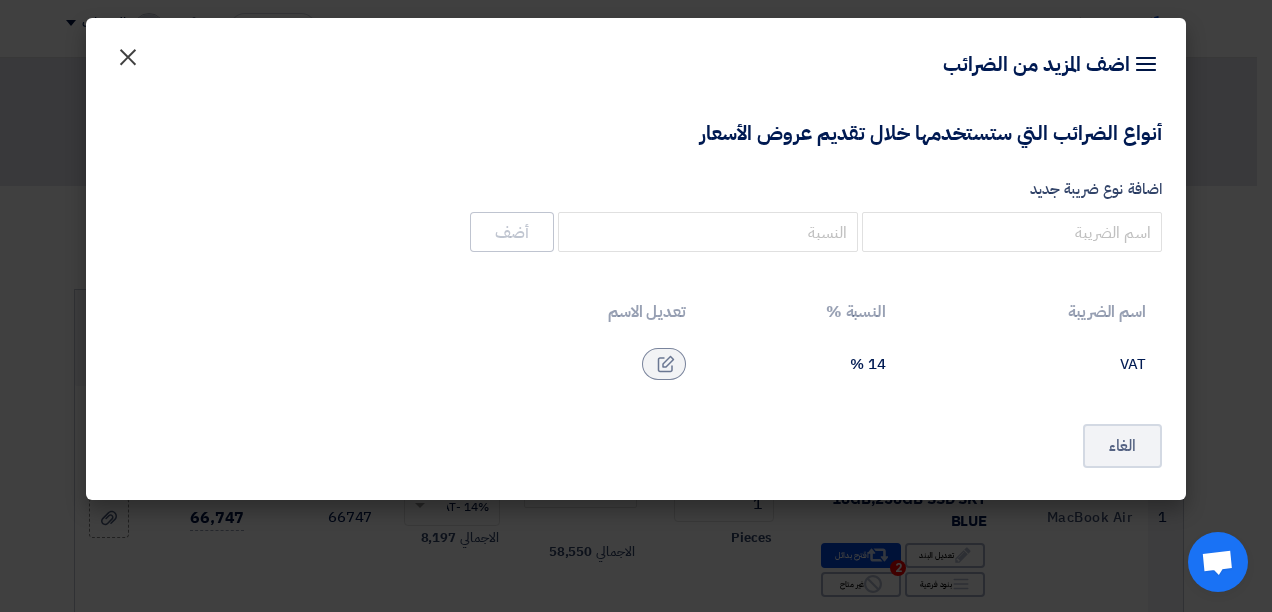 click on "×" 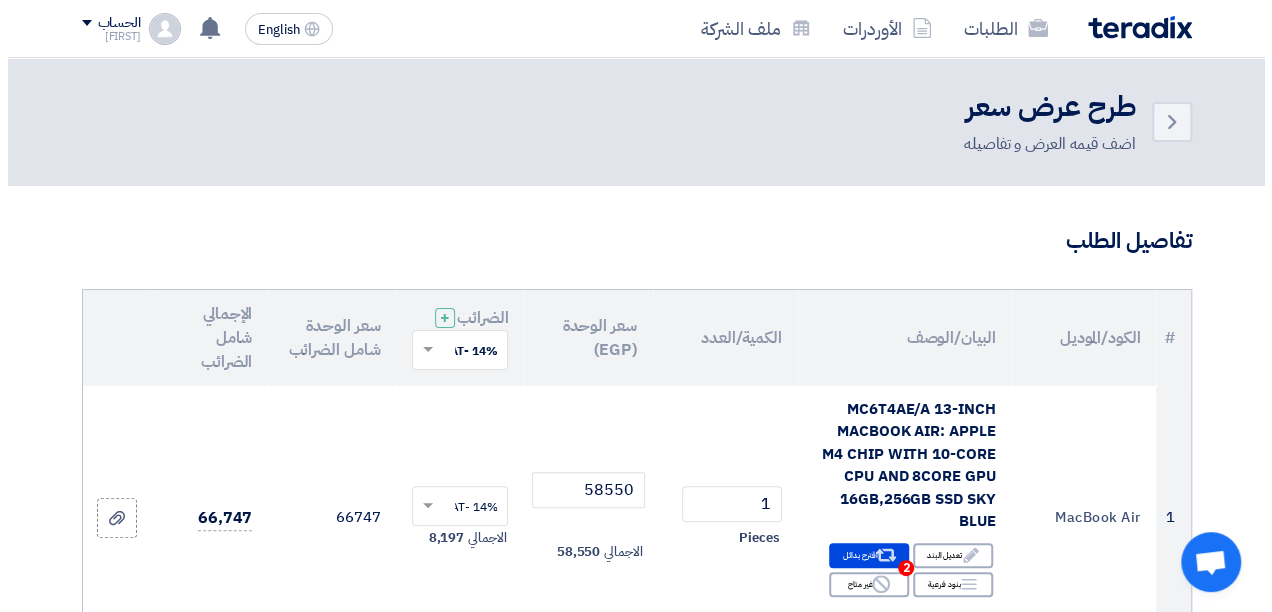 scroll, scrollTop: 166, scrollLeft: 0, axis: vertical 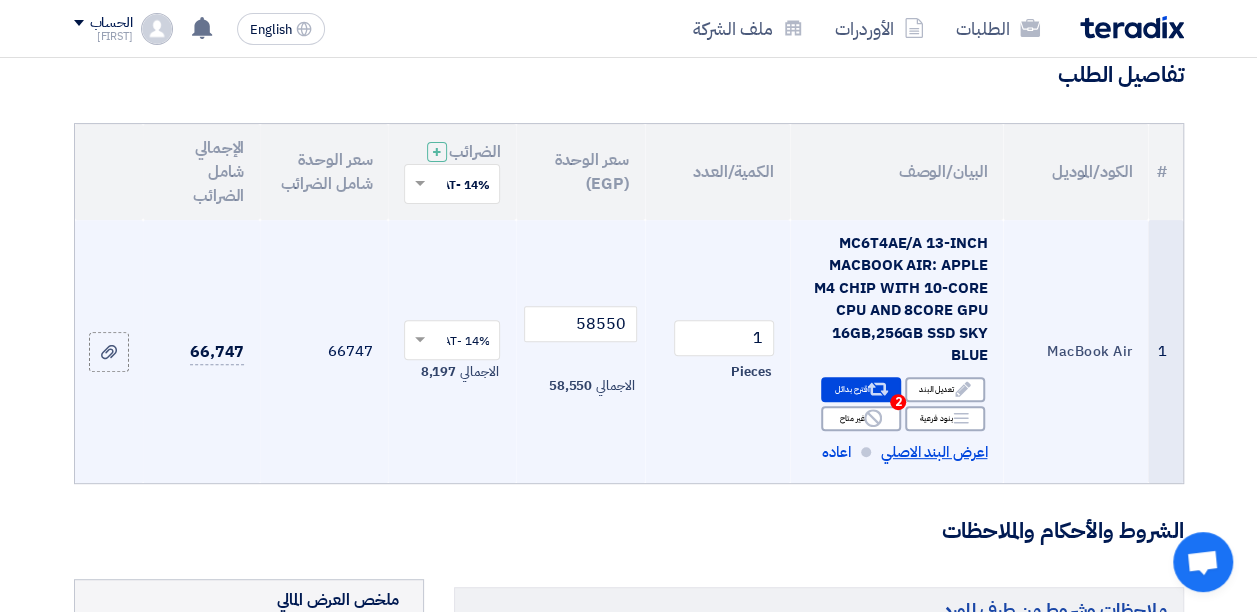 click on "اعرض البند الاصلي" 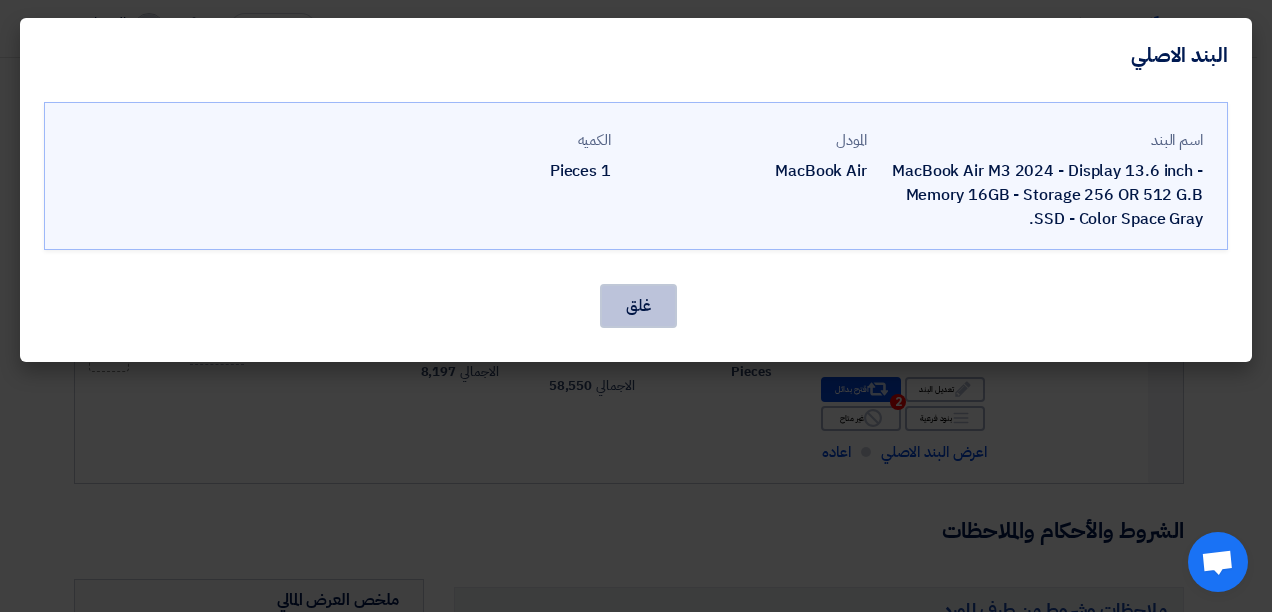 click on "غلق" 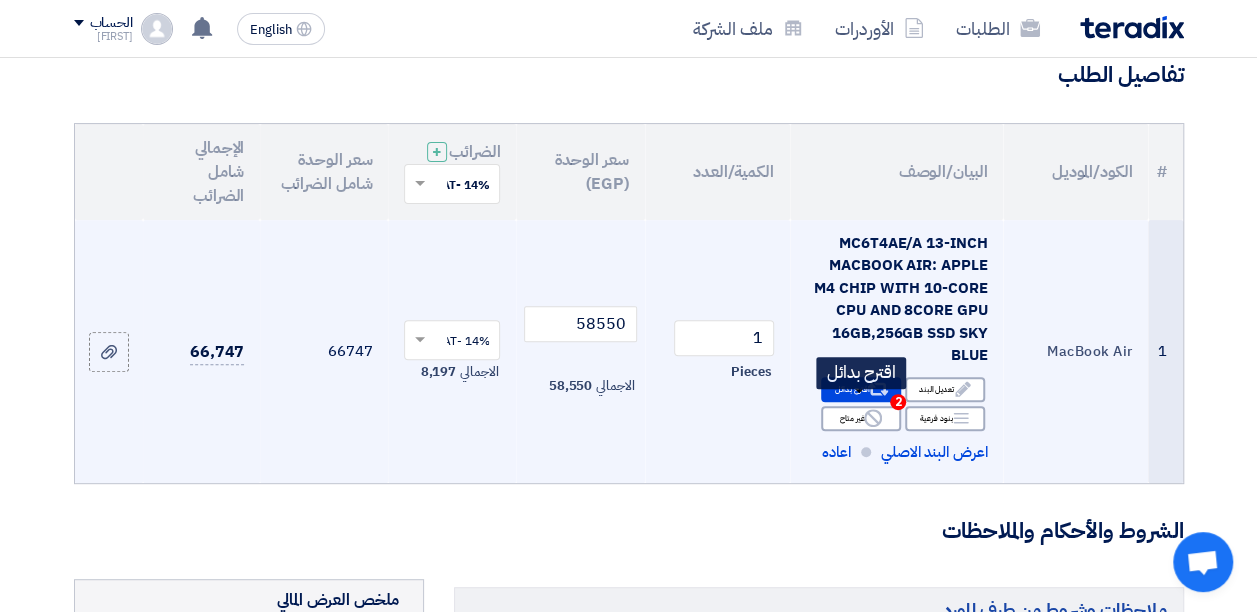 click on "Alternative
اقترح بدائل
2" 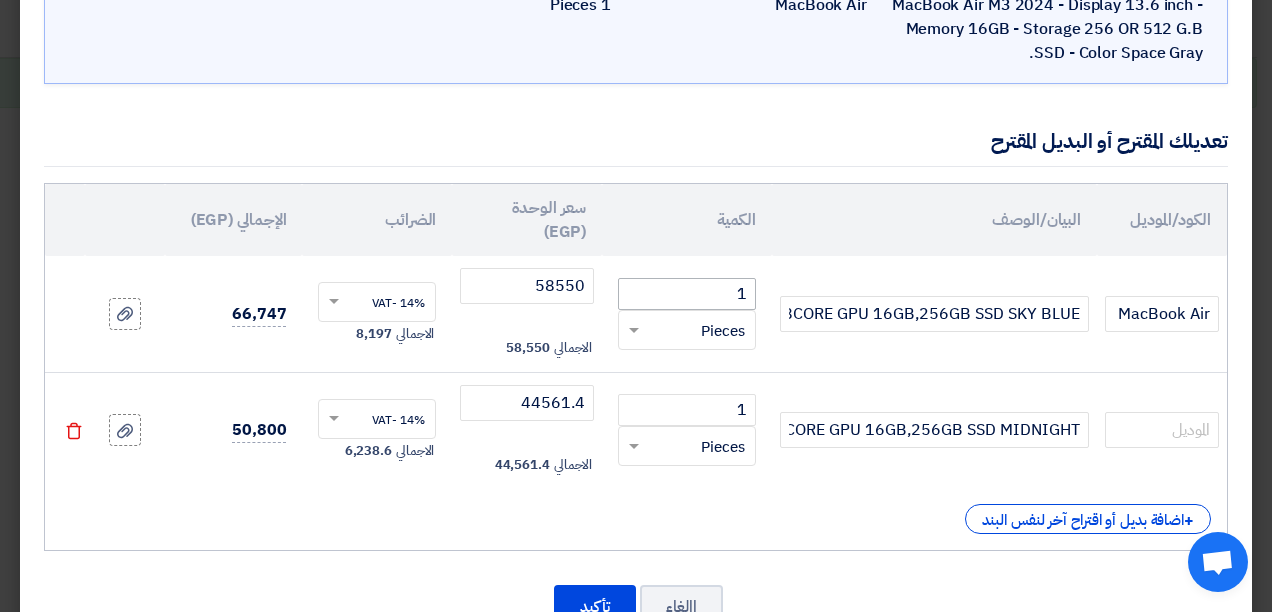 scroll, scrollTop: 232, scrollLeft: 0, axis: vertical 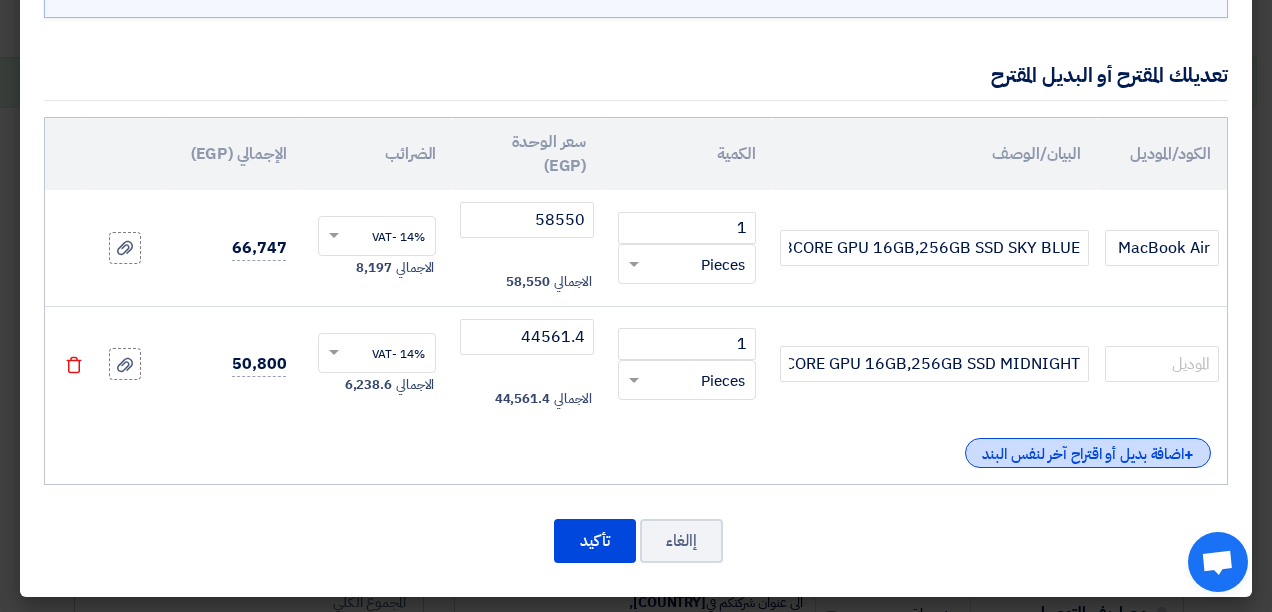 click on "+
اضافة بديل أو اقتراح آخر لنفس البند" 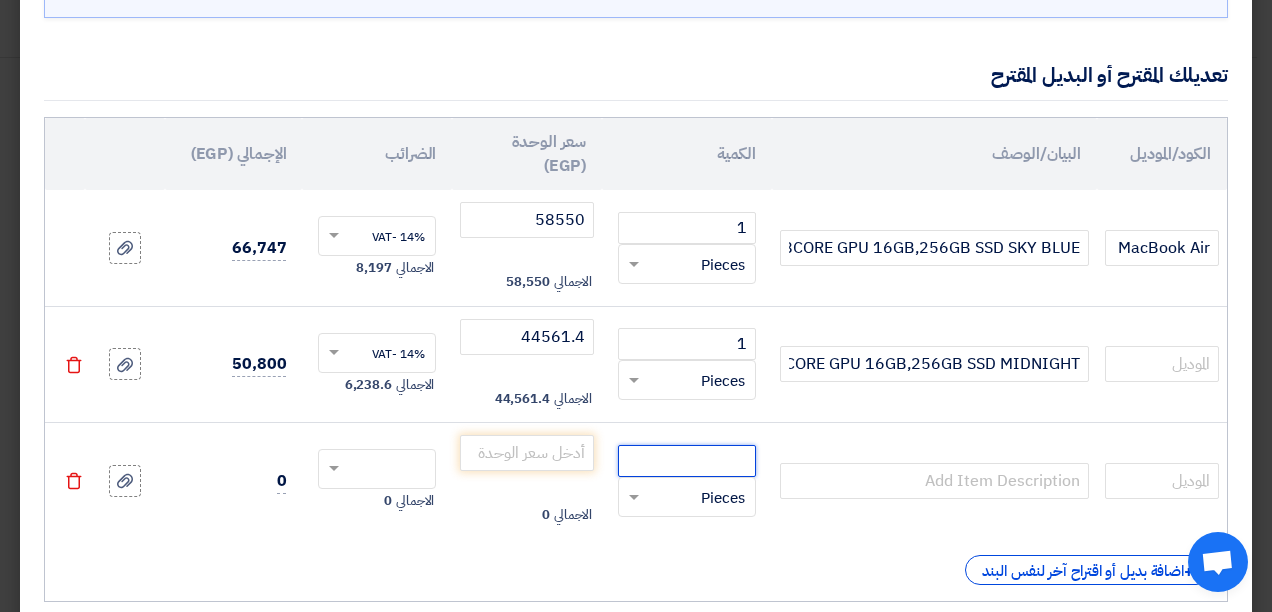 click 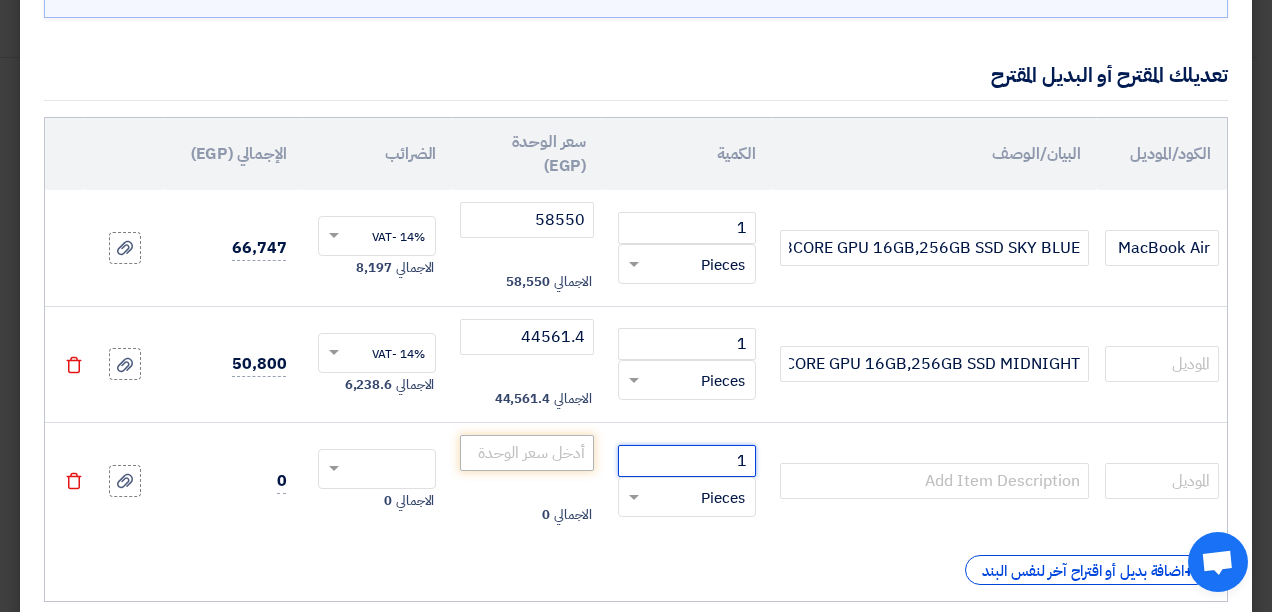 type on "1" 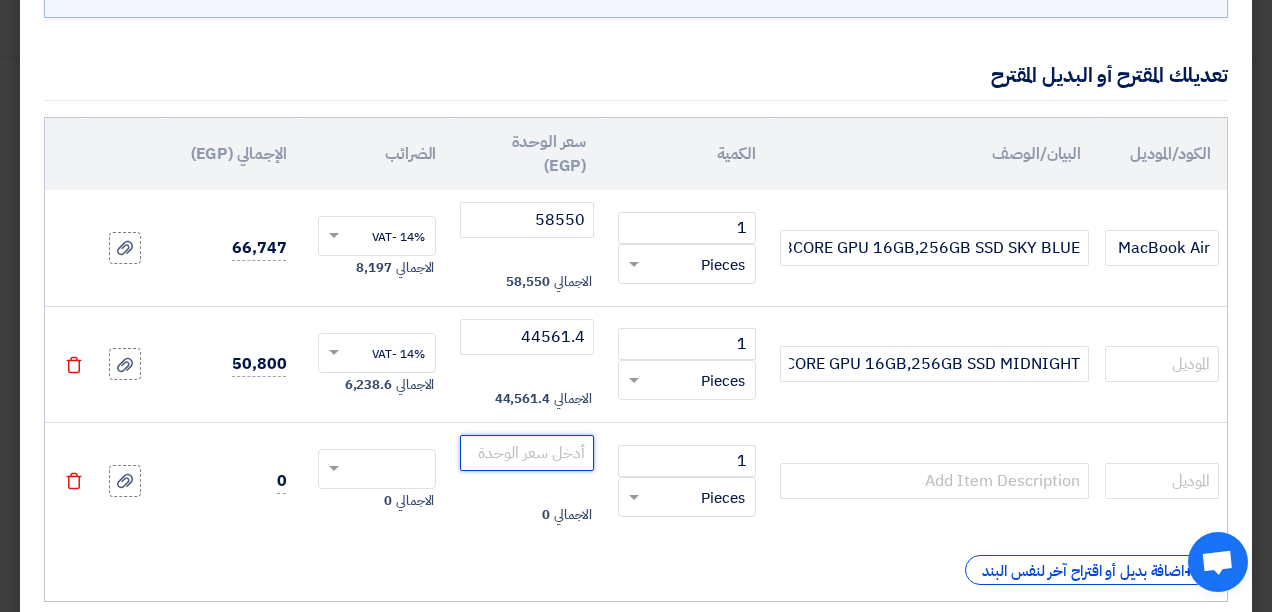 click 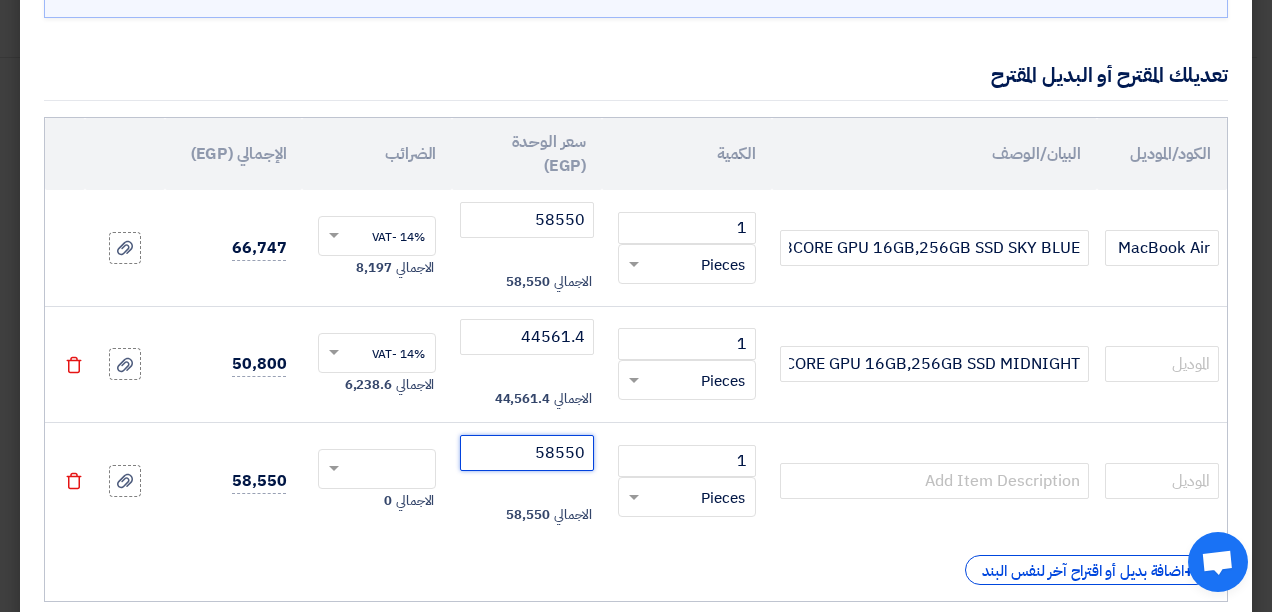click 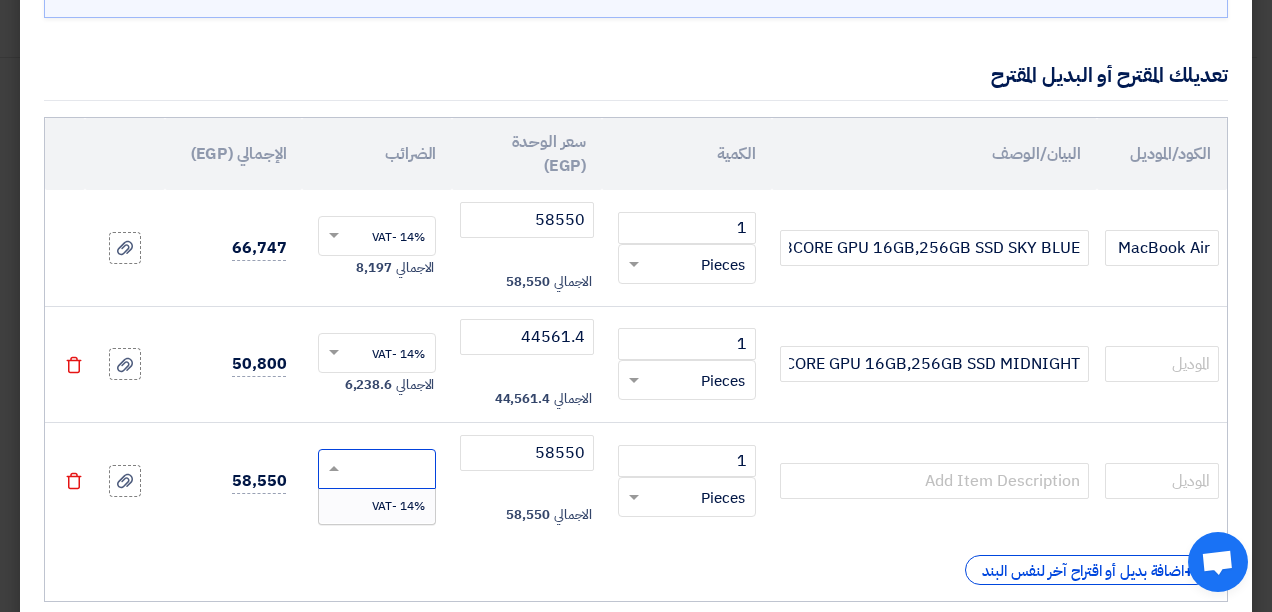 click on "14% -VAT" at bounding box center [398, 506] 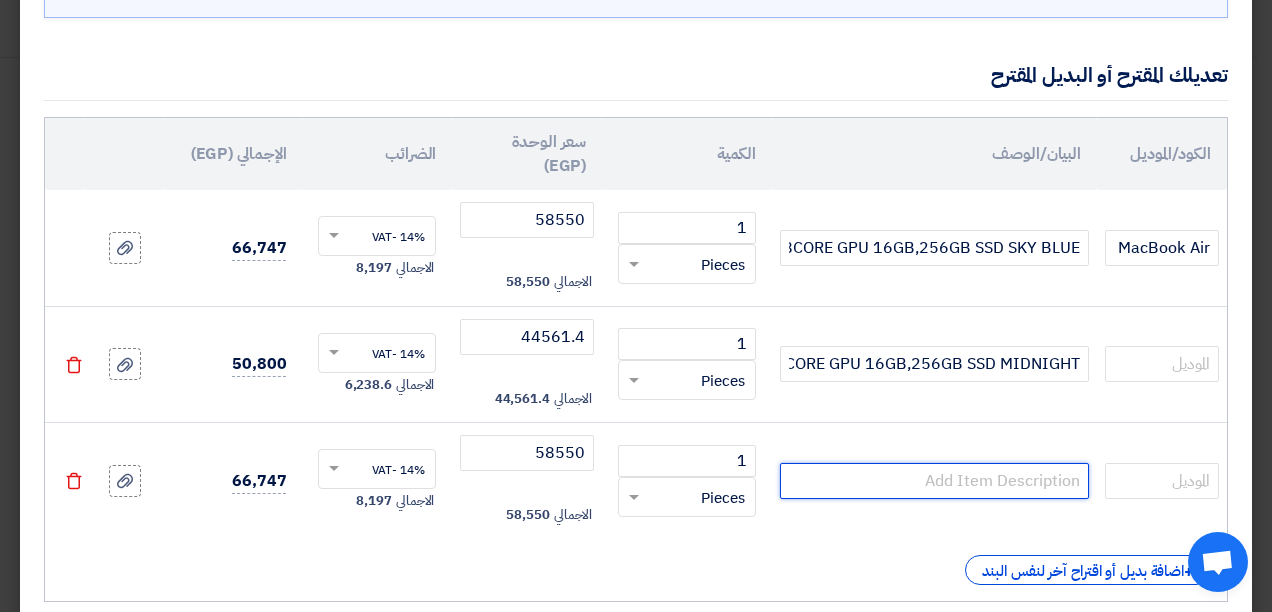 click 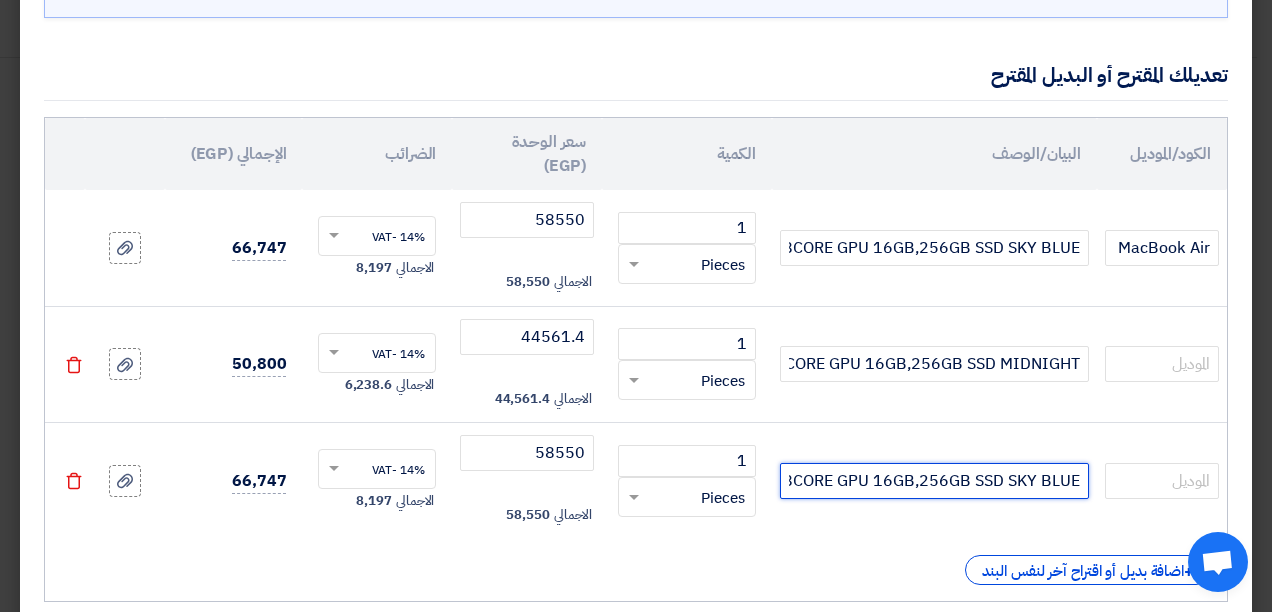 scroll, scrollTop: 0, scrollLeft: -587, axis: horizontal 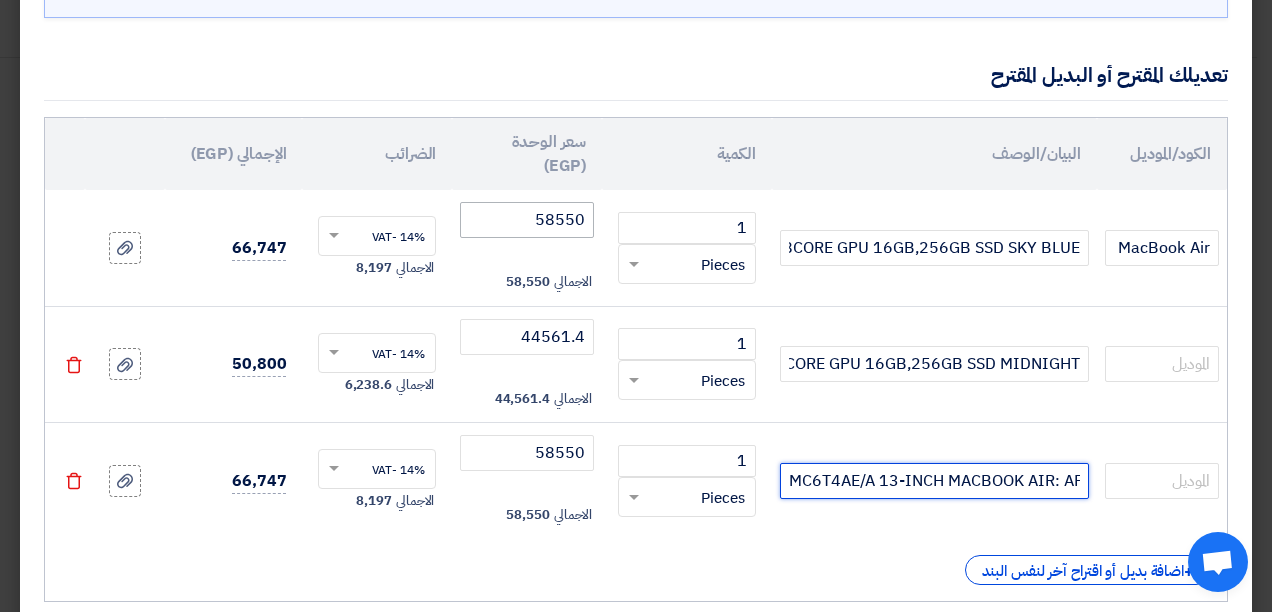 type on "MC6T4AE/A 13-INCH MACBOOK AIR: APPLE M4 CHIP WITH 10-CORE CPU AND 8CORE GPU 16GB,256GB SSD SKY BLUE" 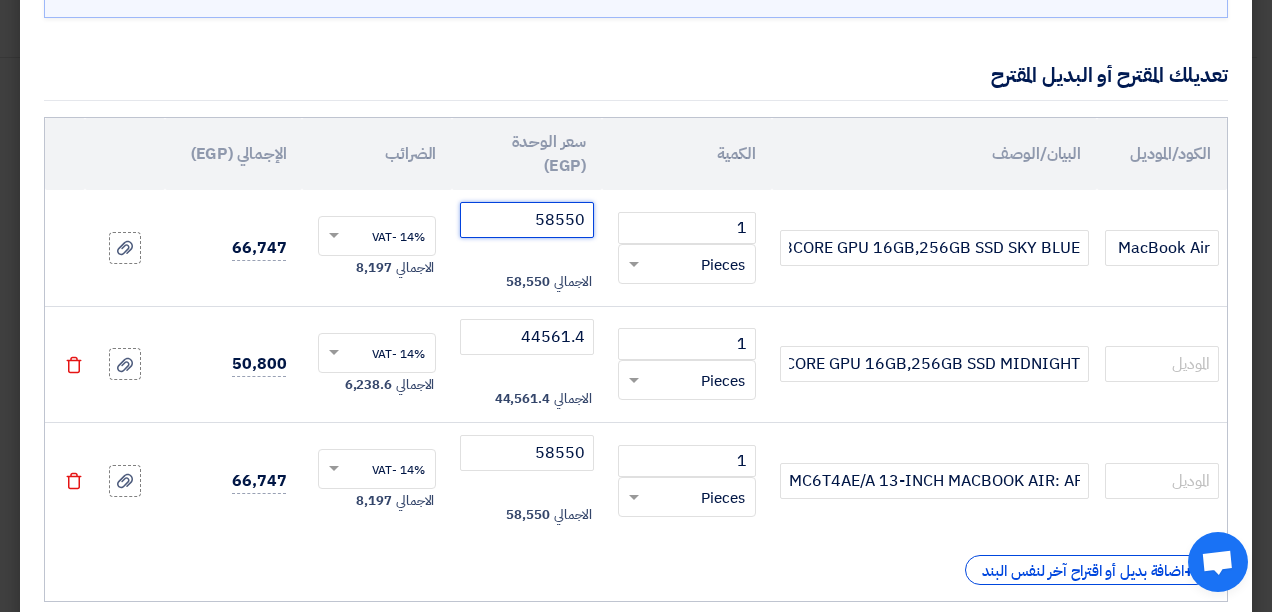 click on "58550" 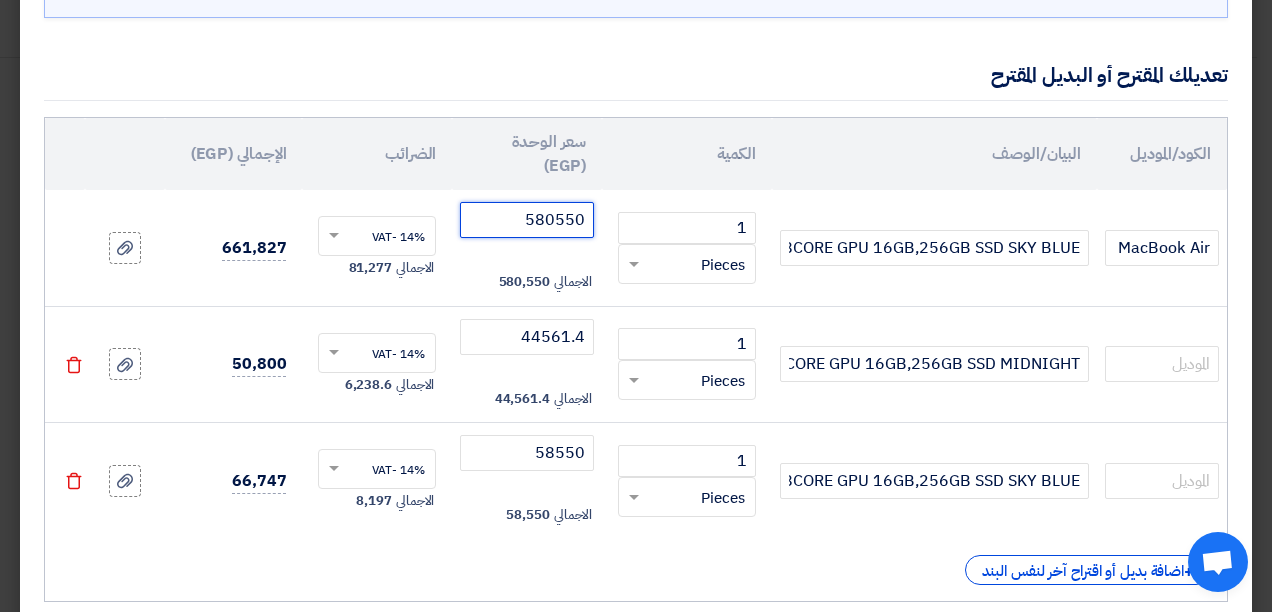 click on "580550" 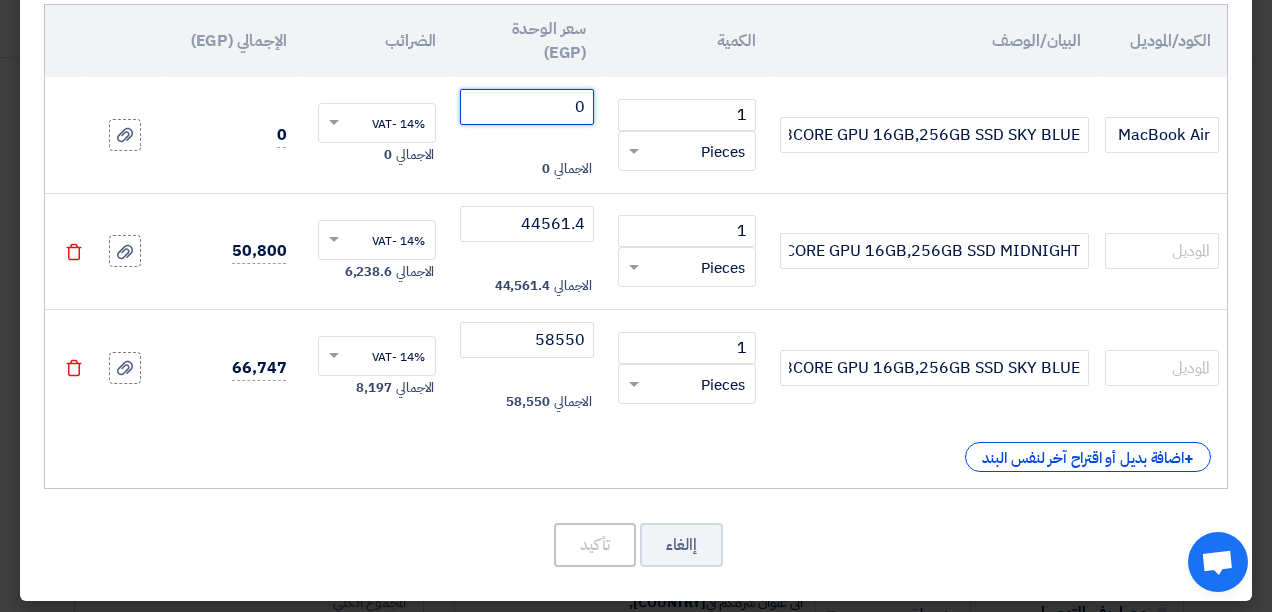 scroll, scrollTop: 348, scrollLeft: 0, axis: vertical 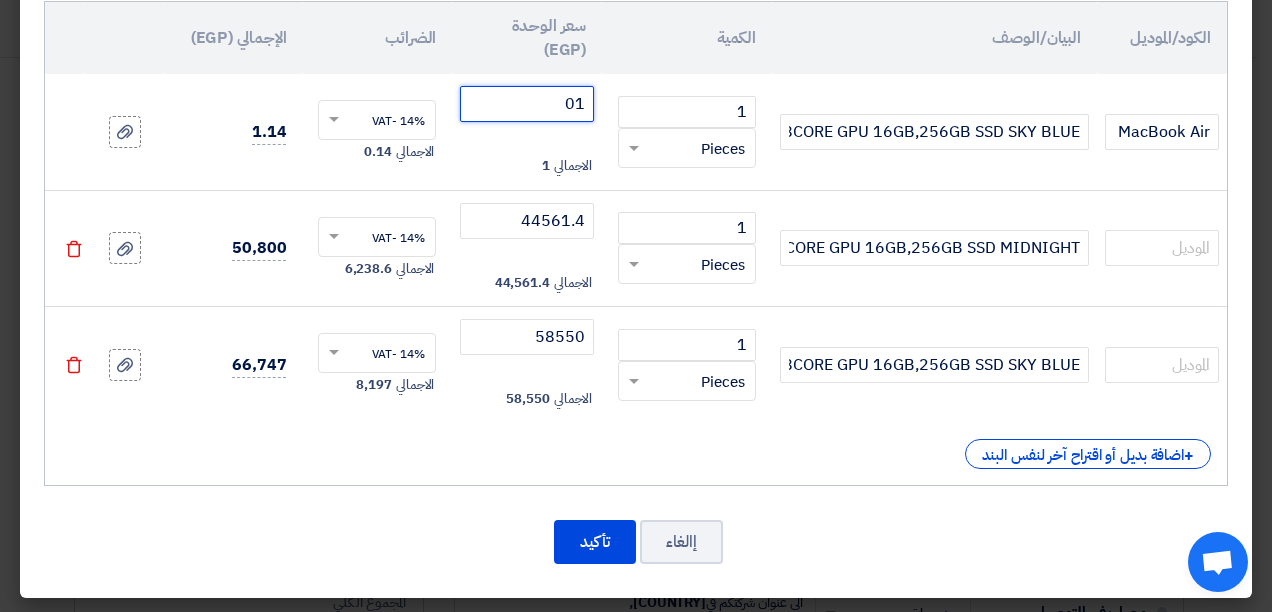drag, startPoint x: 570, startPoint y: 101, endPoint x: 593, endPoint y: 102, distance: 23.021729 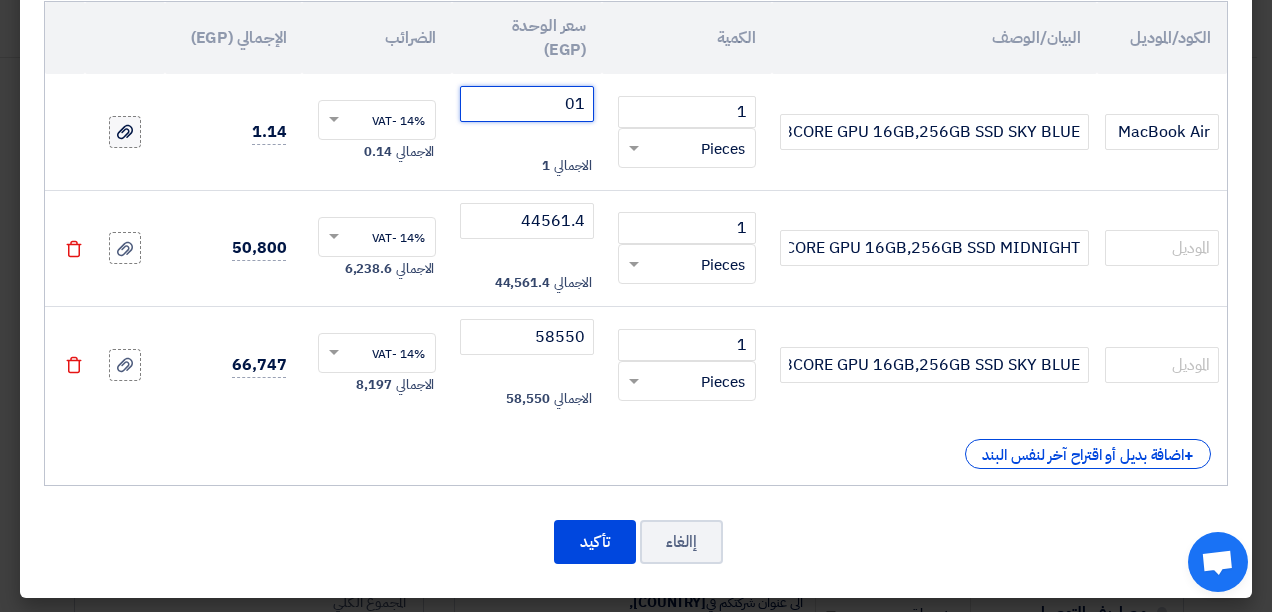 type on "01" 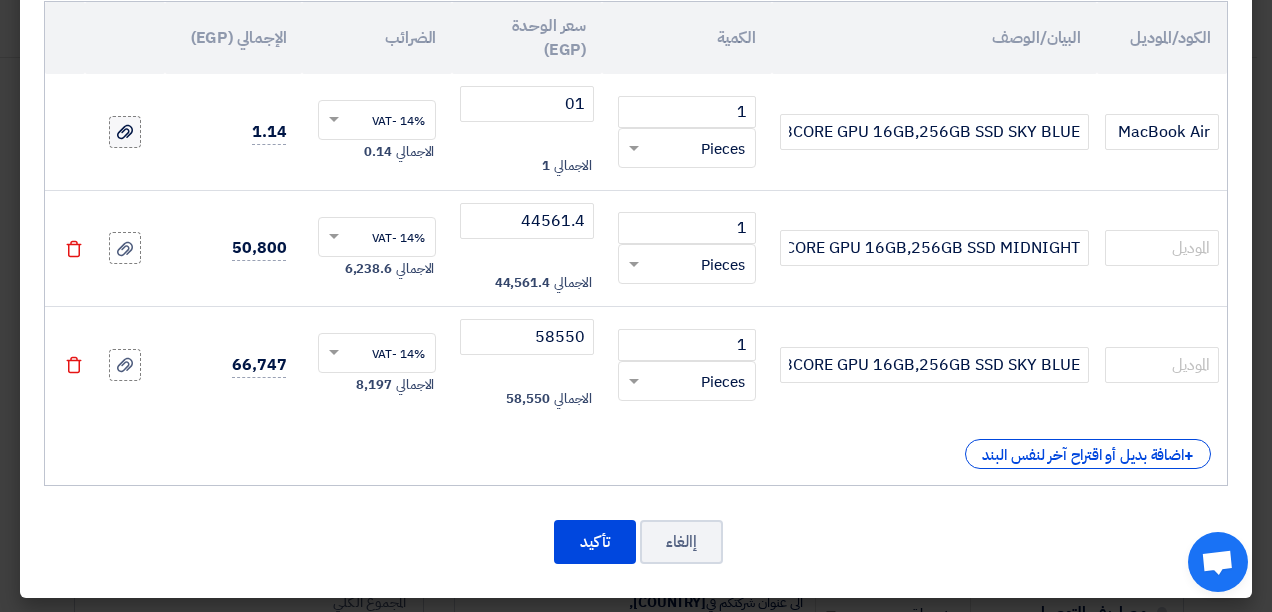 click 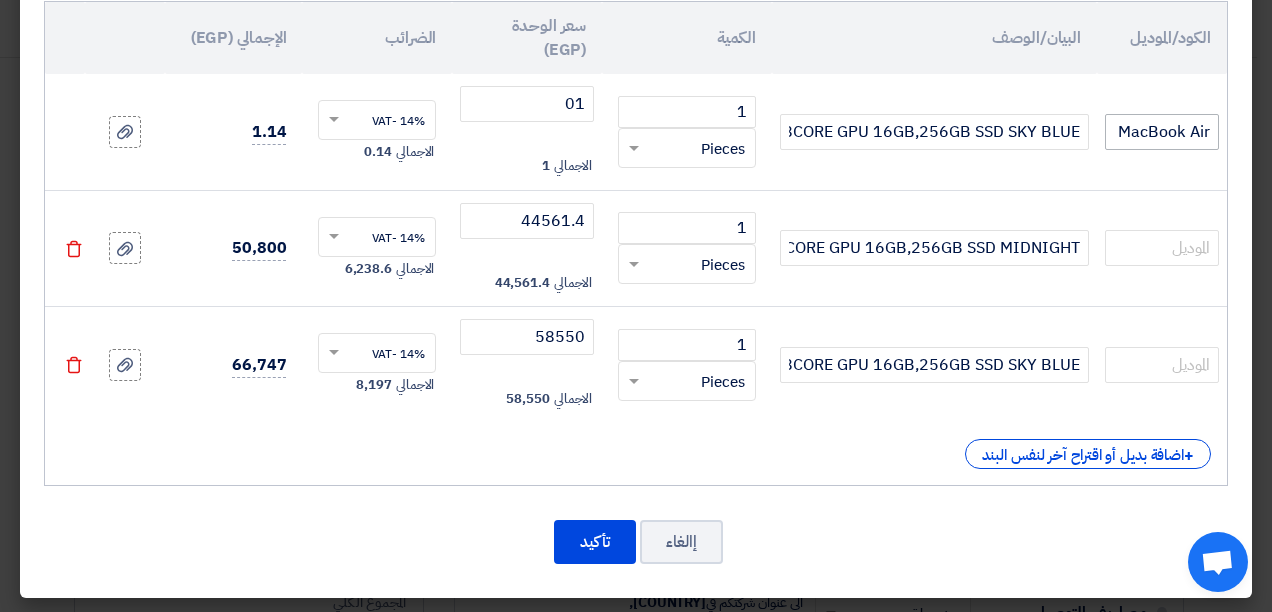 drag, startPoint x: 1209, startPoint y: 130, endPoint x: 1181, endPoint y: 122, distance: 29.12044 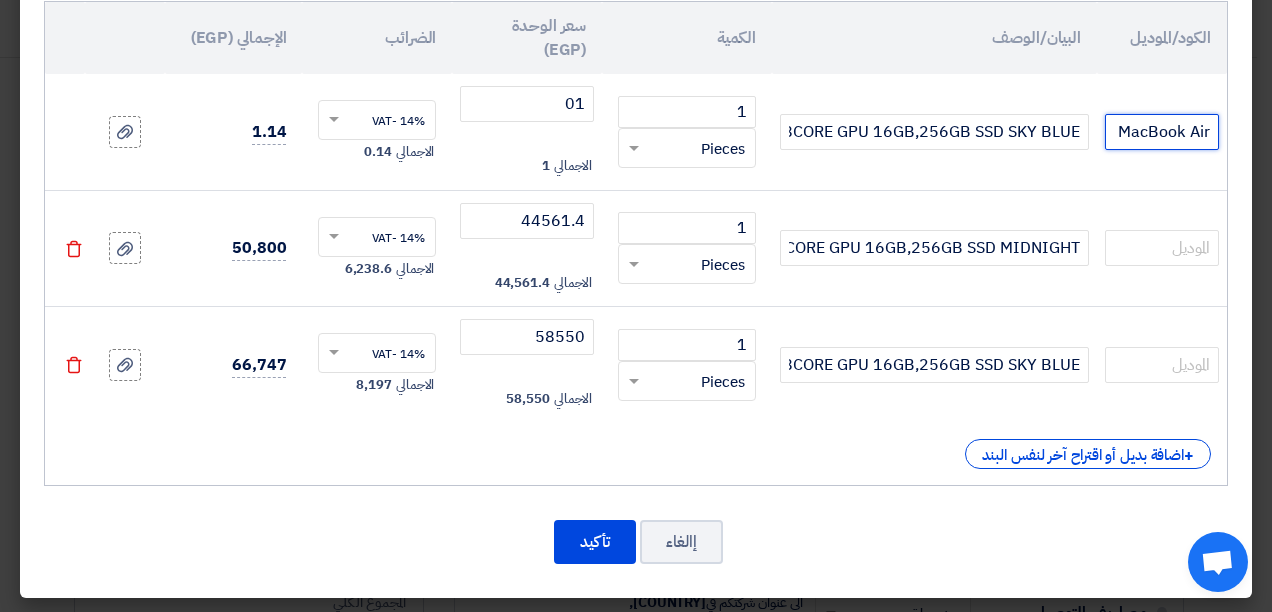 click on "MacBook Air" 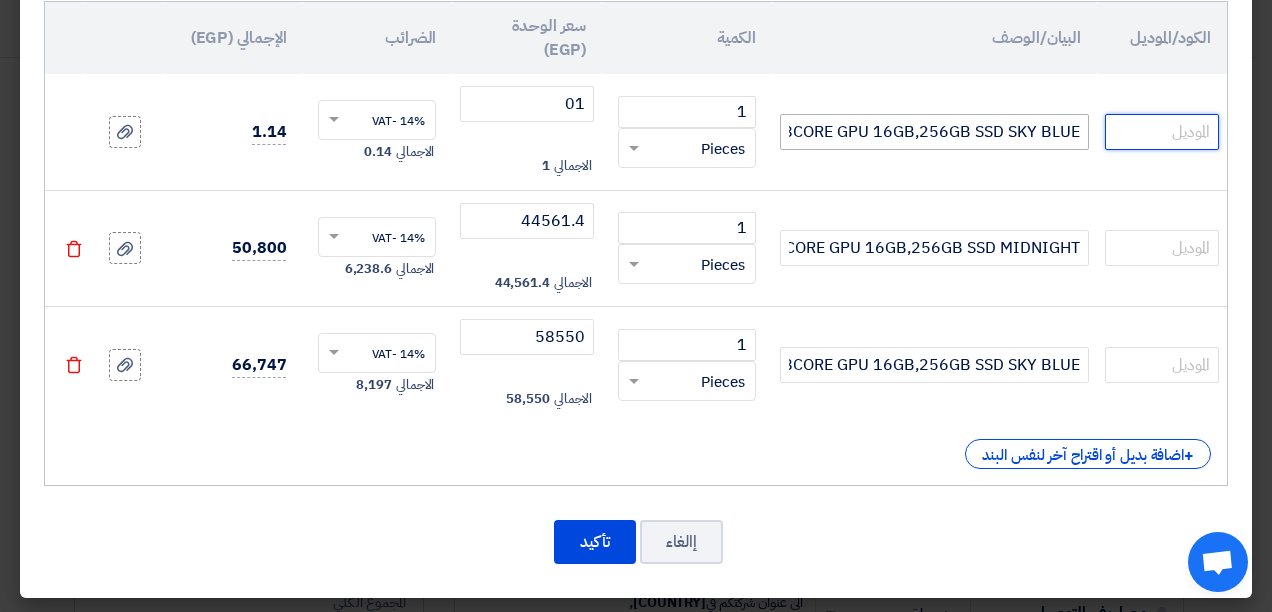 type 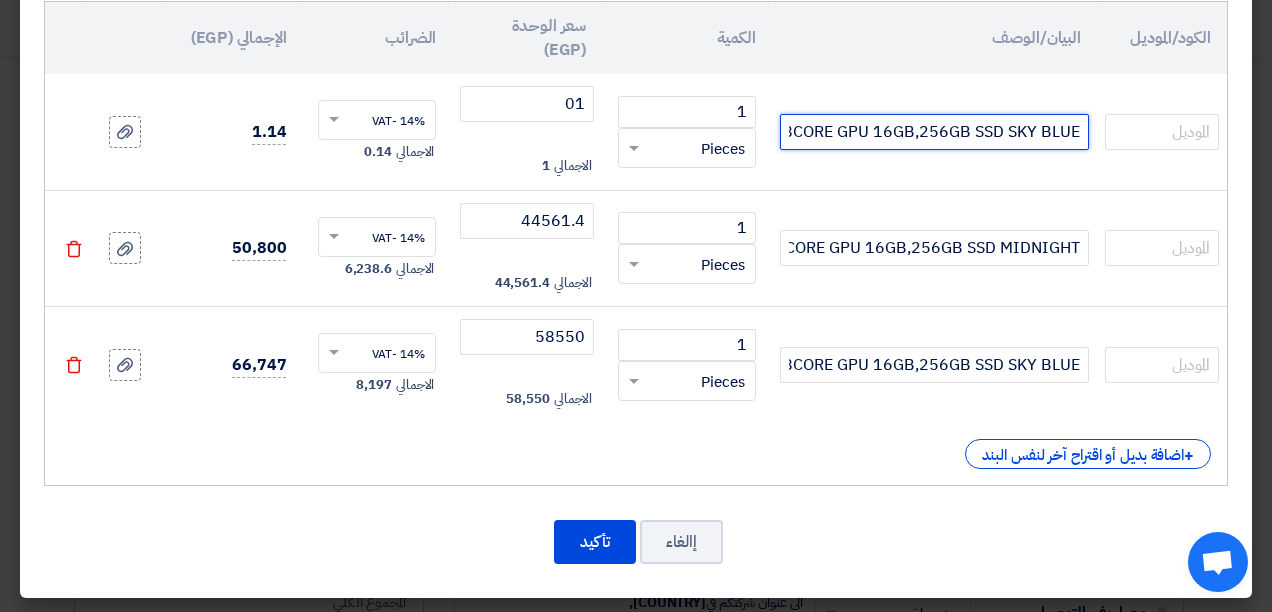 click on "MC6T4AE/A 13-INCH MACBOOK AIR: APPLE M4 CHIP WITH 10-CORE CPU AND 8CORE GPU 16GB,256GB SSD SKY BLUE" 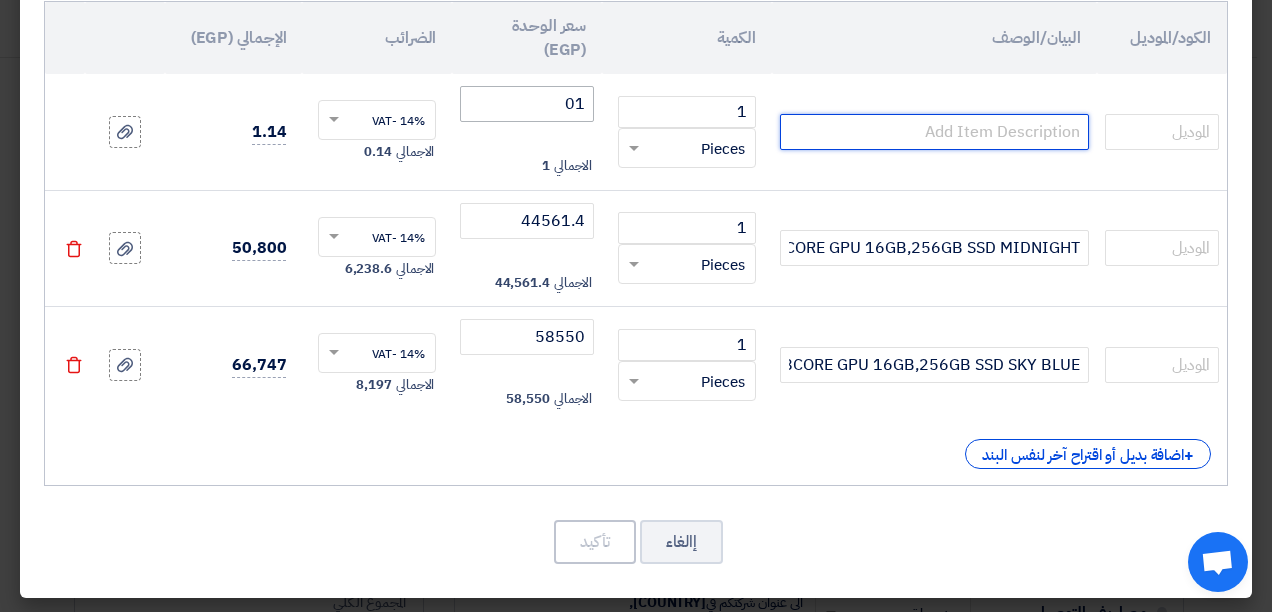 type 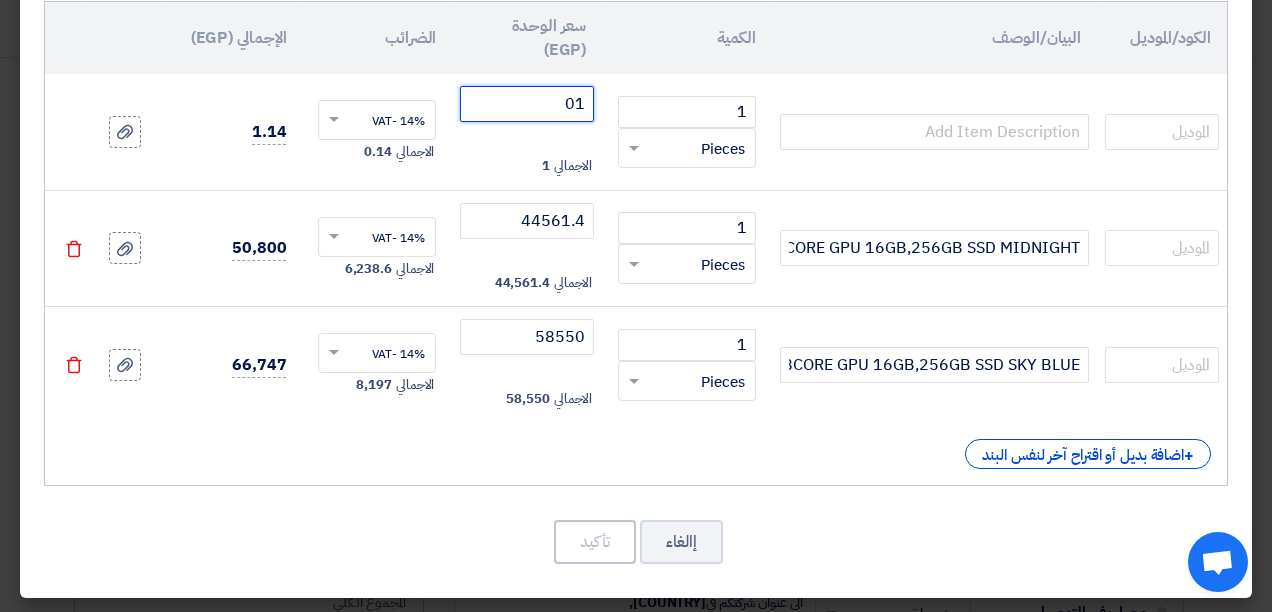 click on "01" 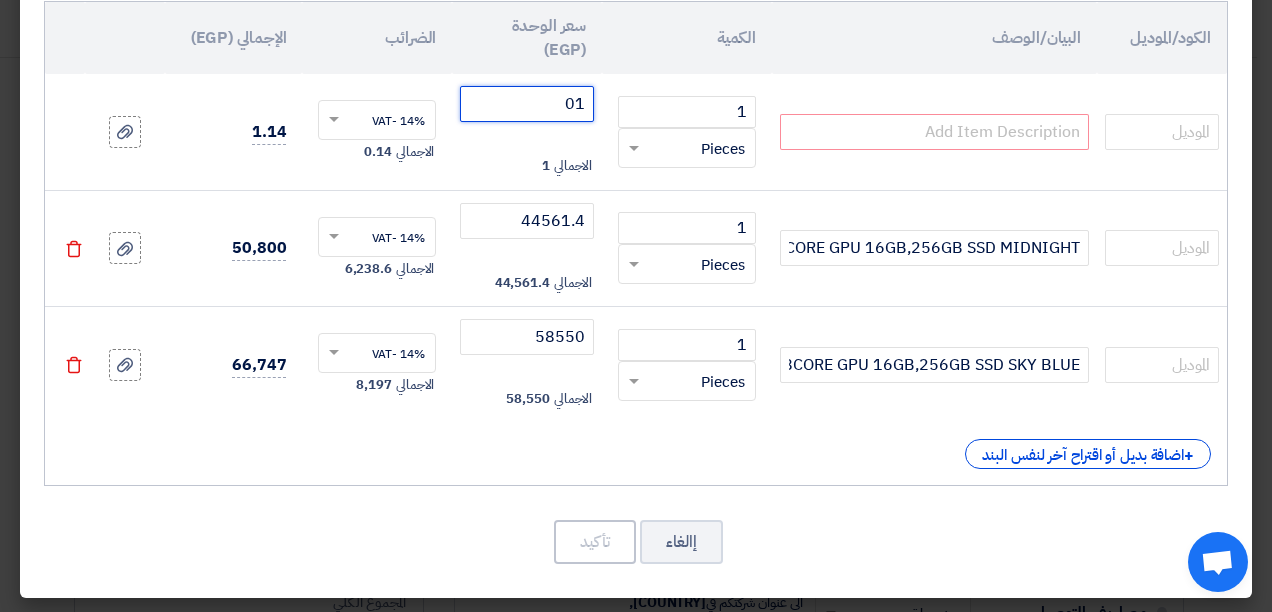 click on "01" 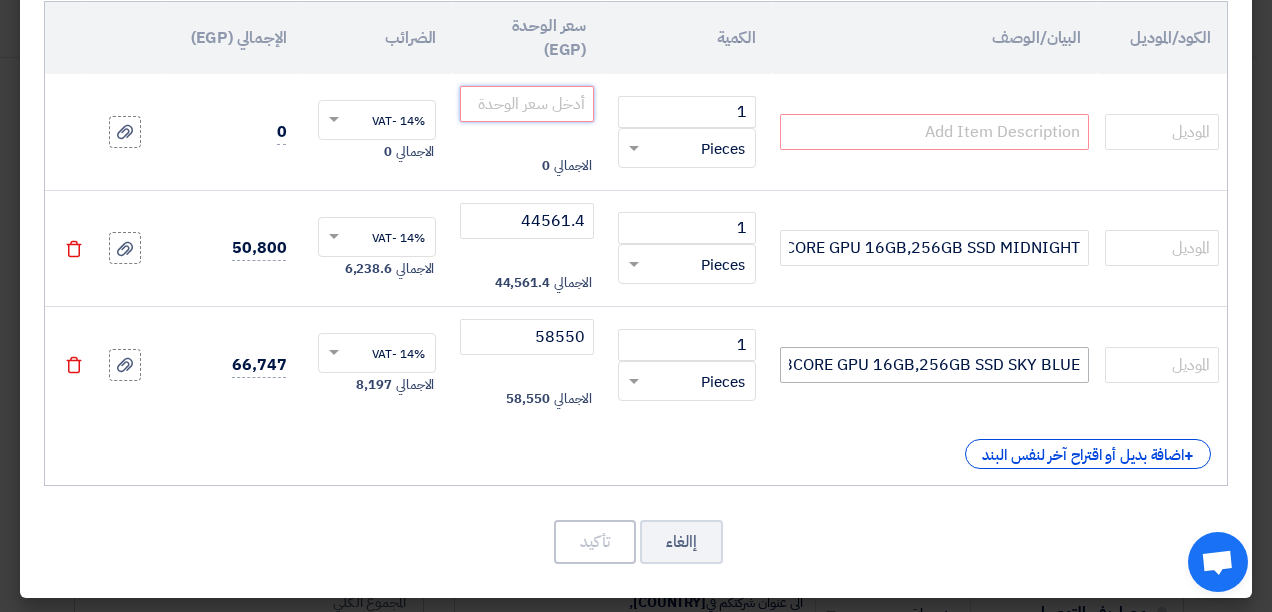 type 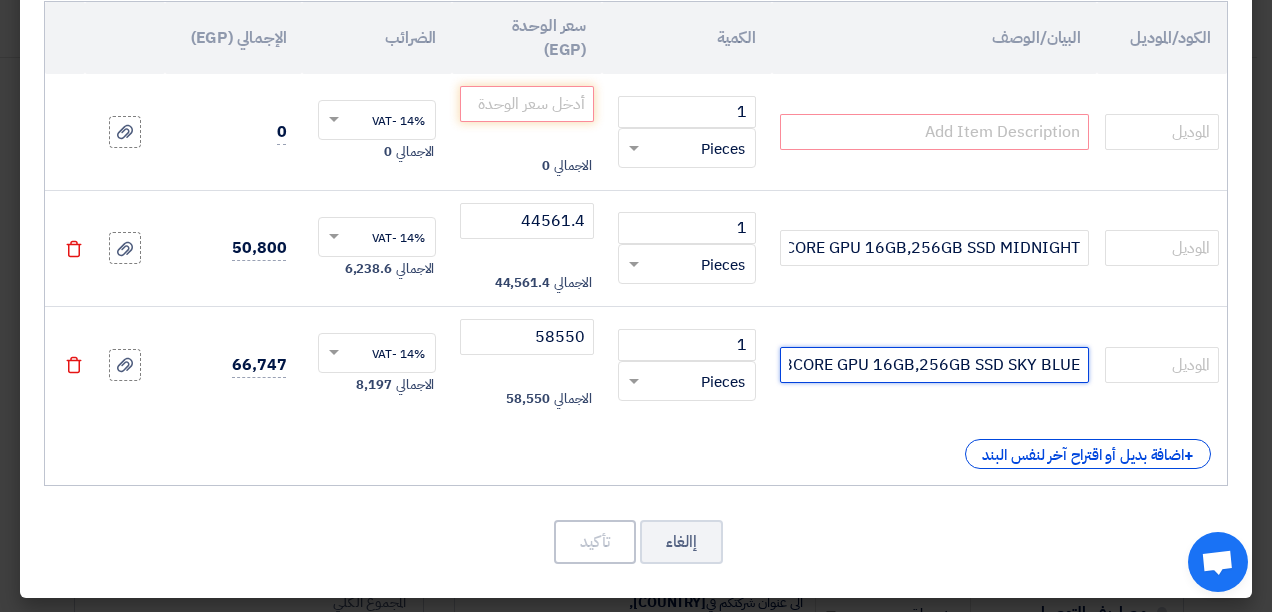 click on "MC6T4AE/A 13-INCH MACBOOK AIR: APPLE M4 CHIP WITH 10-CORE CPU AND 8CORE GPU 16GB,256GB SSD SKY BLUE" 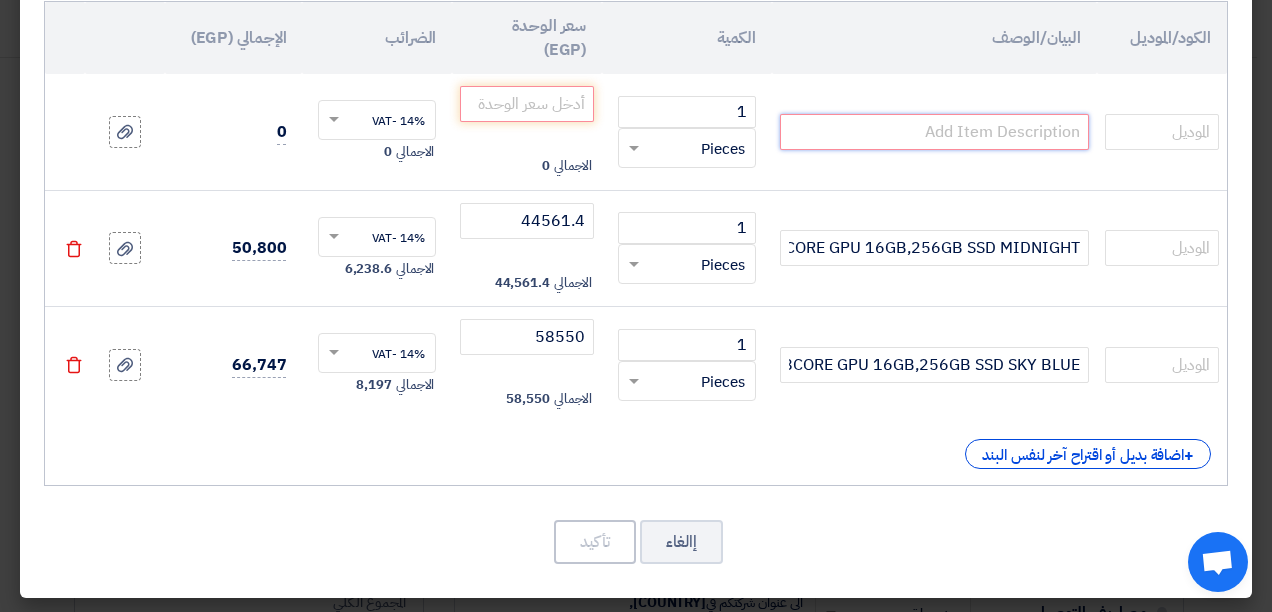 click 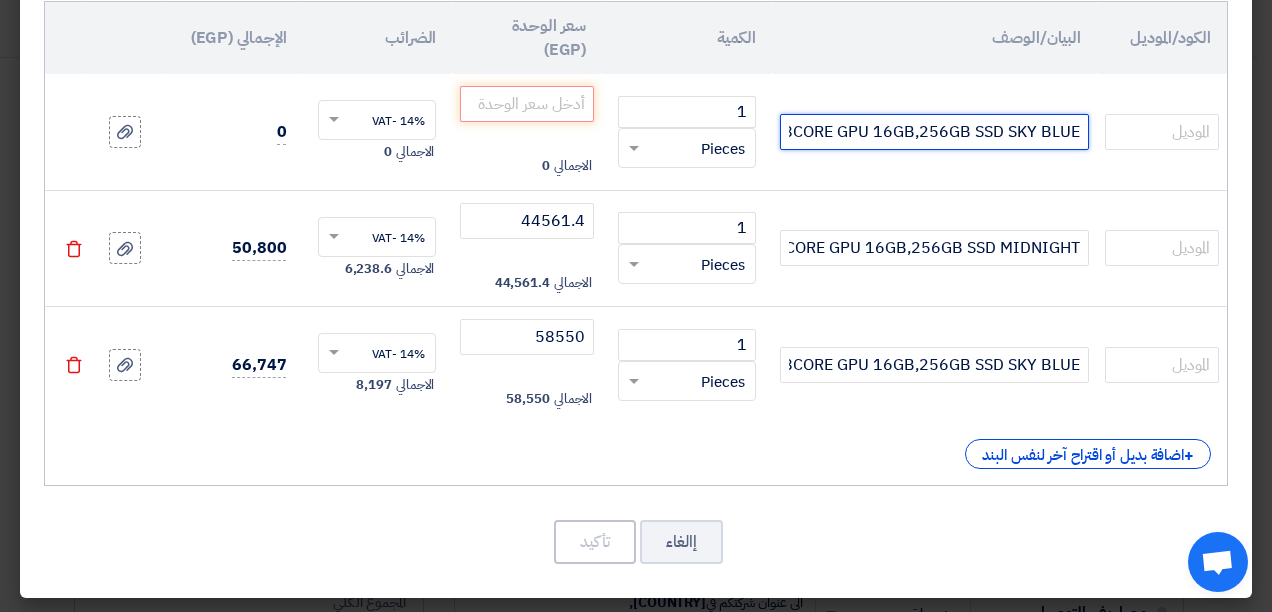 scroll, scrollTop: 0, scrollLeft: -587, axis: horizontal 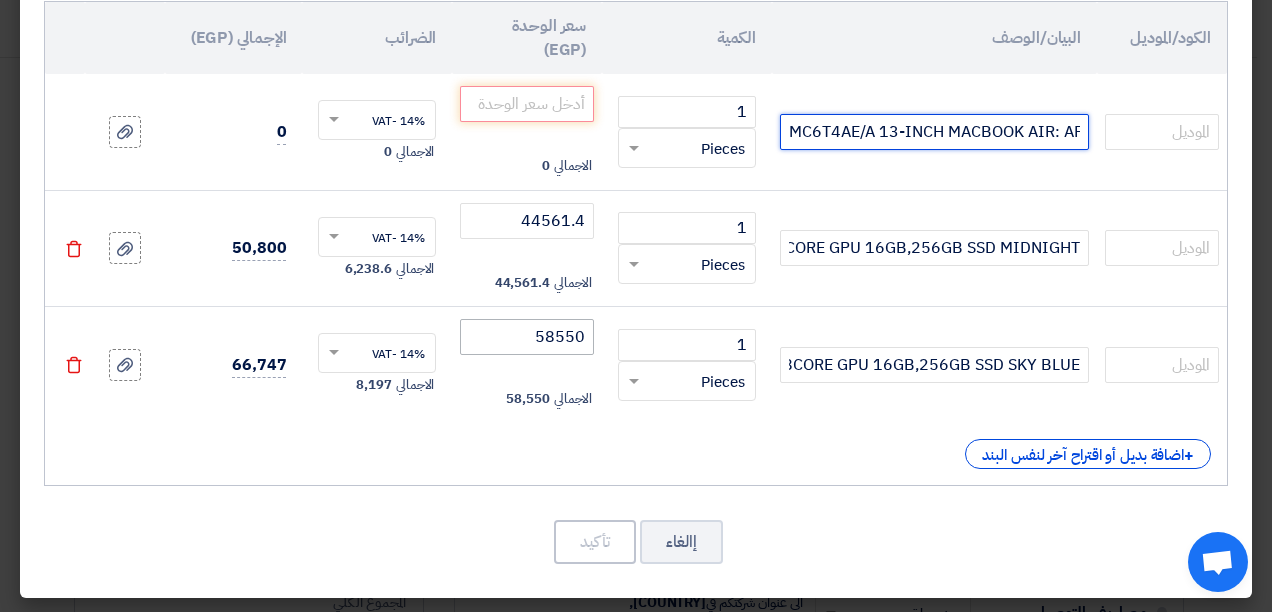 type on "MC6T4AE/A 13-INCH MACBOOK AIR: APPLE M4 CHIP WITH 10-CORE CPU AND 8CORE GPU 16GB,256GB SSD SKY BLUE" 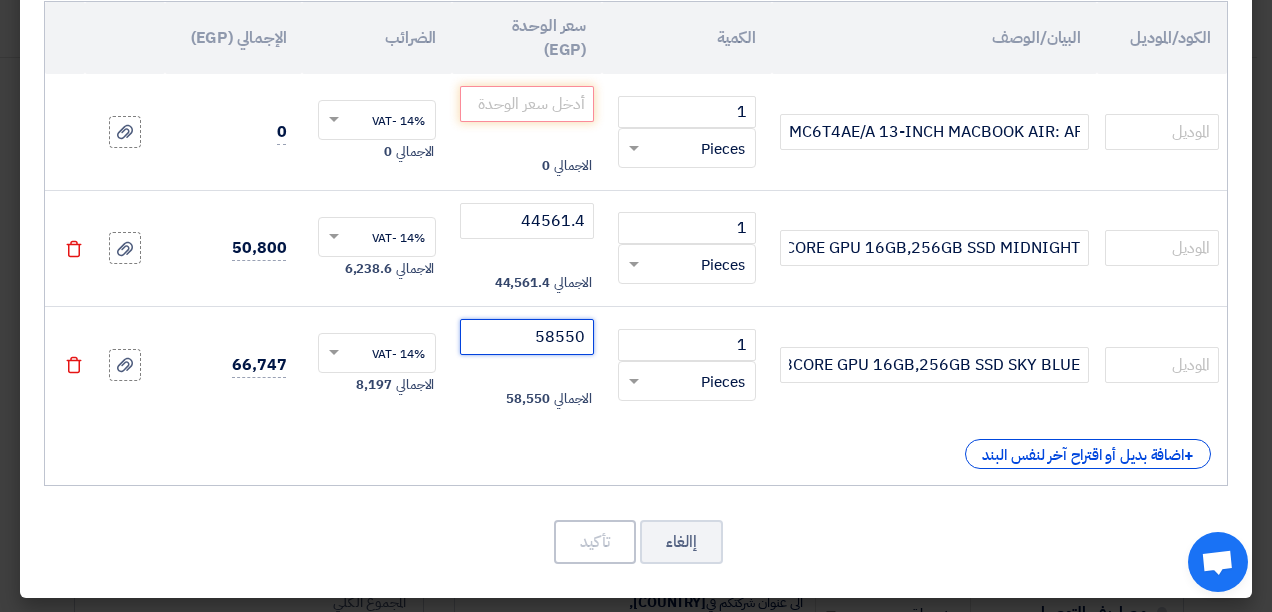 scroll, scrollTop: 0, scrollLeft: 0, axis: both 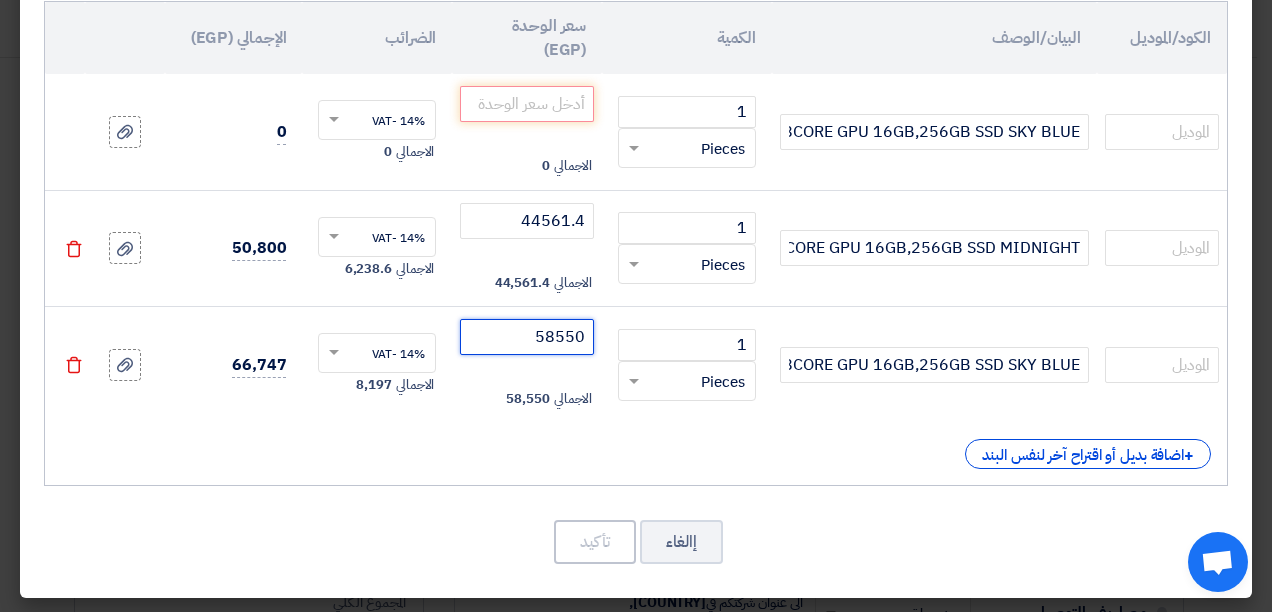 click on "58550" 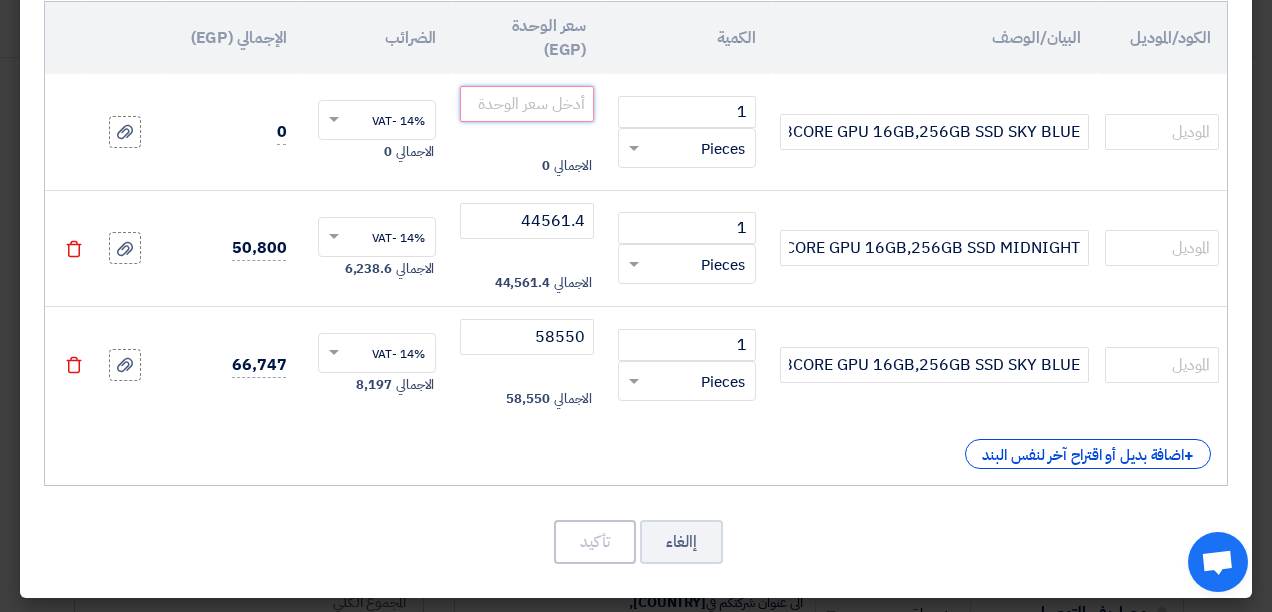 click 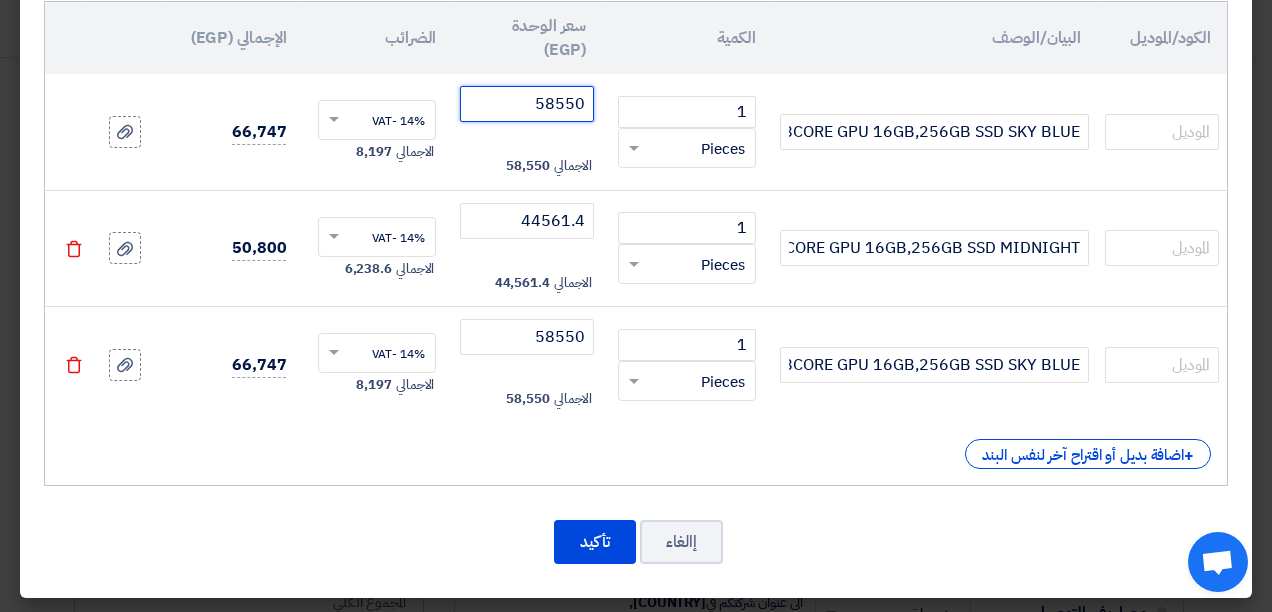 type on "58550" 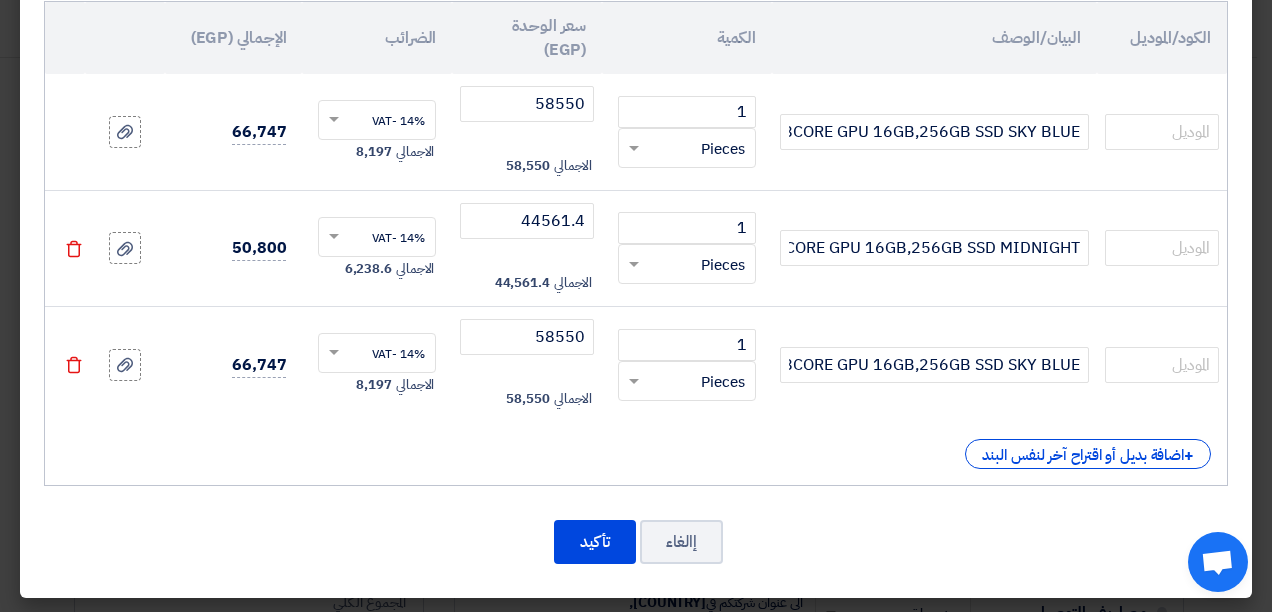 click on "Delete" 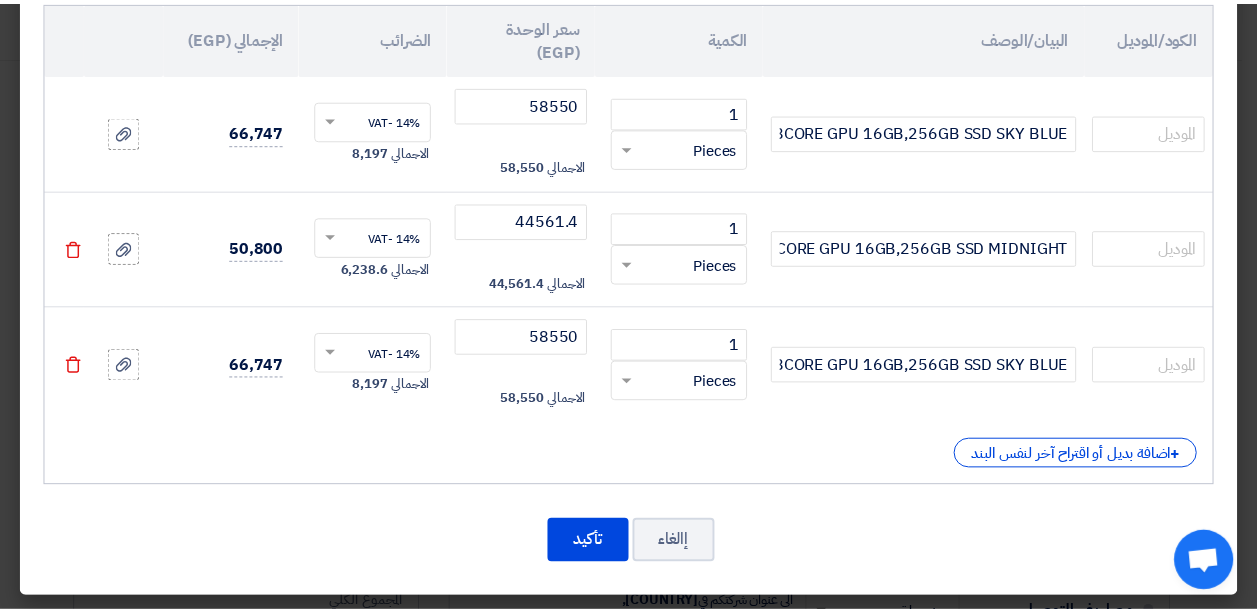 scroll, scrollTop: 232, scrollLeft: 0, axis: vertical 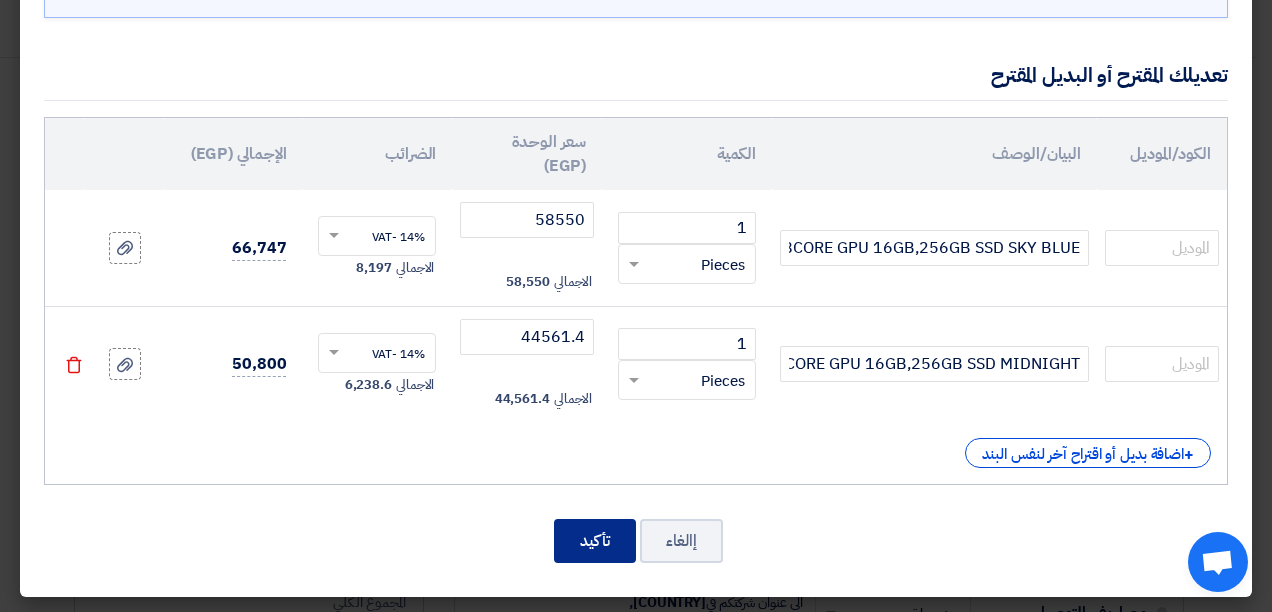click on "تأكيد" 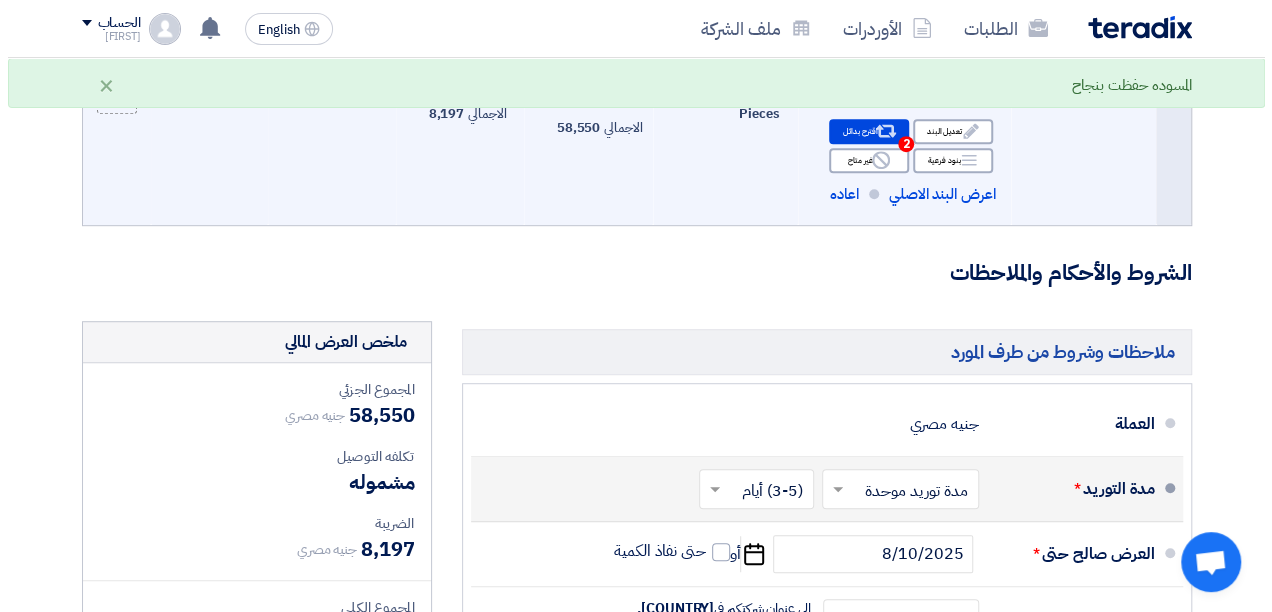 scroll, scrollTop: 766, scrollLeft: 0, axis: vertical 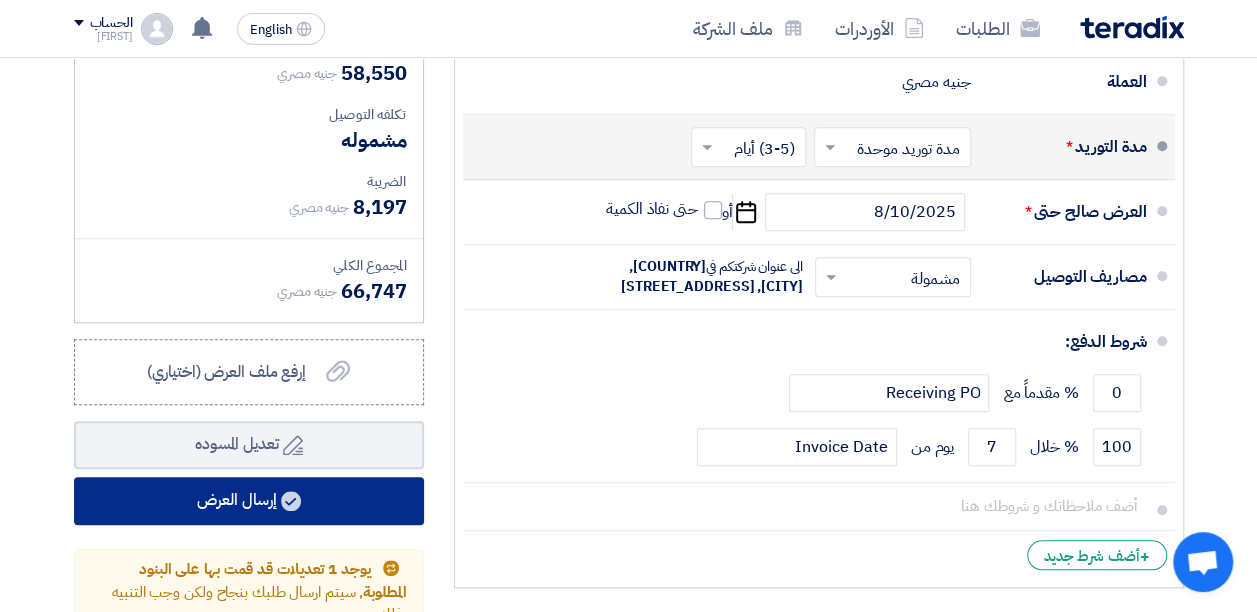 click on "إرسال العرض" 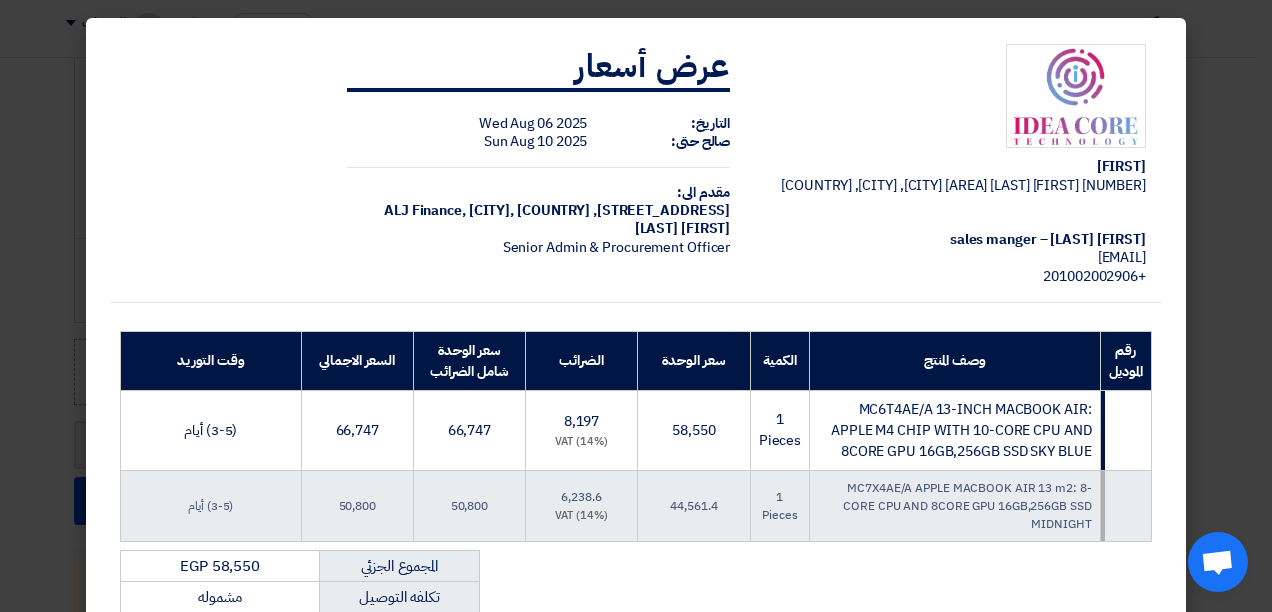 scroll, scrollTop: 370, scrollLeft: 0, axis: vertical 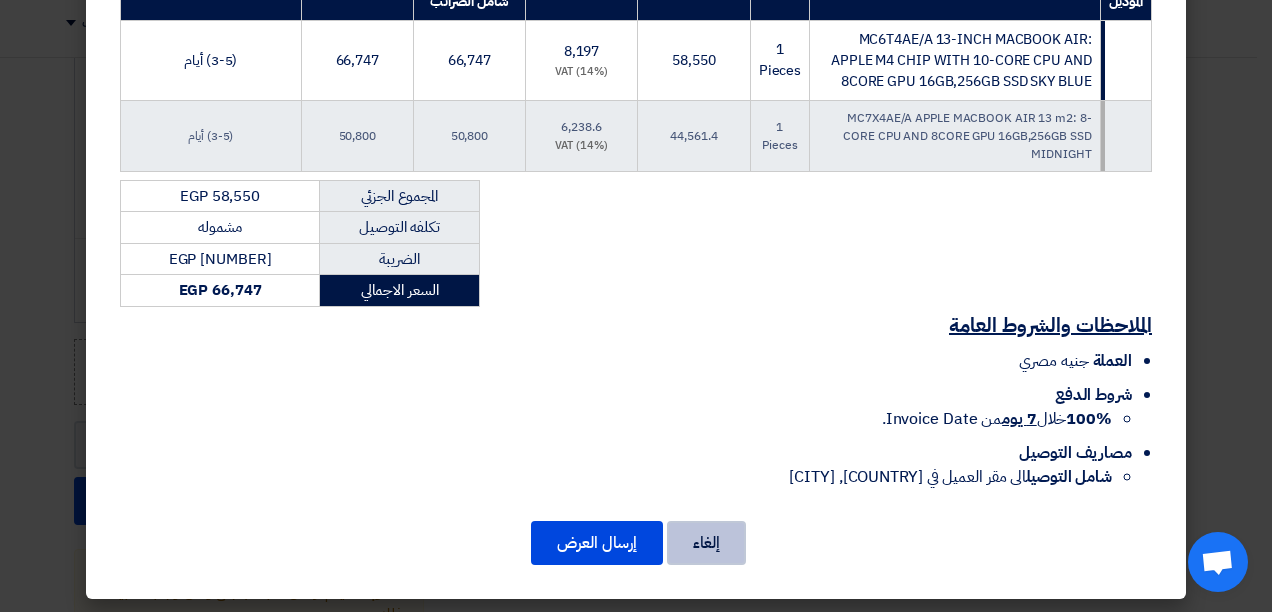 click on "إلغاء" 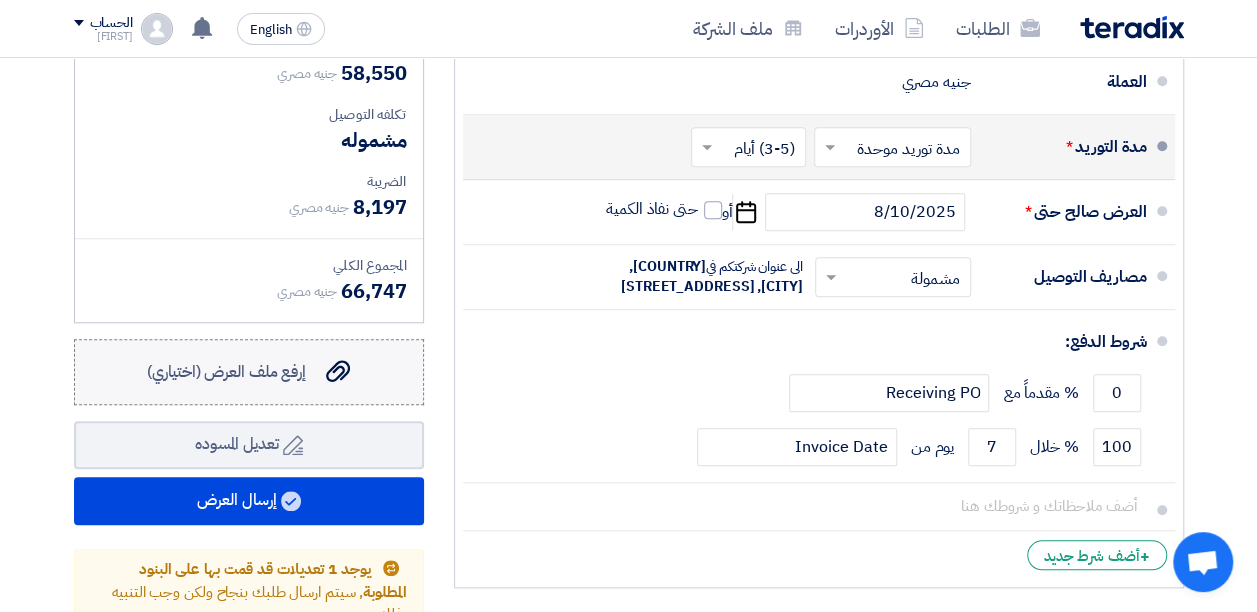 click on "إرفع ملف العرض (اختياري)
إرفع ملف العرض (اختياري)" 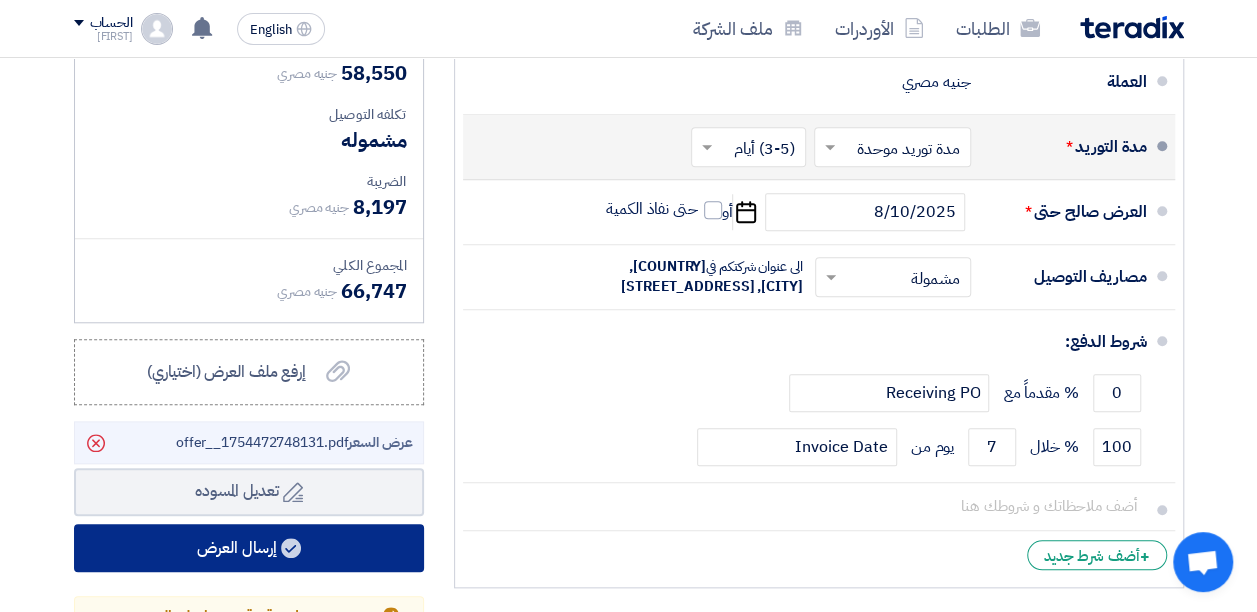 click on "إرسال العرض" 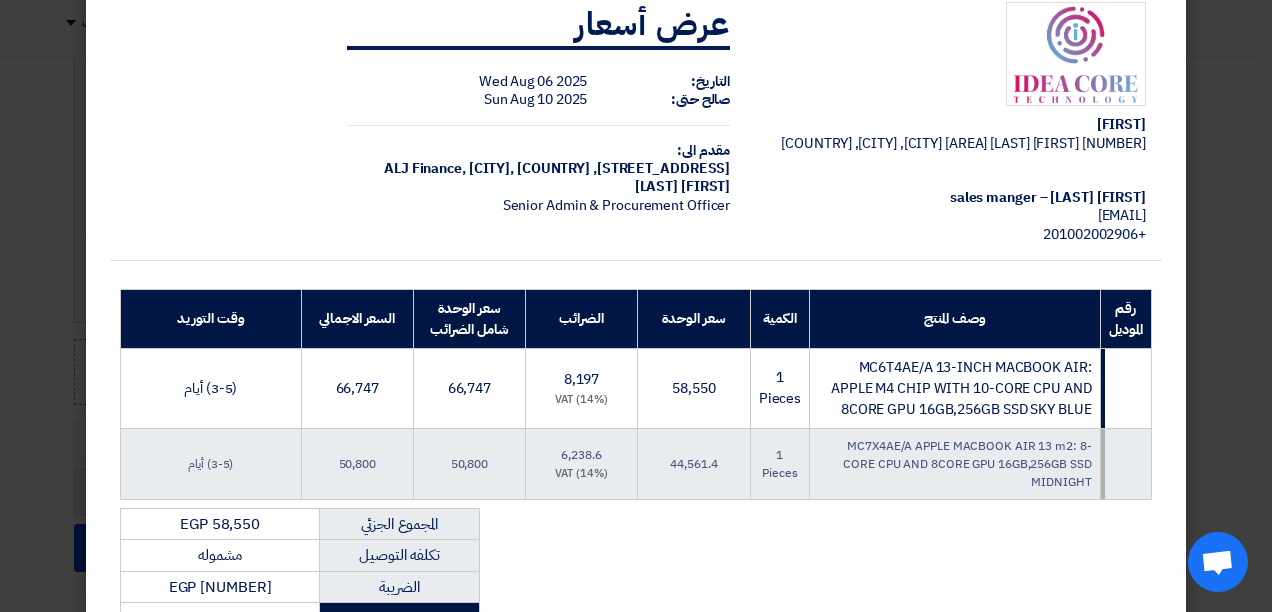 scroll, scrollTop: 442, scrollLeft: 0, axis: vertical 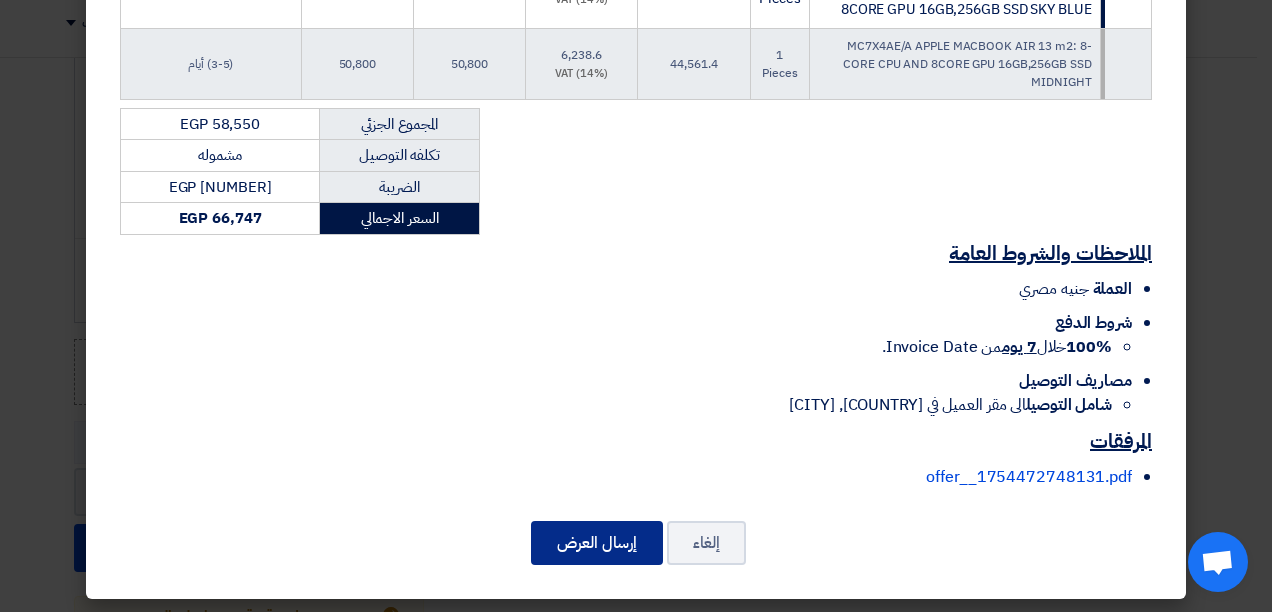 click on "إرسال العرض" 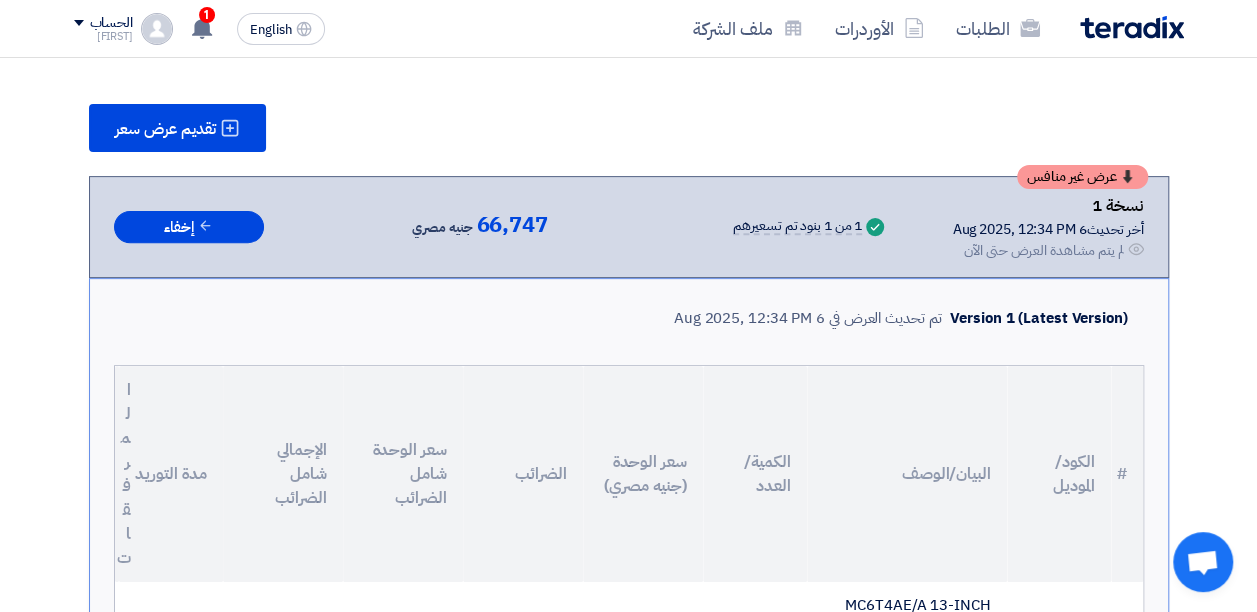 scroll, scrollTop: 44, scrollLeft: 0, axis: vertical 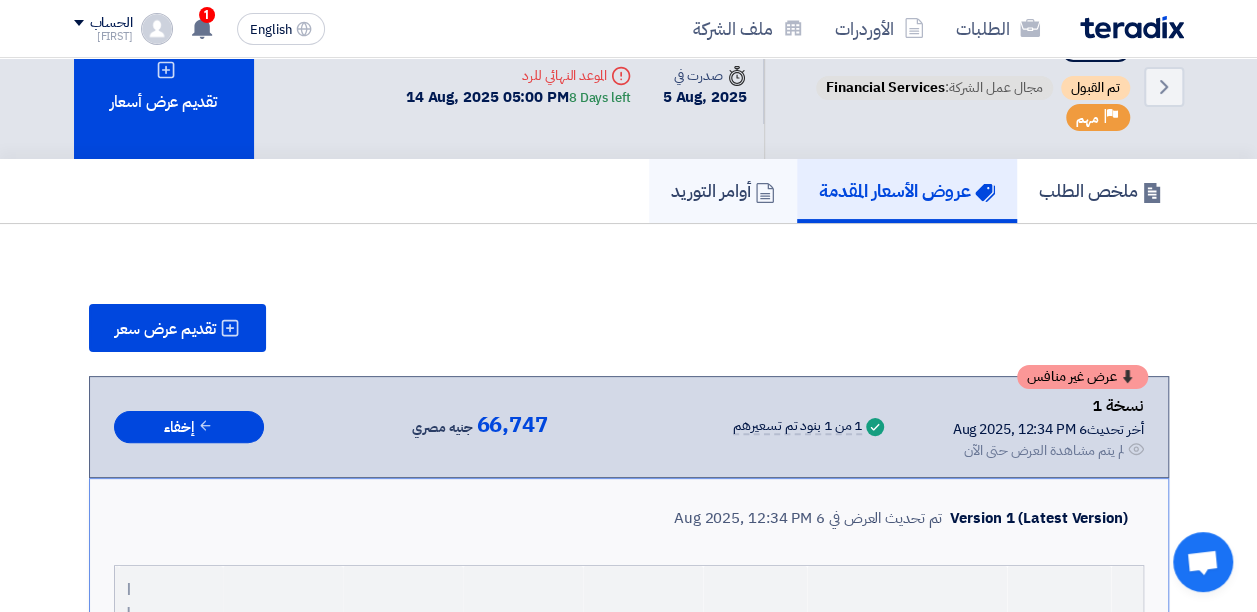 click on "أوامر التوريد" 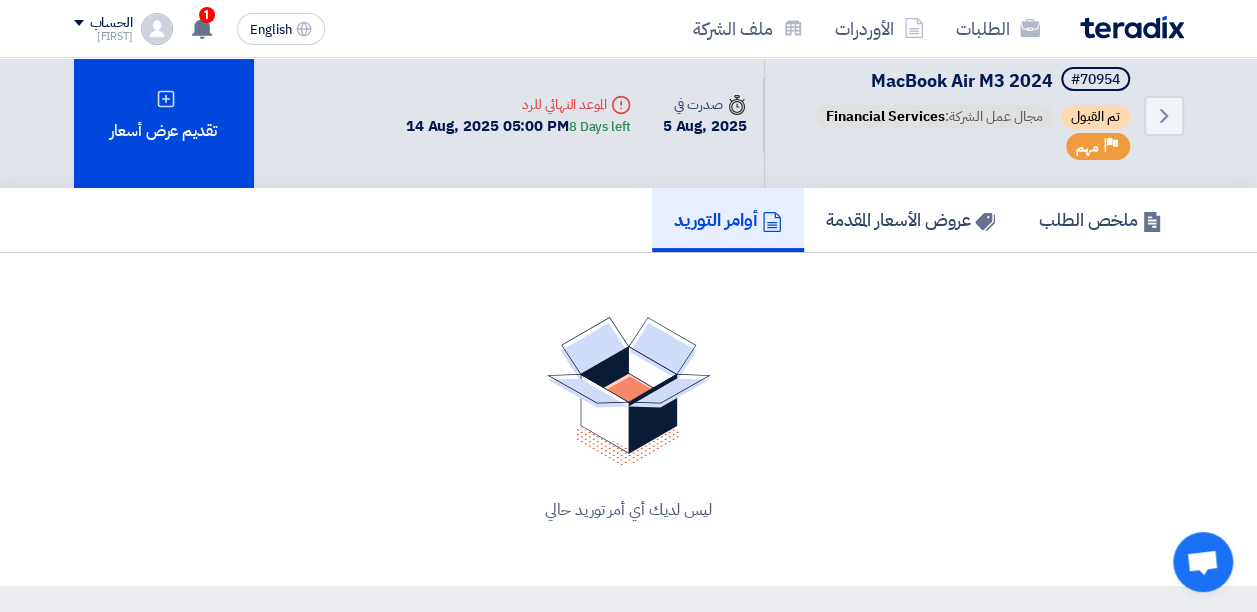 scroll, scrollTop: 0, scrollLeft: 0, axis: both 